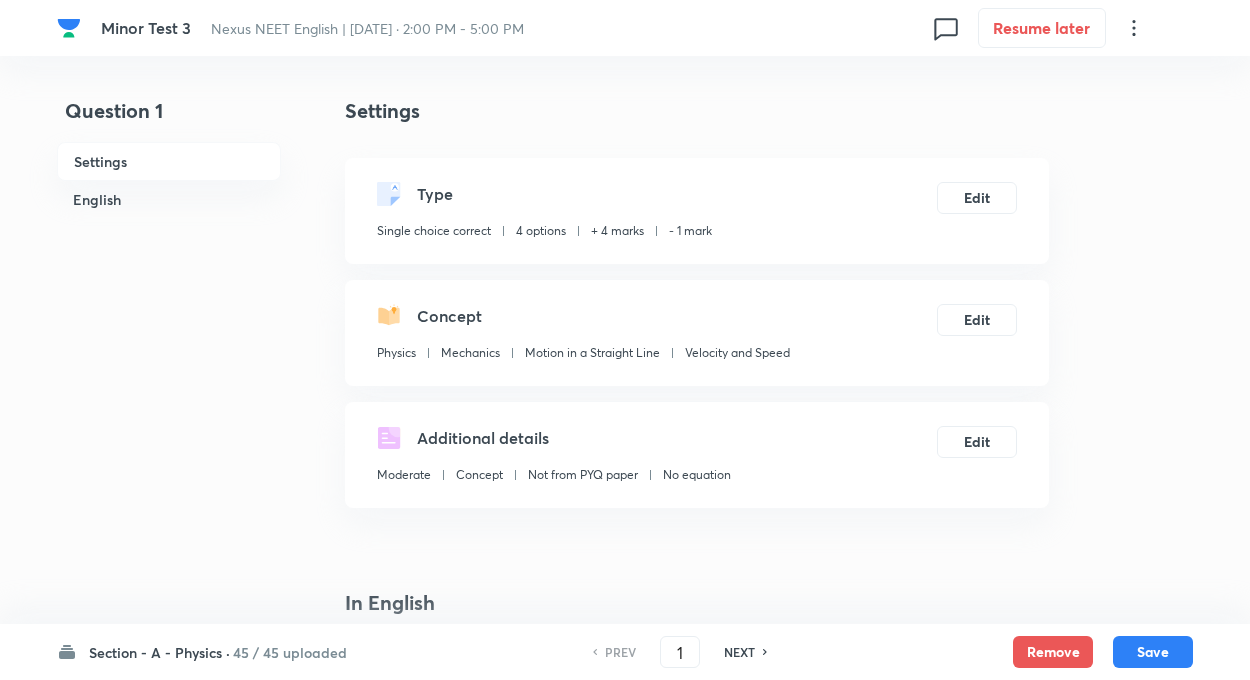 scroll, scrollTop: 0, scrollLeft: 0, axis: both 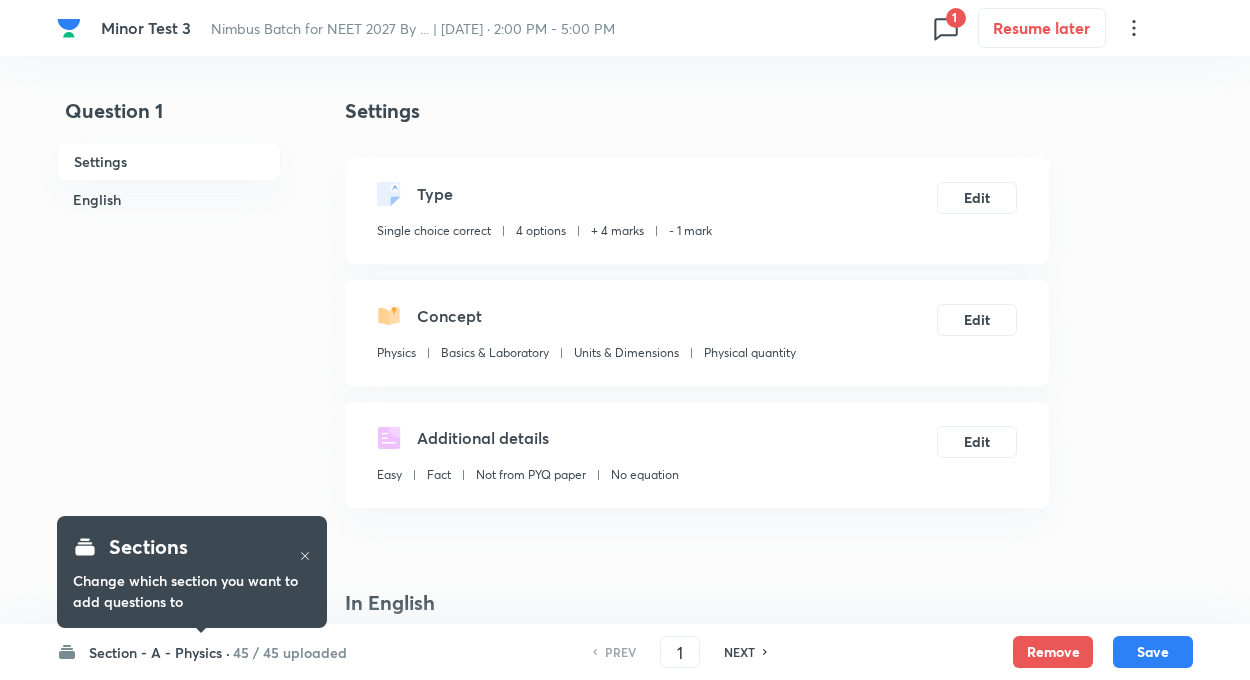 checkbox on "true" 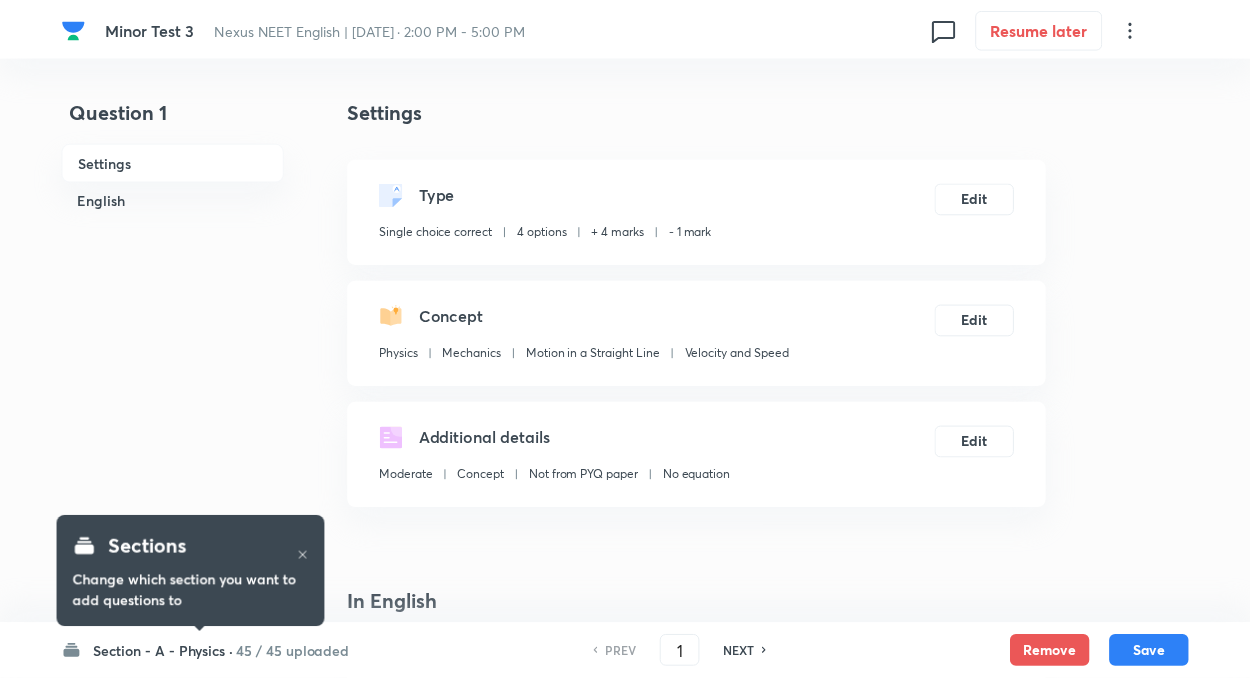 scroll, scrollTop: 0, scrollLeft: 0, axis: both 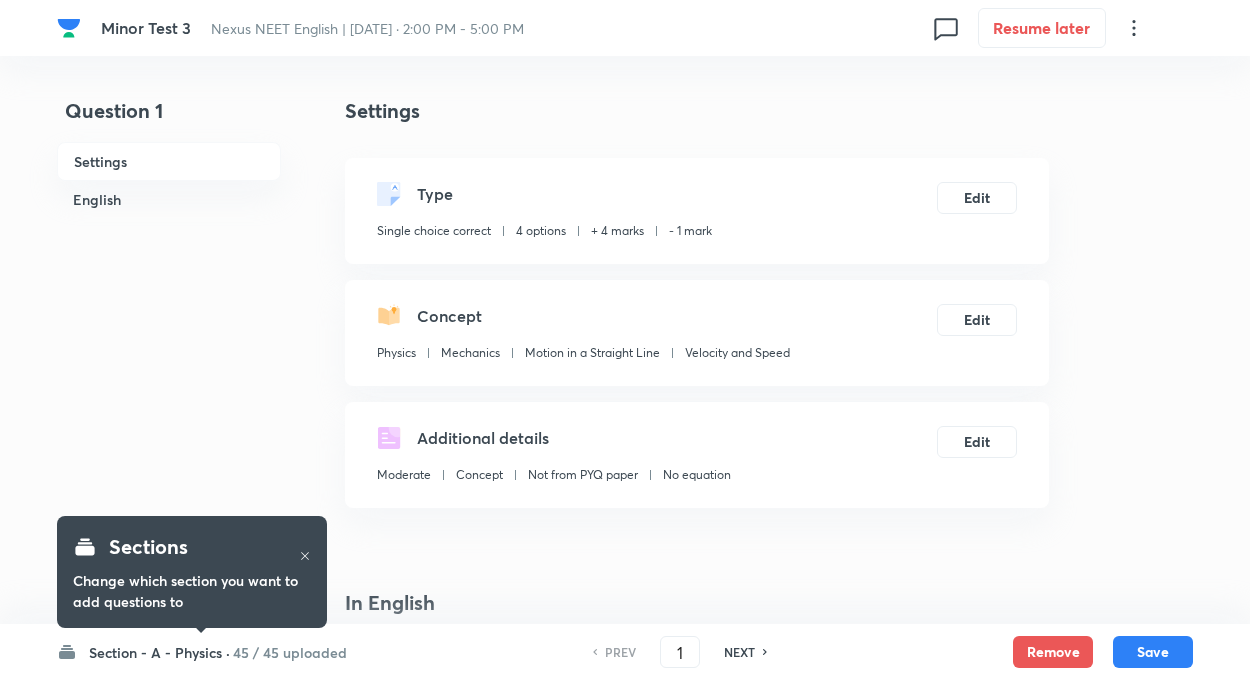 checkbox on "true" 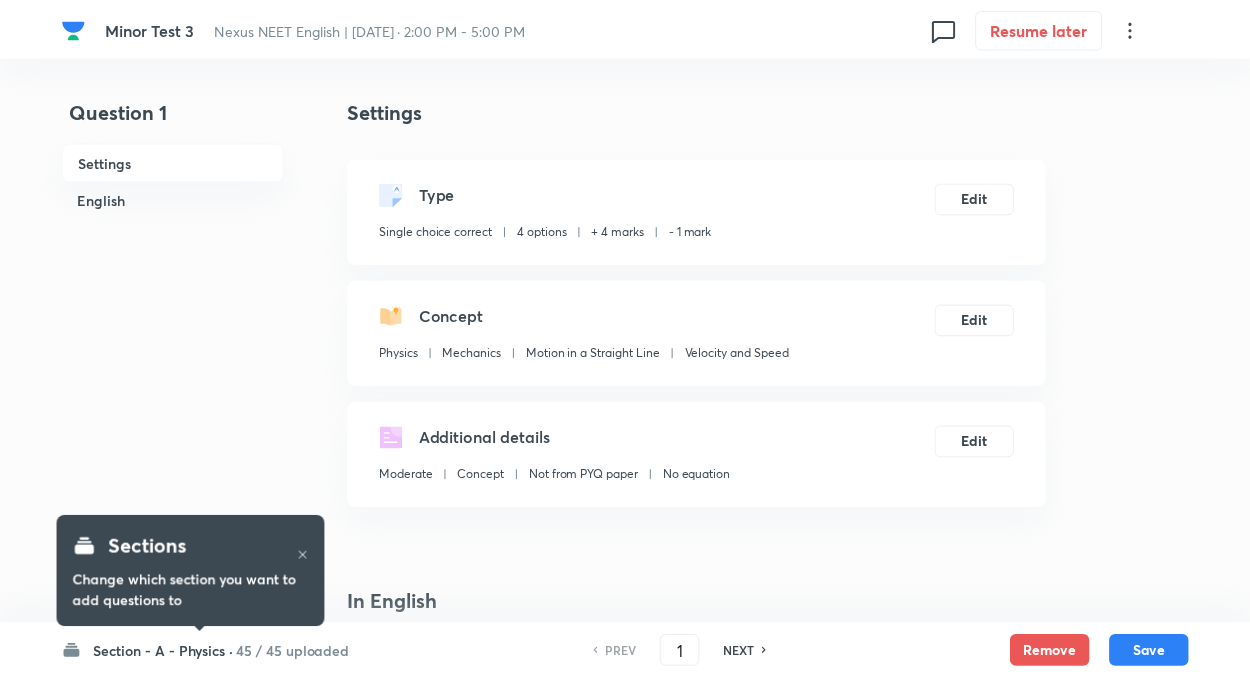 scroll, scrollTop: 0, scrollLeft: 0, axis: both 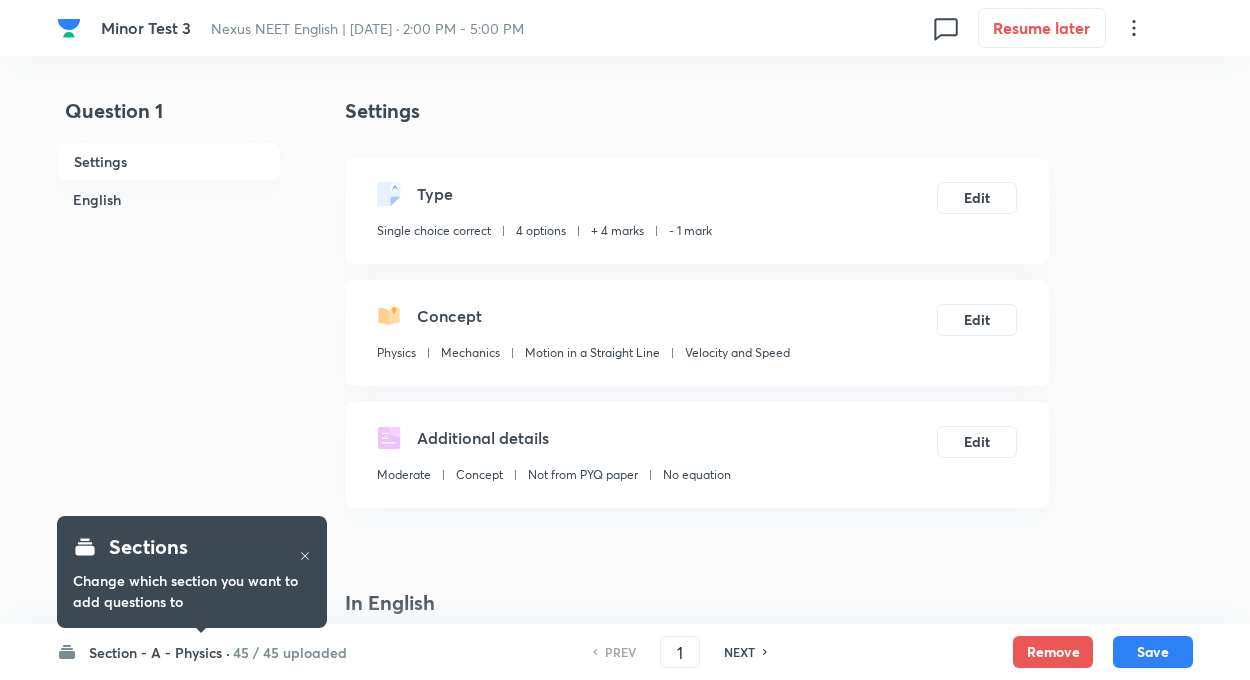 checkbox on "true" 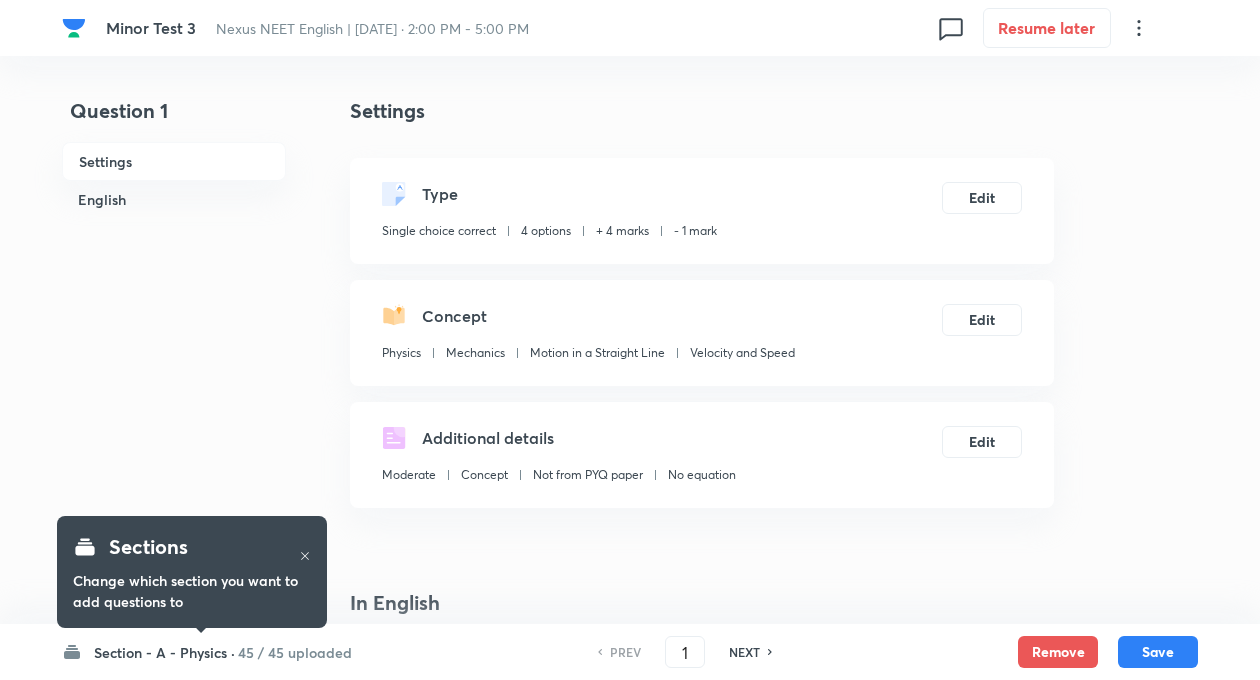 checkbox on "true" 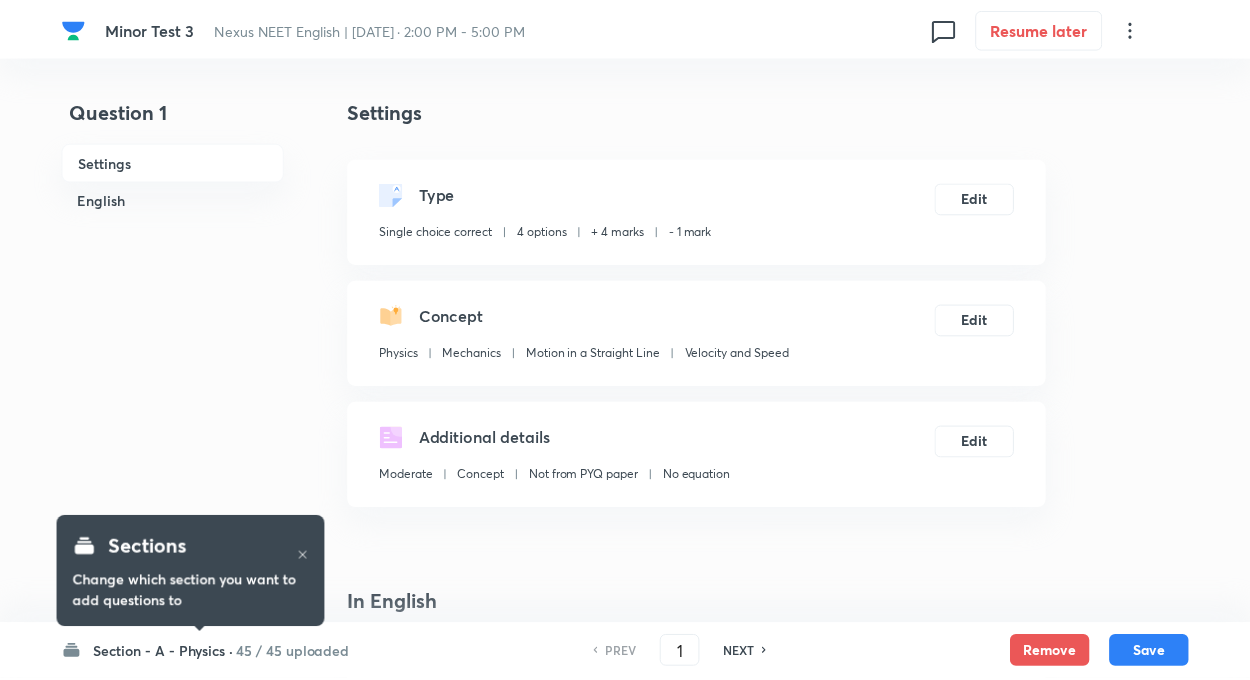 scroll, scrollTop: 0, scrollLeft: 0, axis: both 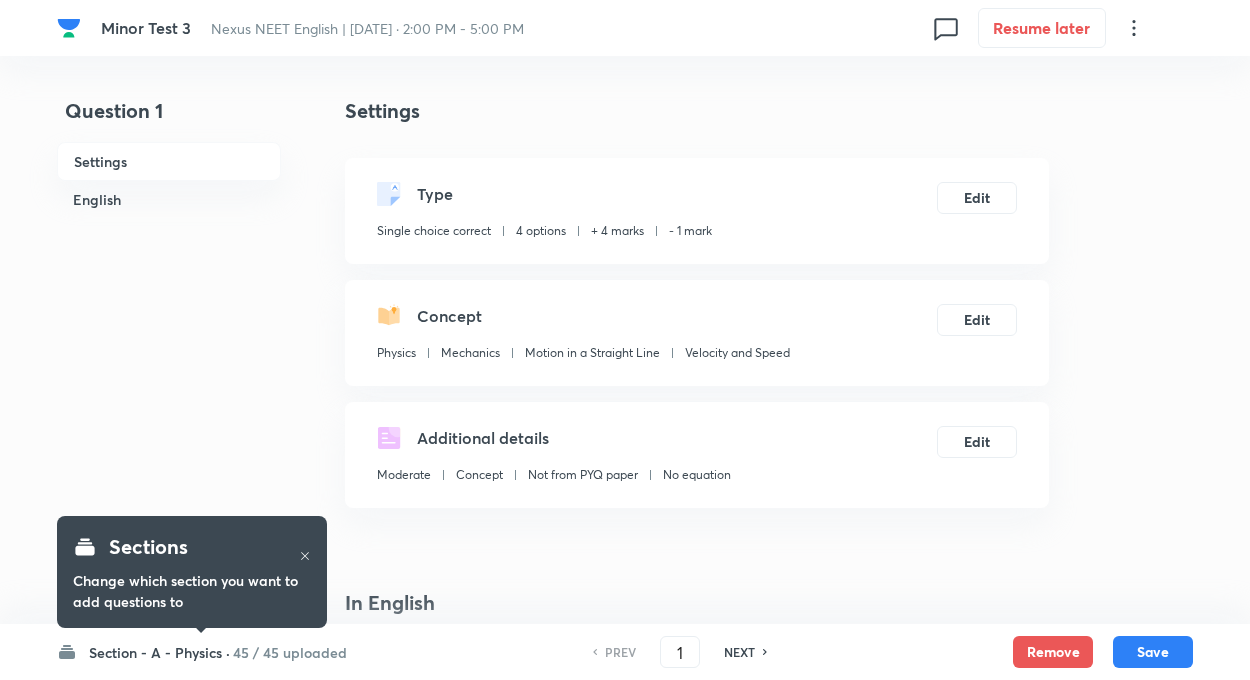 checkbox on "true" 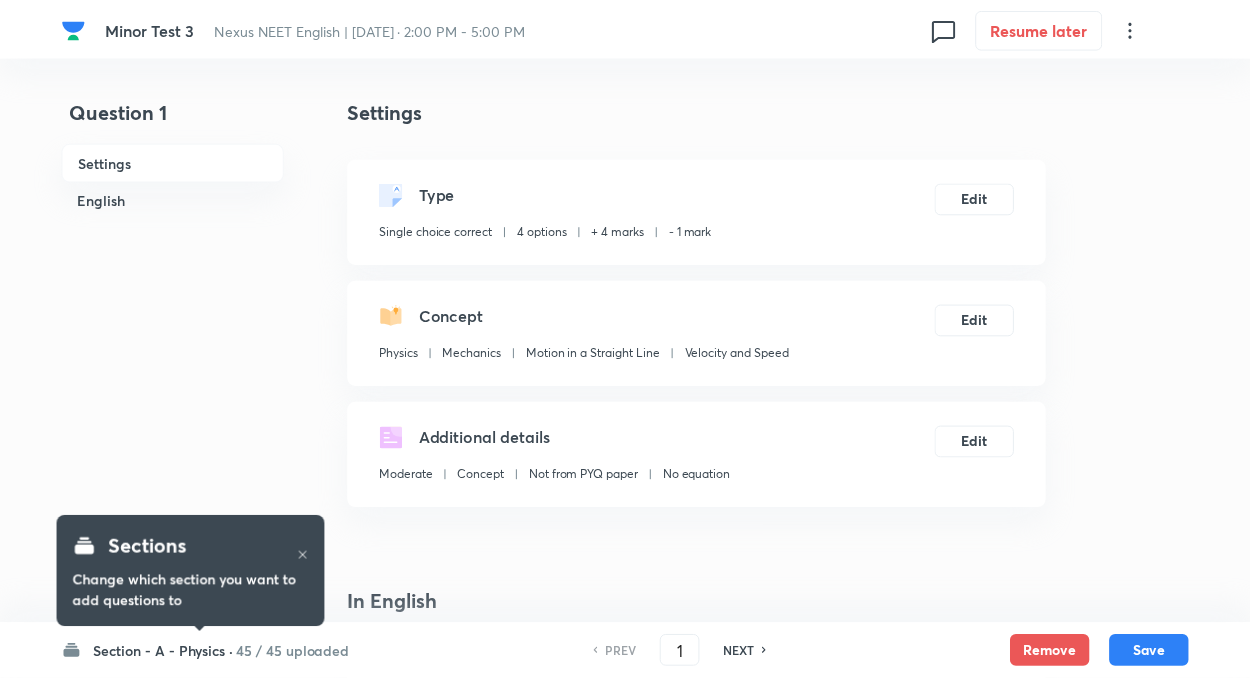 scroll, scrollTop: 0, scrollLeft: 0, axis: both 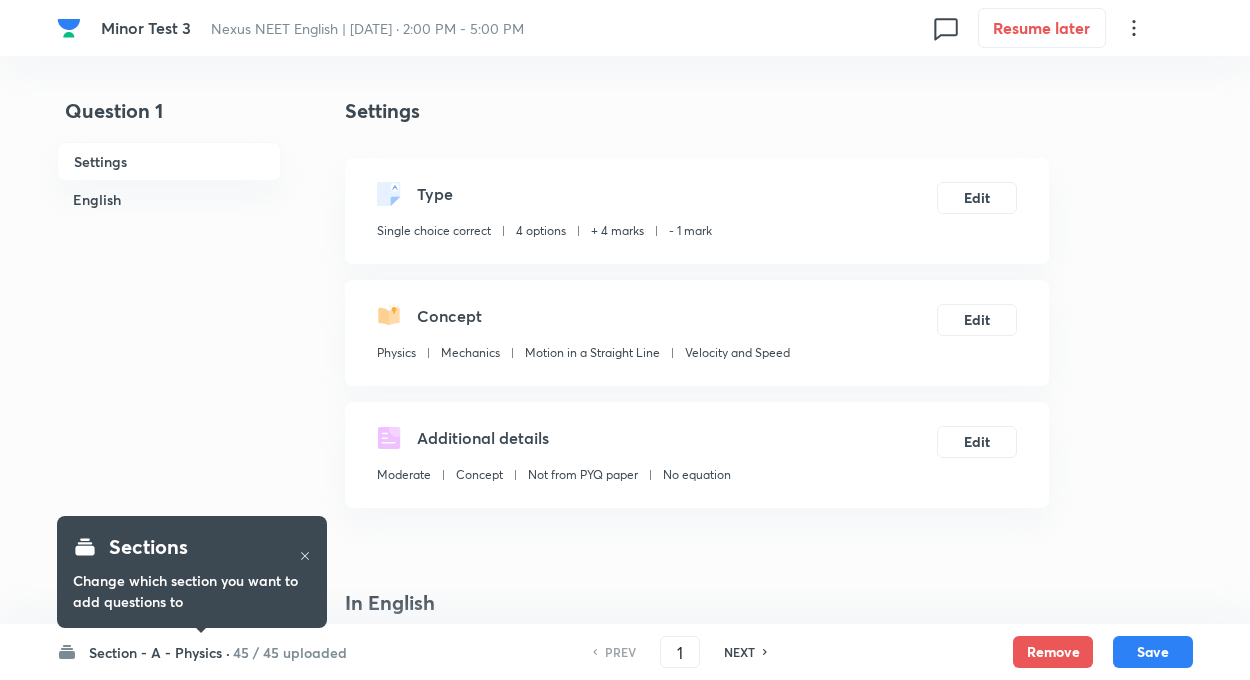 checkbox on "true" 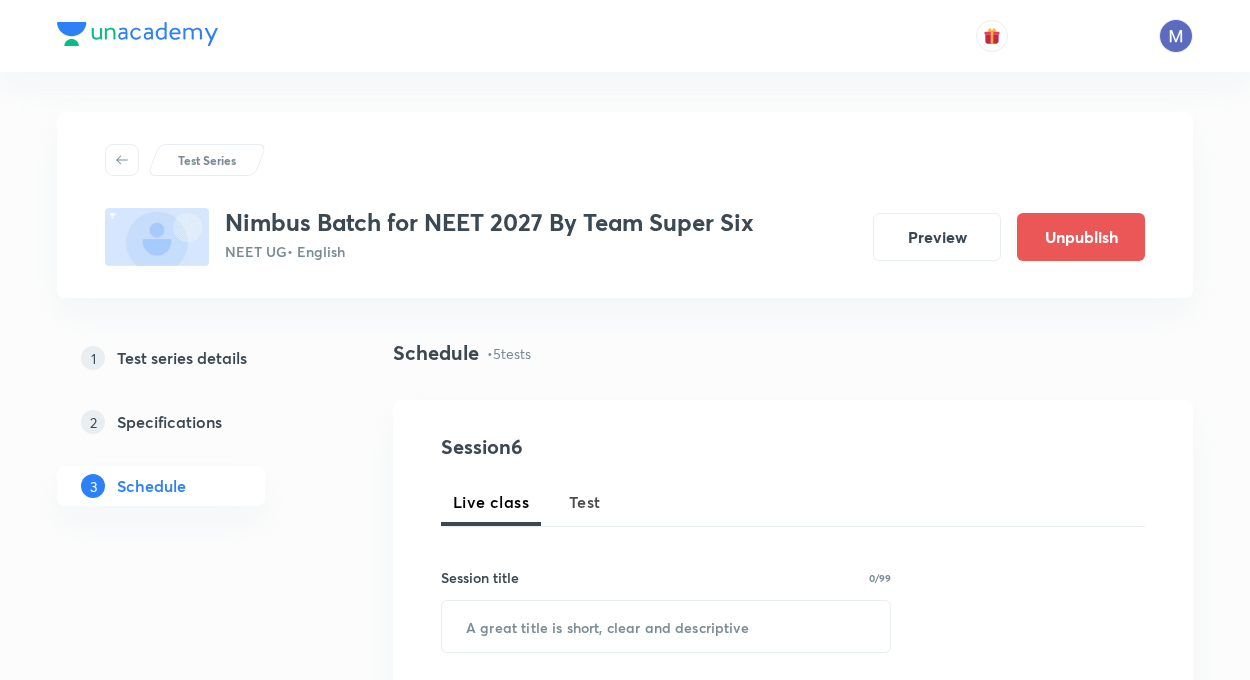scroll, scrollTop: 0, scrollLeft: 0, axis: both 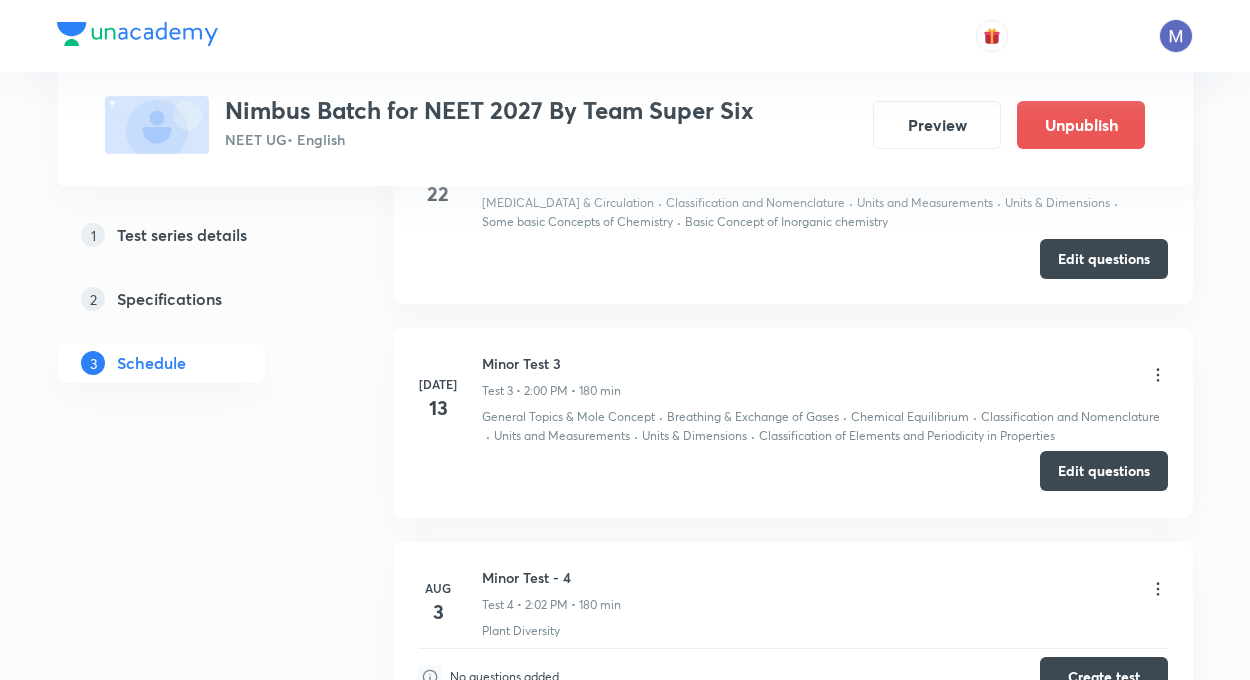 click on "Edit questions" at bounding box center [1104, 471] 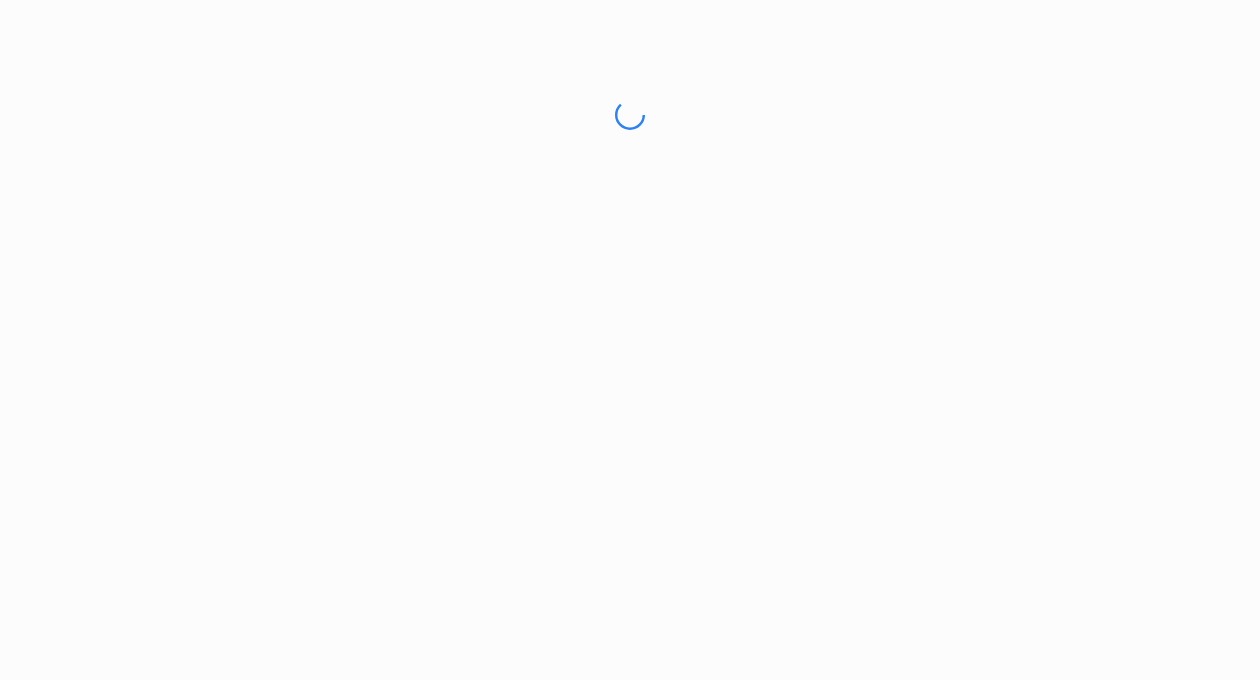 scroll, scrollTop: 0, scrollLeft: 0, axis: both 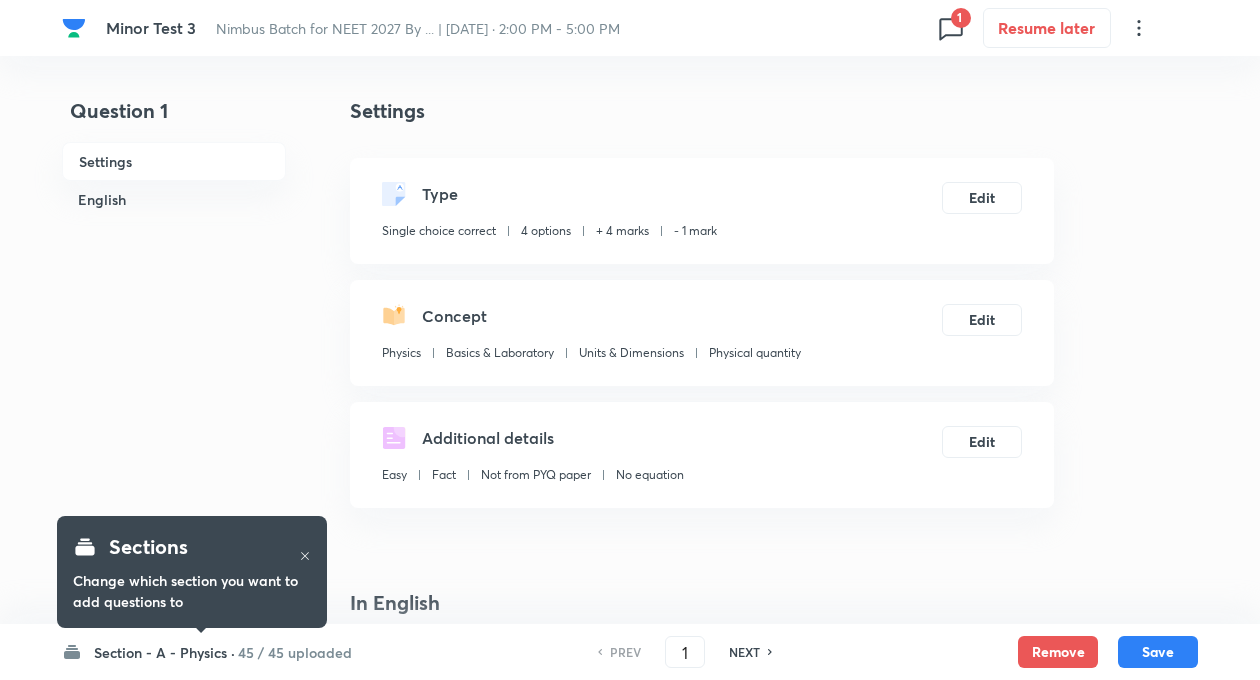 checkbox on "true" 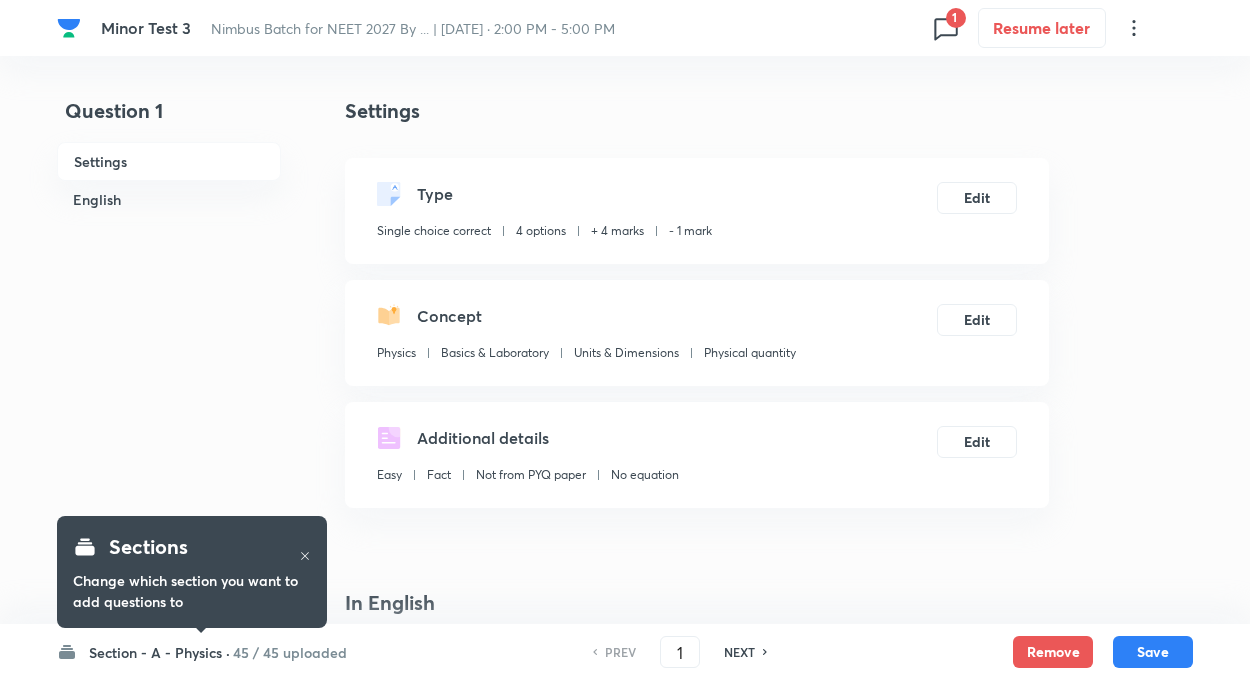 click on "Question 1 Settings English Settings Type Single choice correct 4 options + 4 marks - 1 mark Edit Concept Physics Basics & Laboratory Units & Dimensions Physical quantity Edit Additional details Easy Fact Not from PYQ paper No equation Edit In English Question Dimensional formula for angular momentum is Option A Mark as correct answer Option B Marked as correct Option C Mark as correct answer Option D Mark as correct answer Solution Angular momentum = mvr" at bounding box center (625, 1354) 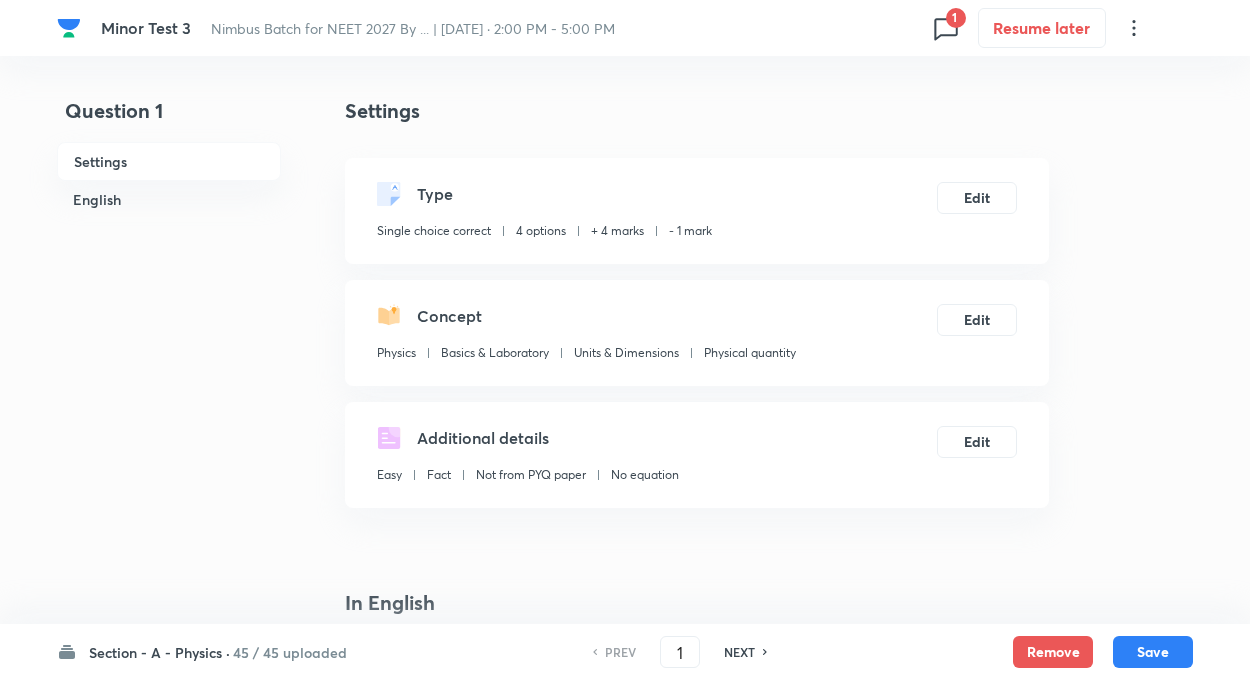click on "45 / 45 uploaded" at bounding box center (290, 652) 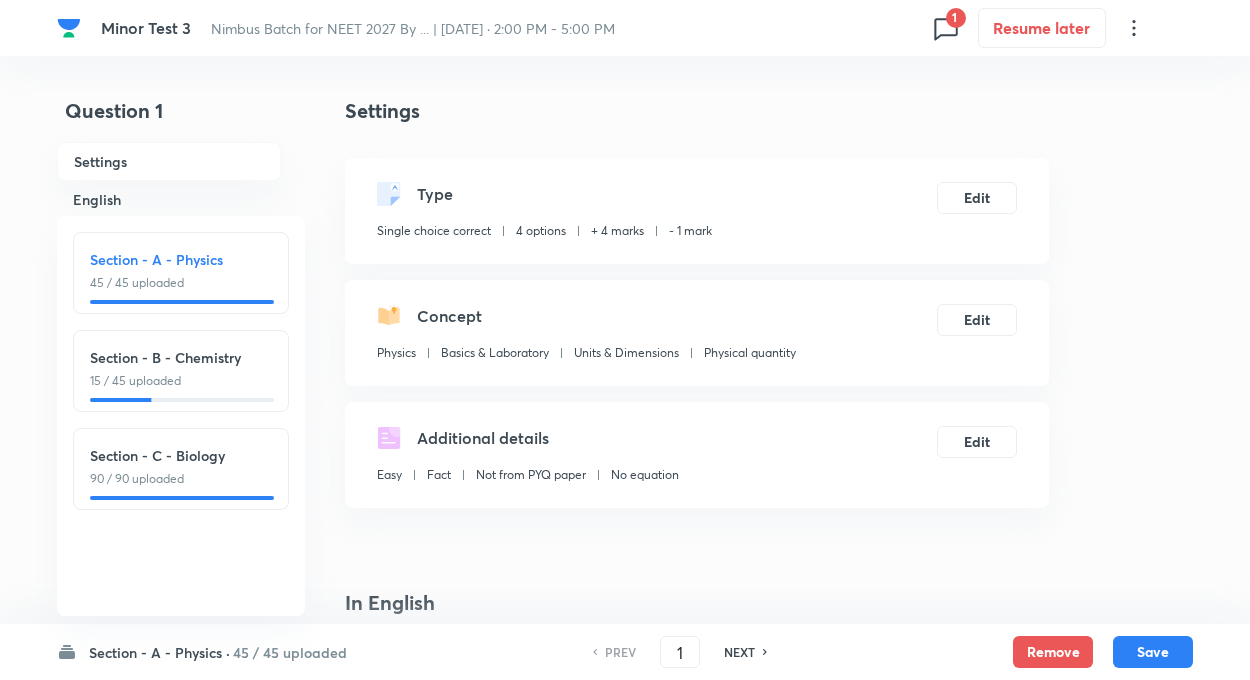 click on "15 / 45 uploaded" at bounding box center (181, 381) 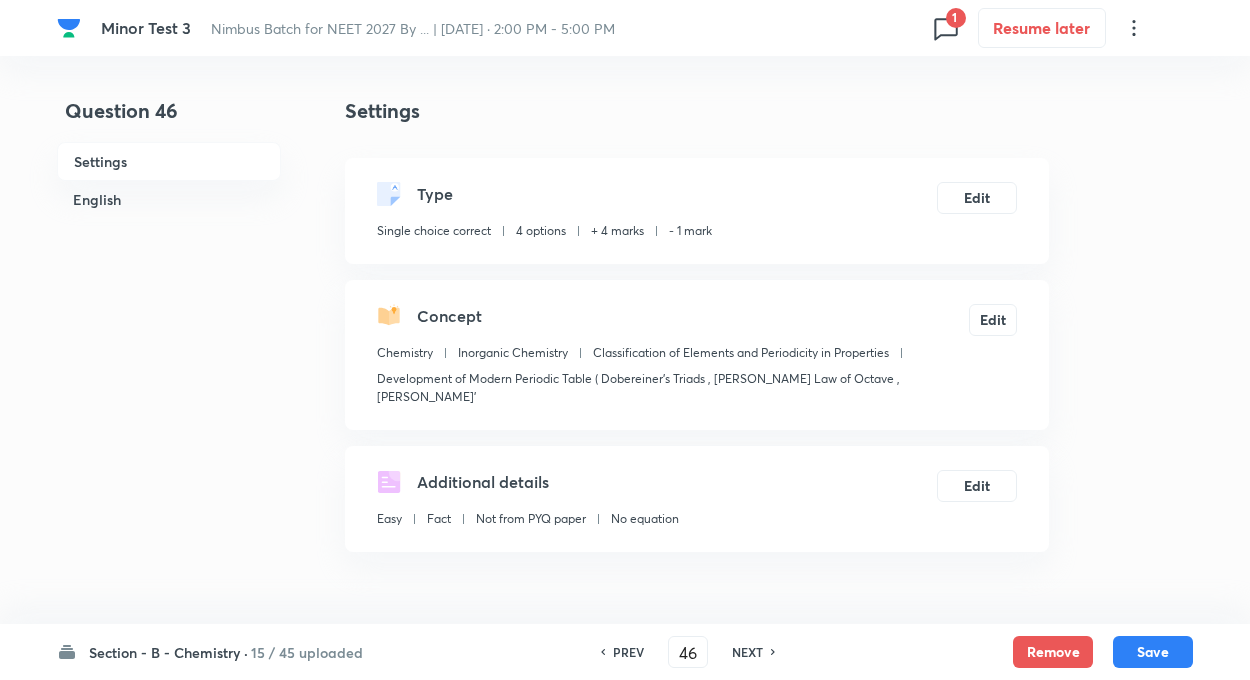 checkbox on "true" 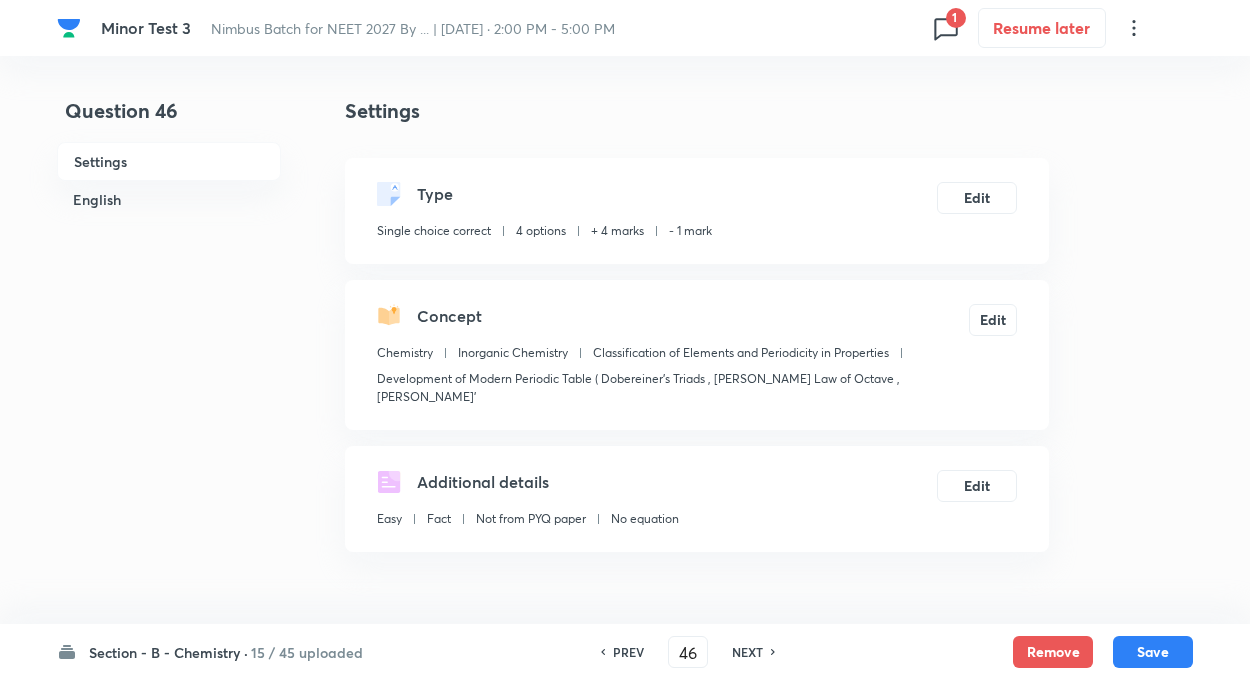 click on "Question 46 Settings English" at bounding box center (169, 1376) 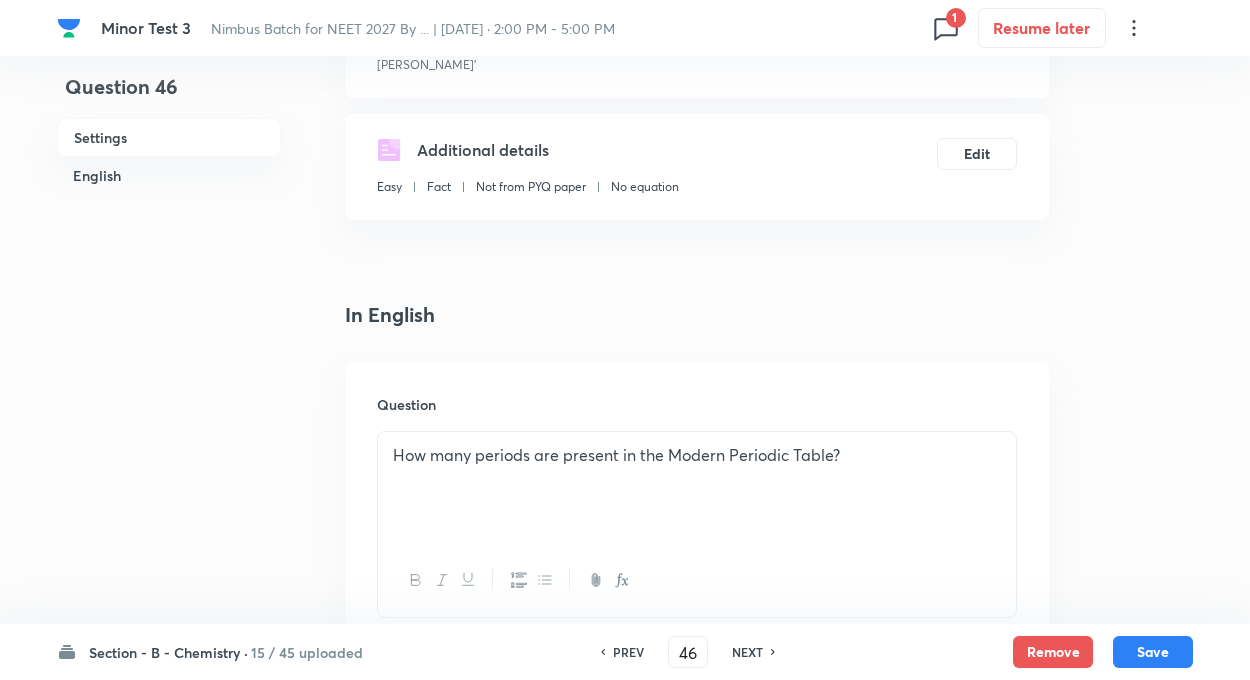 scroll, scrollTop: 480, scrollLeft: 0, axis: vertical 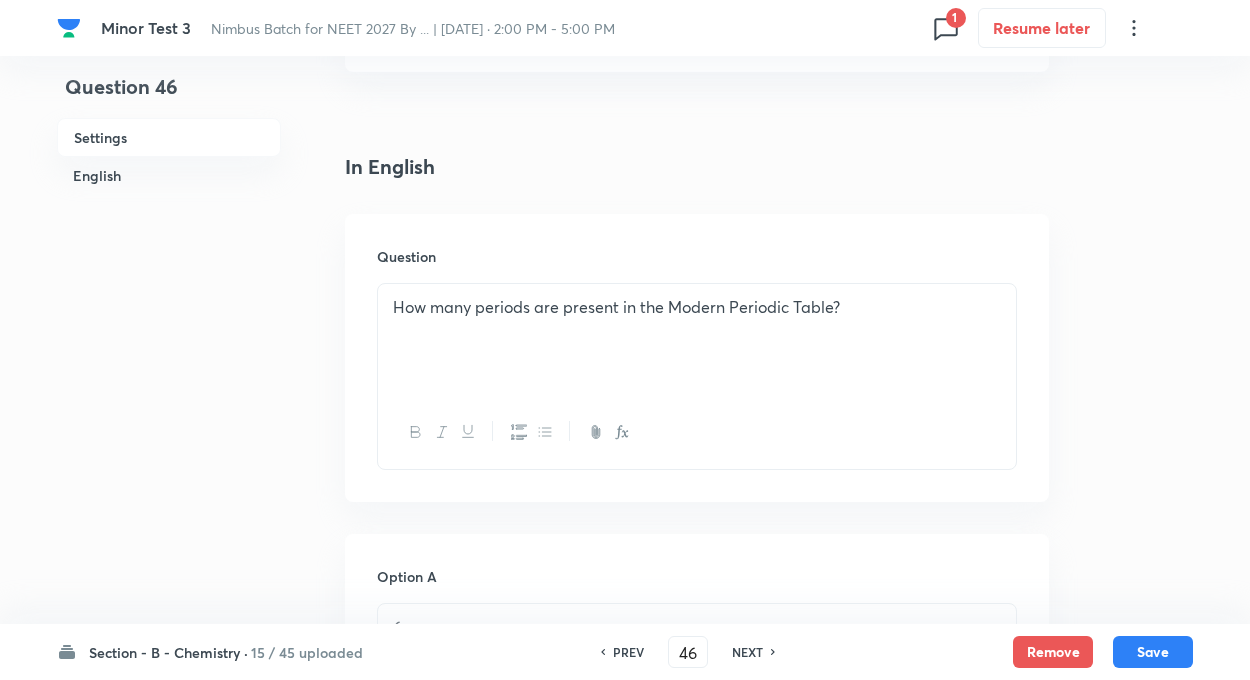 click on "NEXT" at bounding box center [747, 652] 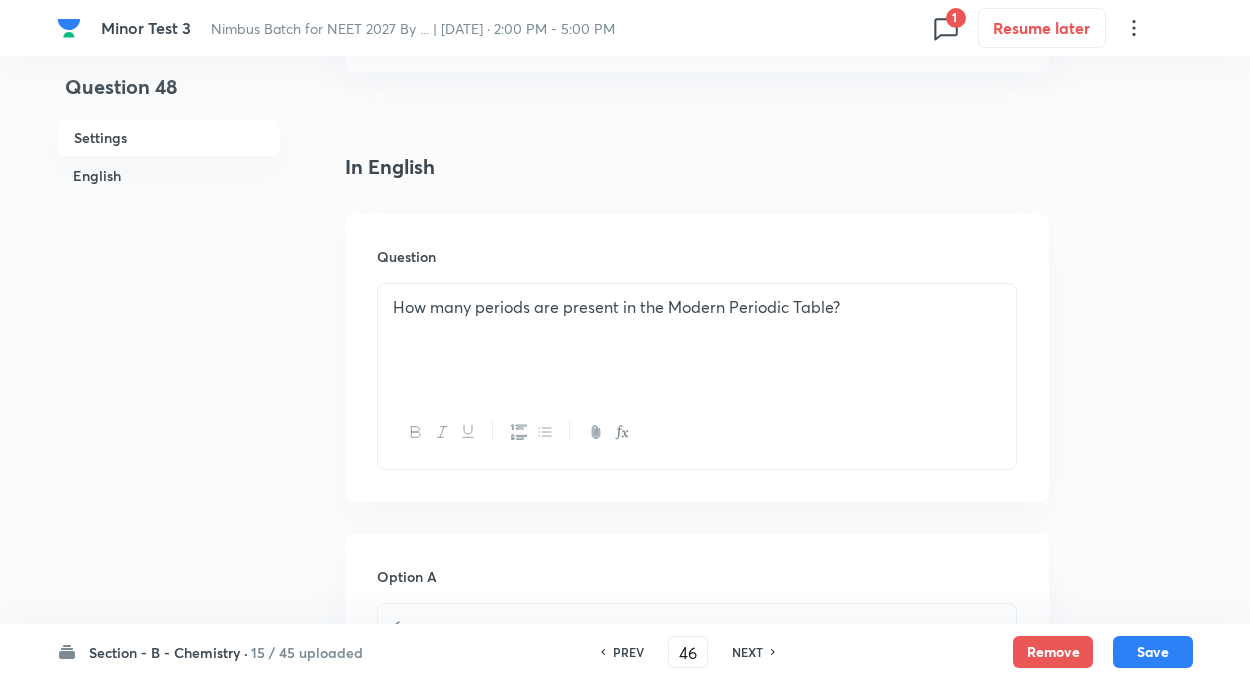 type on "47" 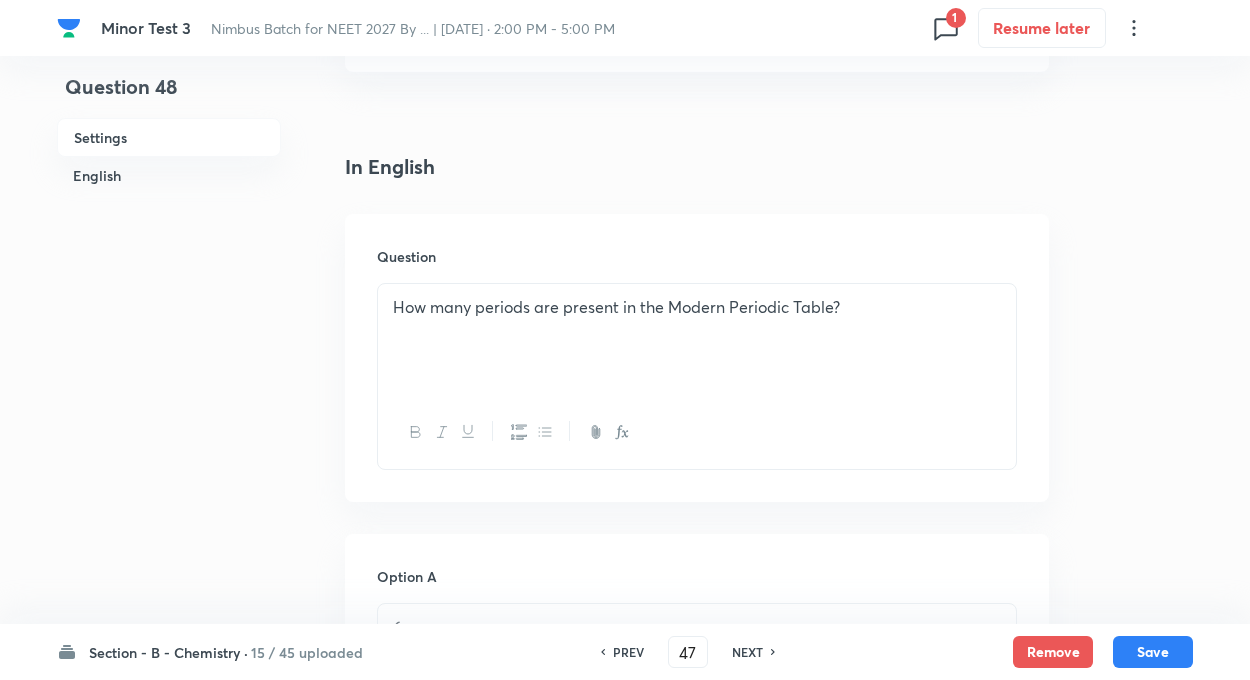 click on "NEXT" at bounding box center (747, 652) 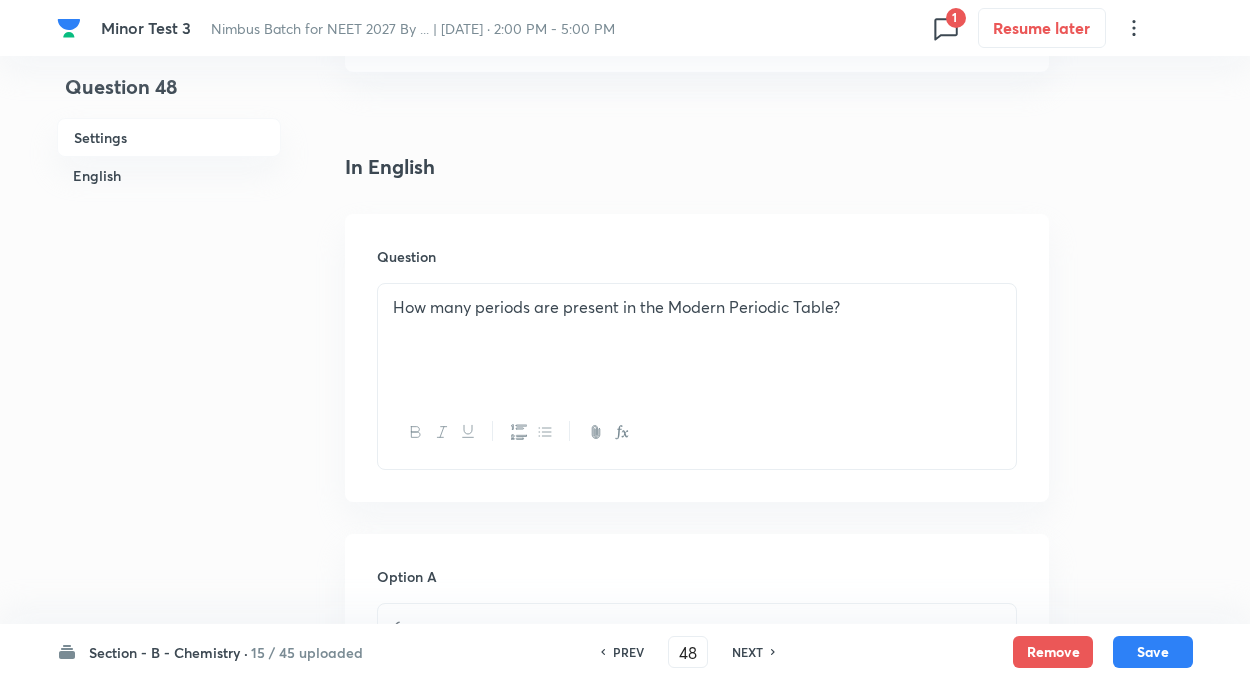 click on "NEXT" at bounding box center (747, 652) 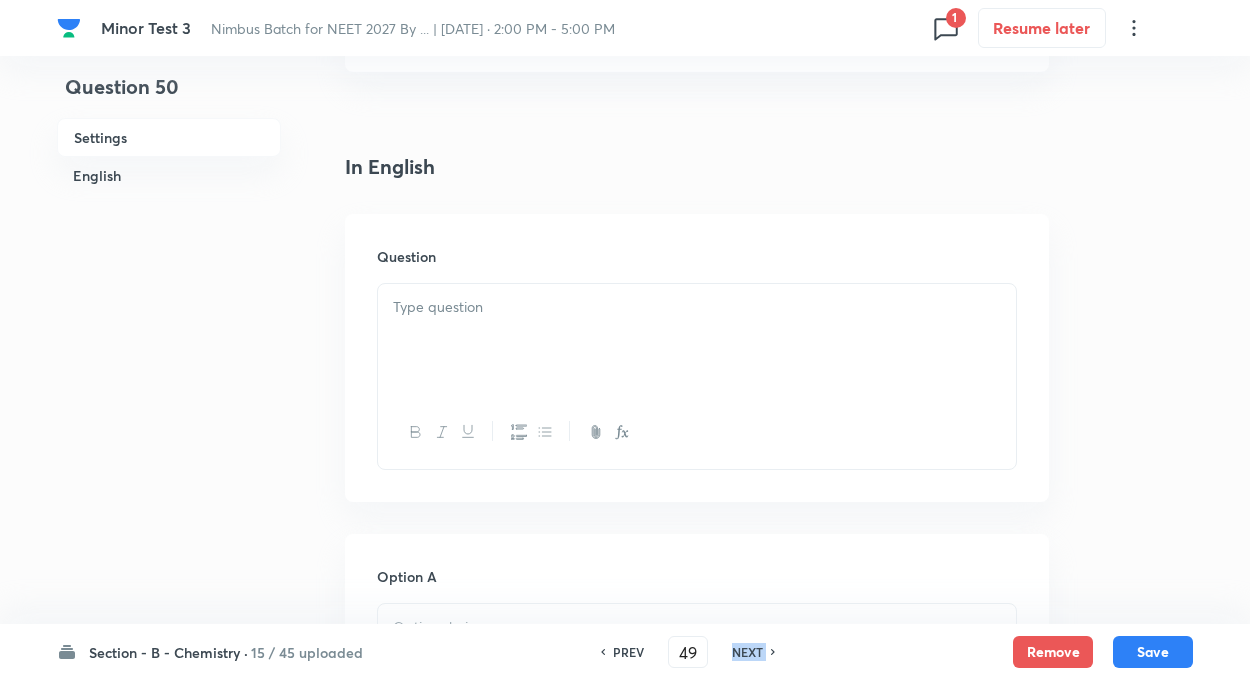 click on "NEXT" at bounding box center (747, 652) 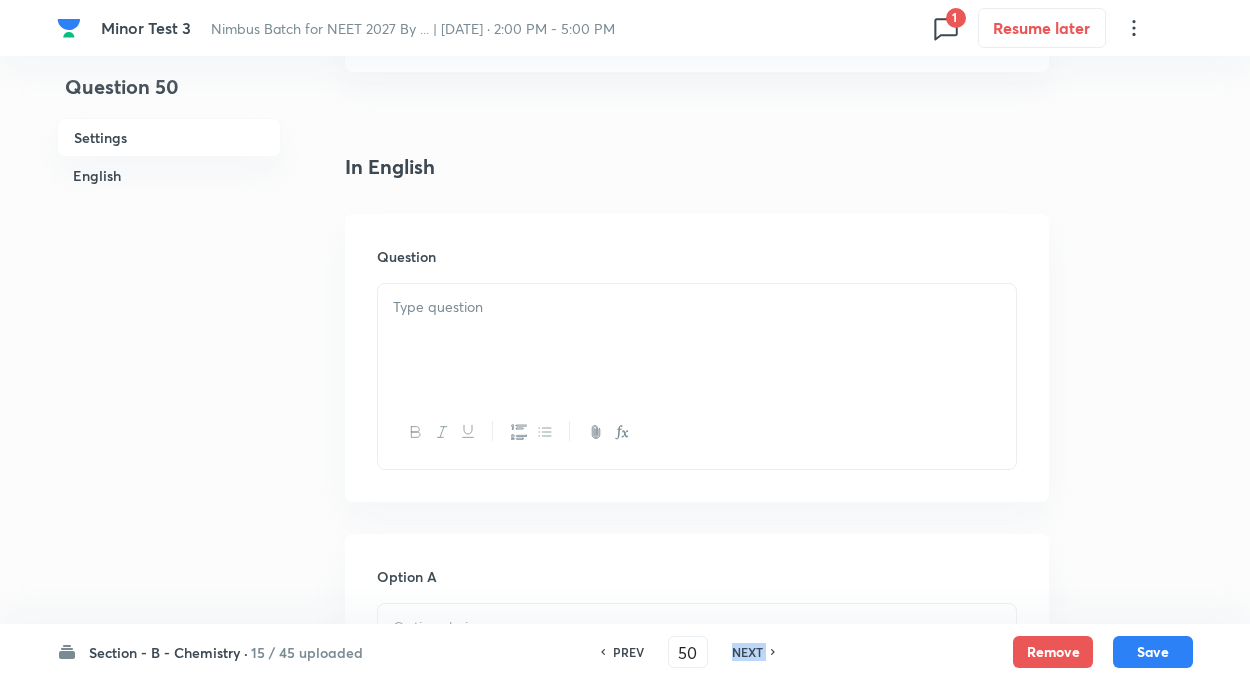 type on "51" 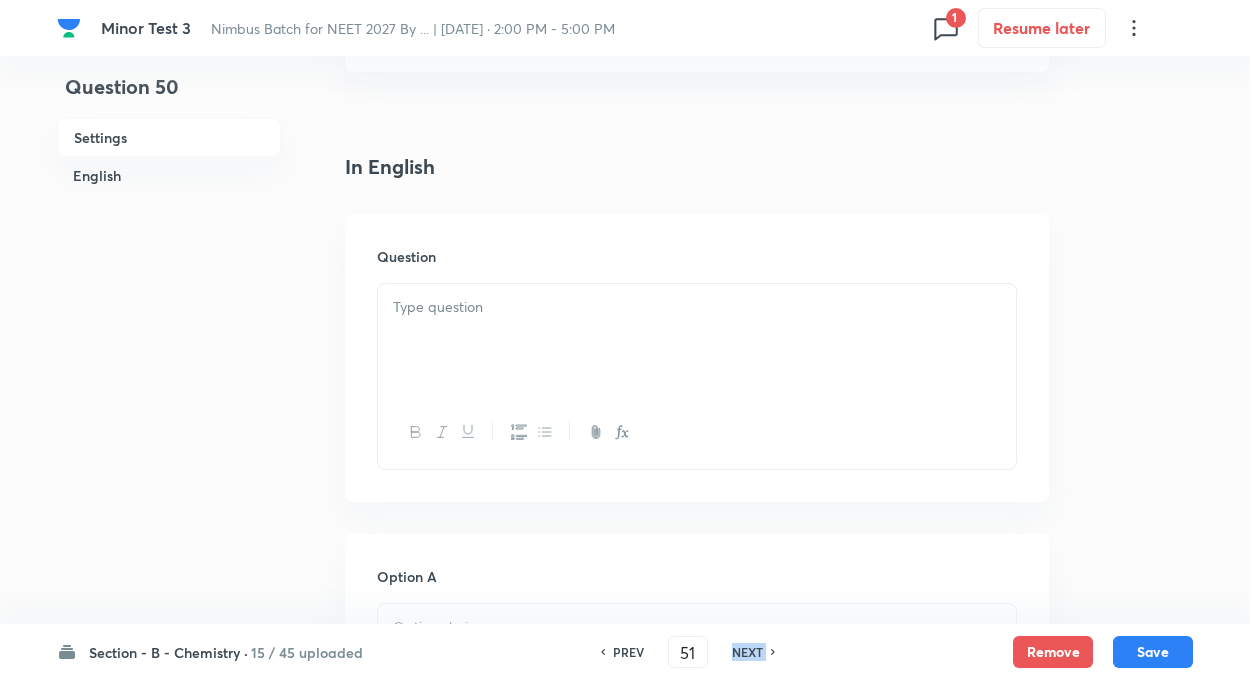 click on "NEXT" at bounding box center (747, 652) 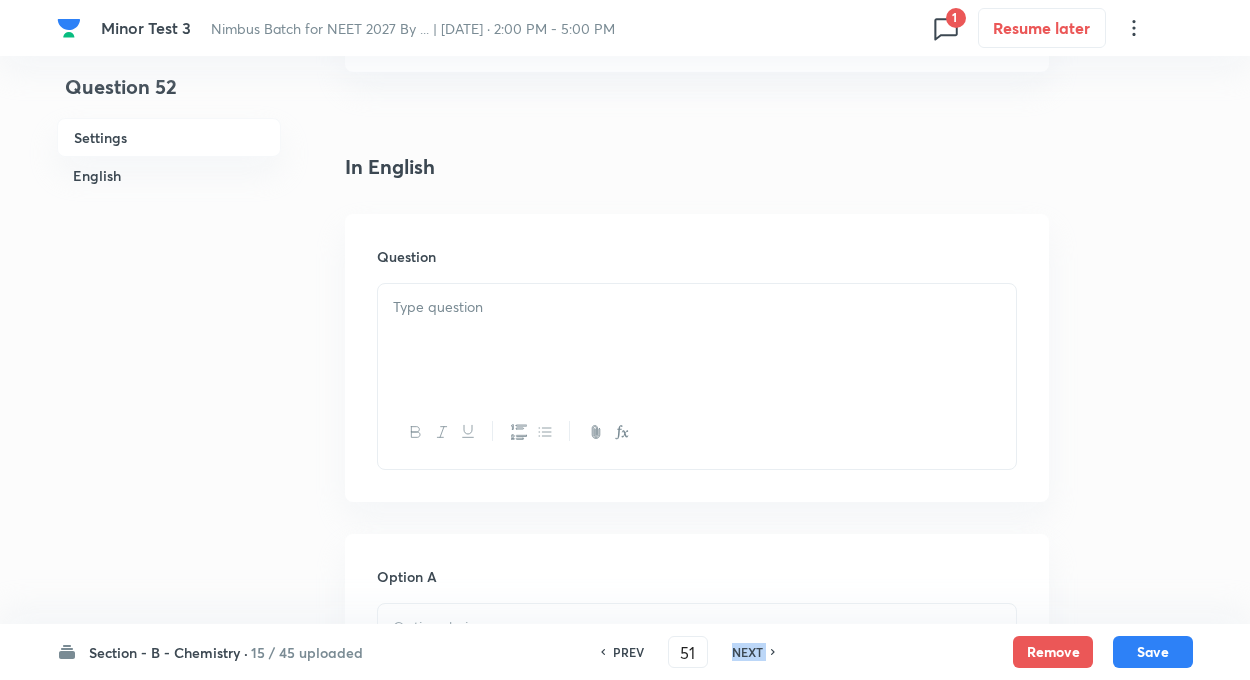 click on "NEXT" at bounding box center (747, 652) 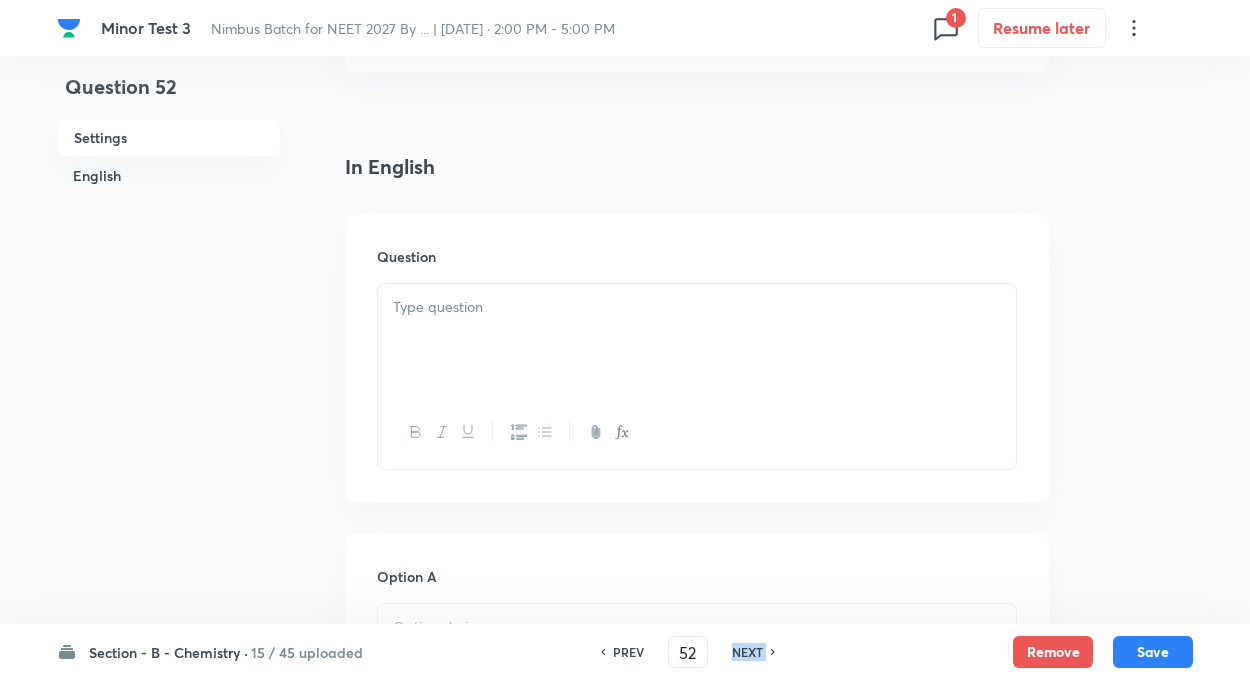 click on "NEXT" at bounding box center (747, 652) 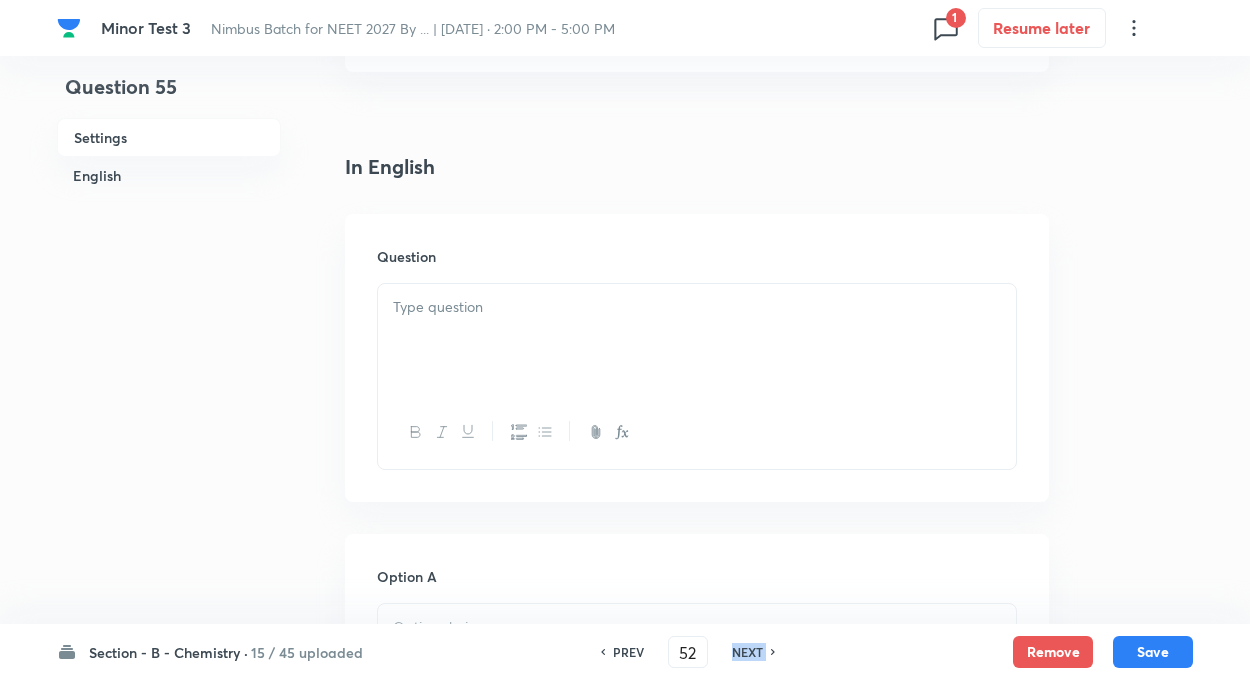 checkbox on "false" 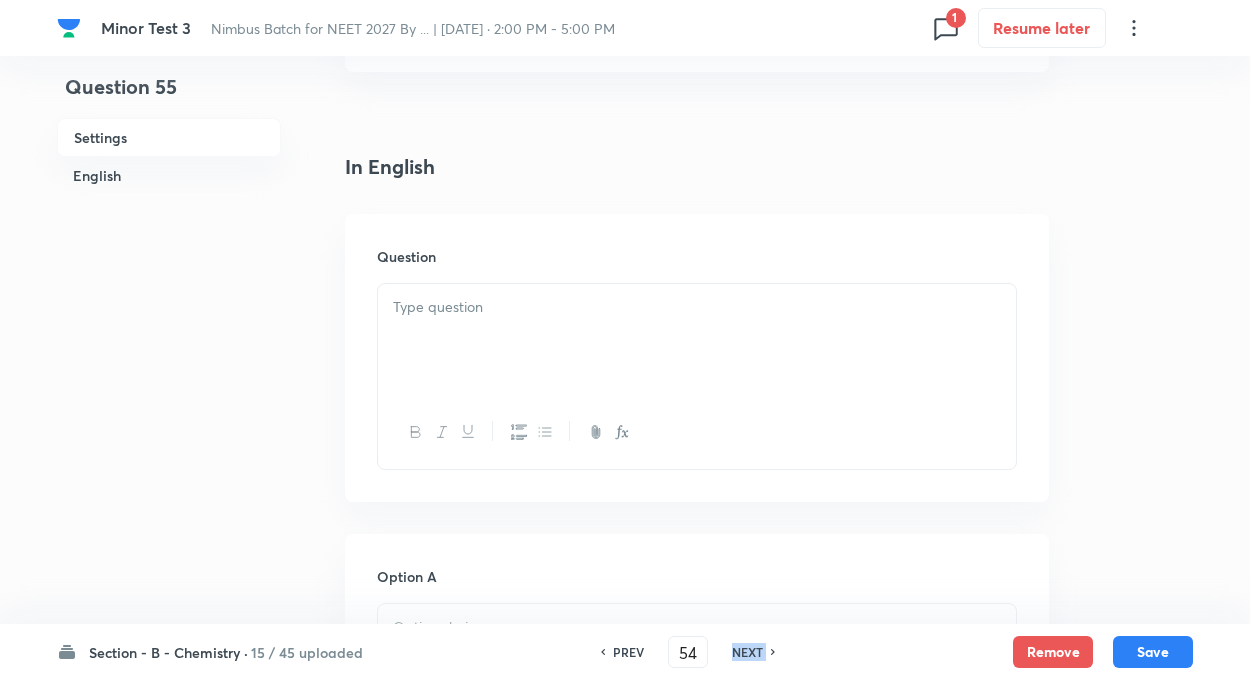 type on "55" 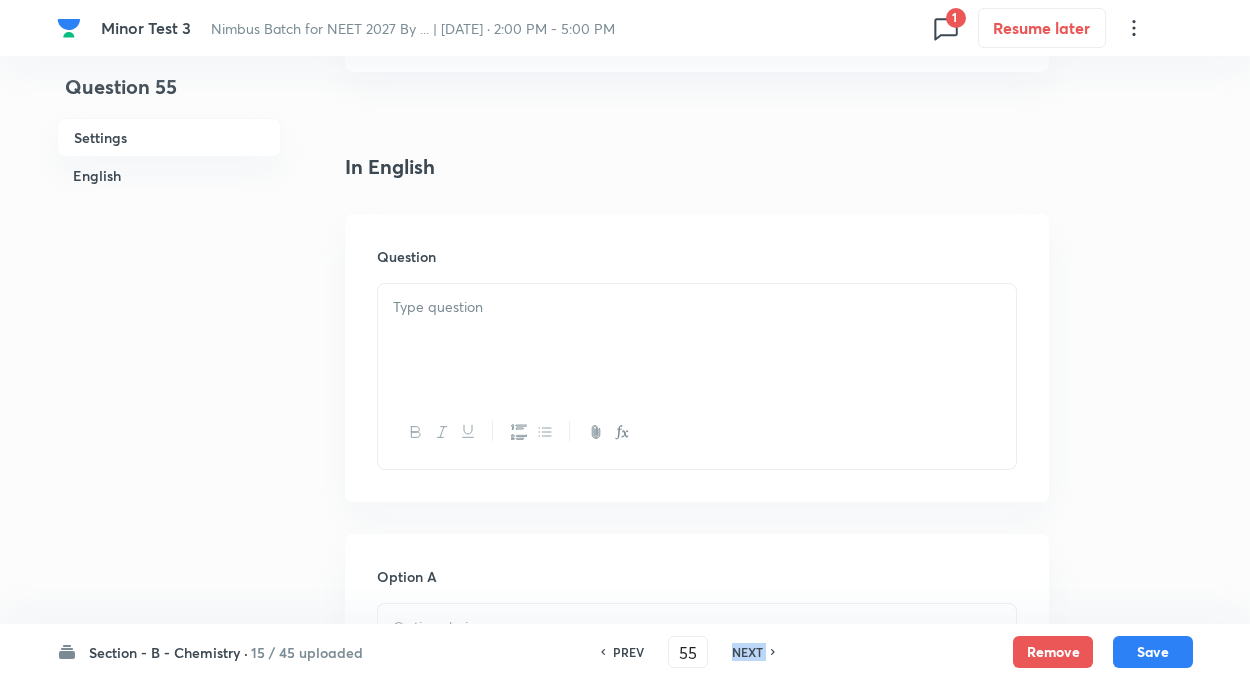 click on "NEXT" at bounding box center [747, 652] 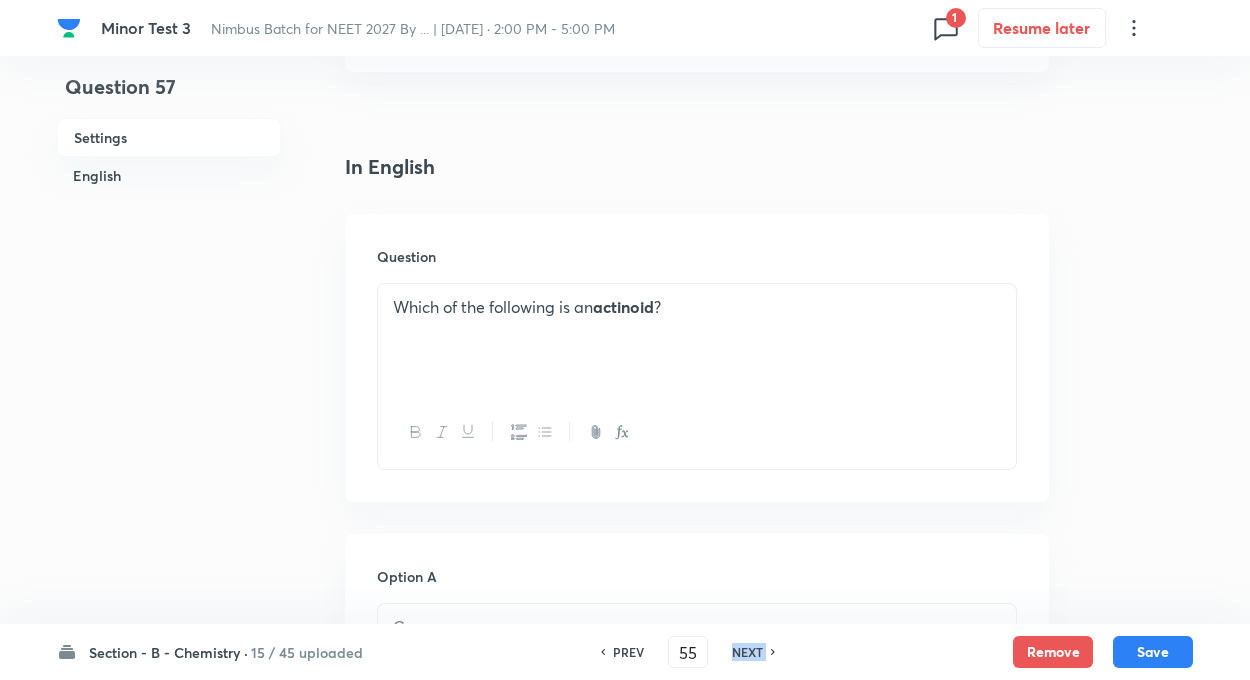 click on "NEXT" at bounding box center [747, 652] 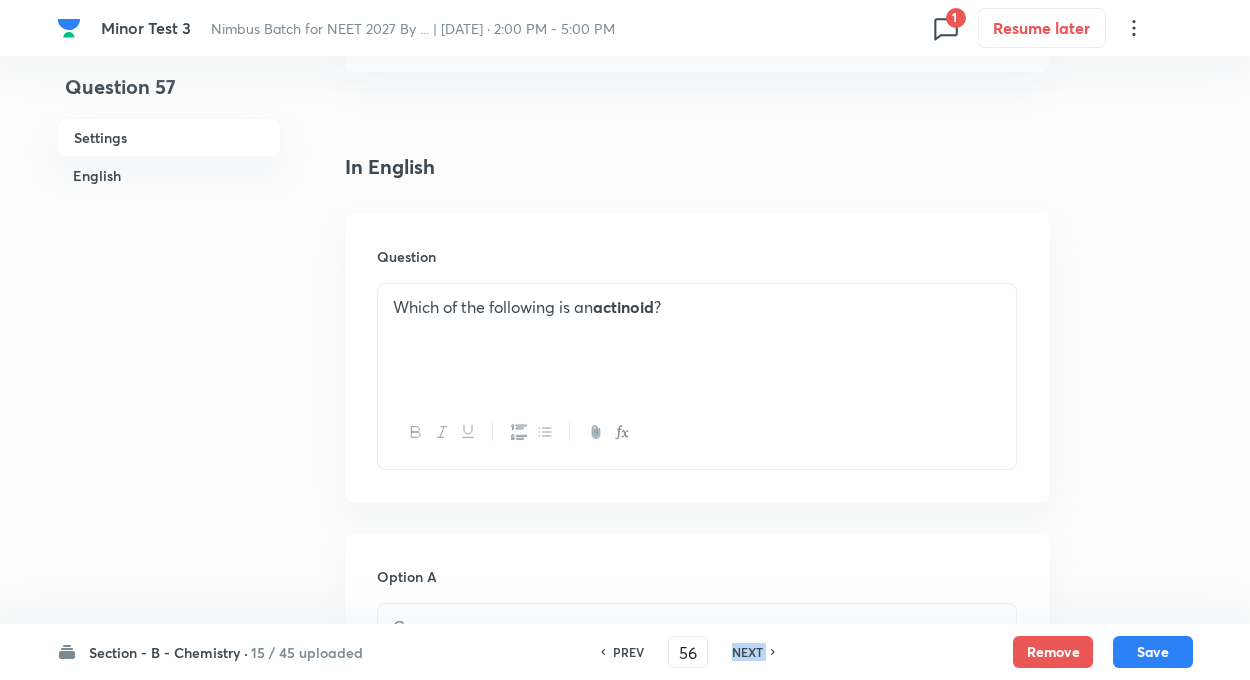 click on "NEXT" at bounding box center [747, 652] 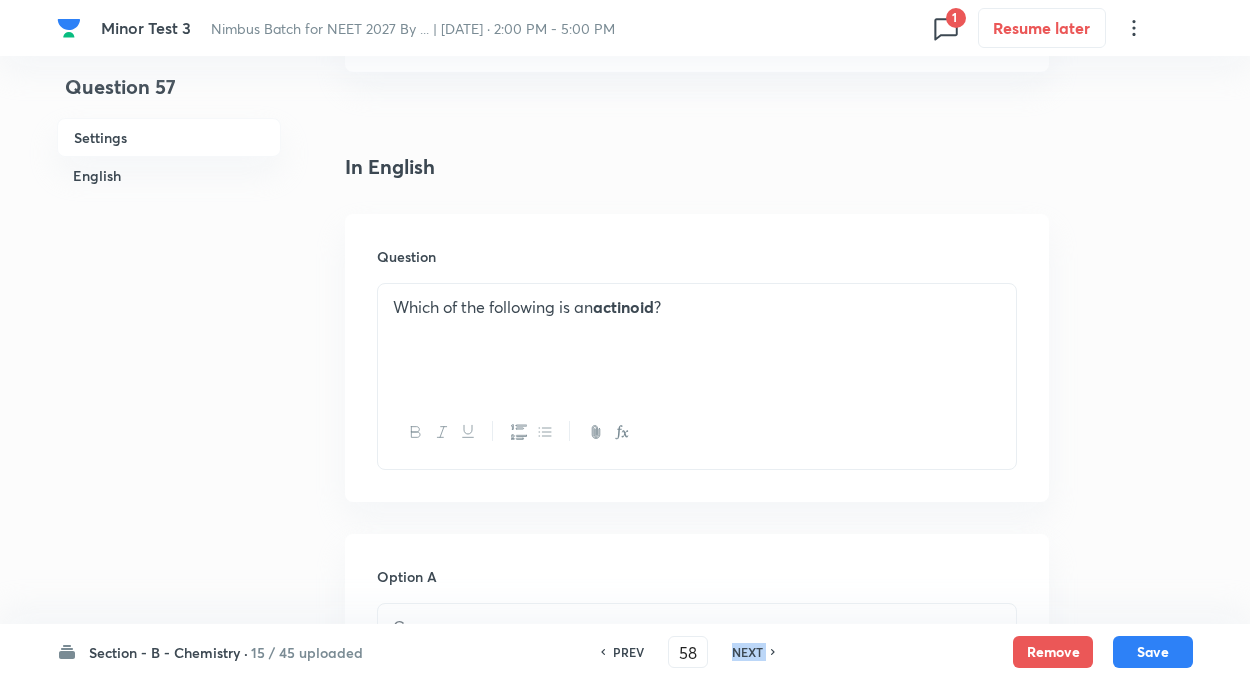 click on "NEXT" at bounding box center [747, 652] 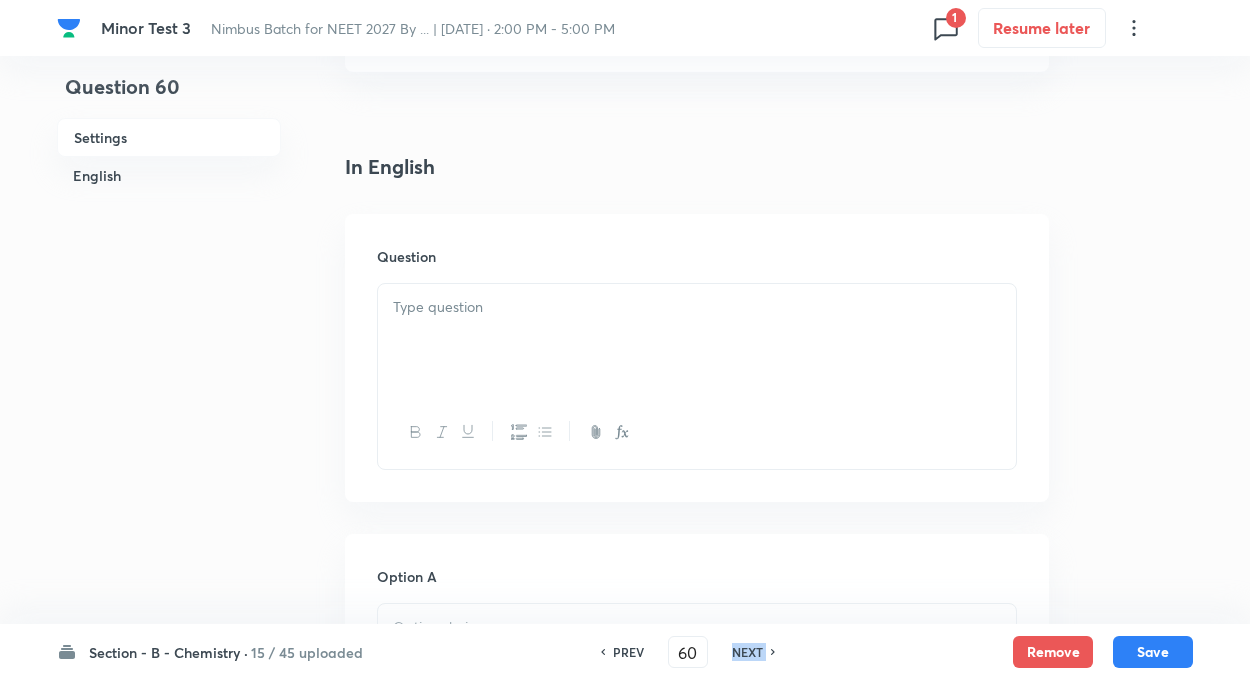 click on "NEXT" at bounding box center (747, 652) 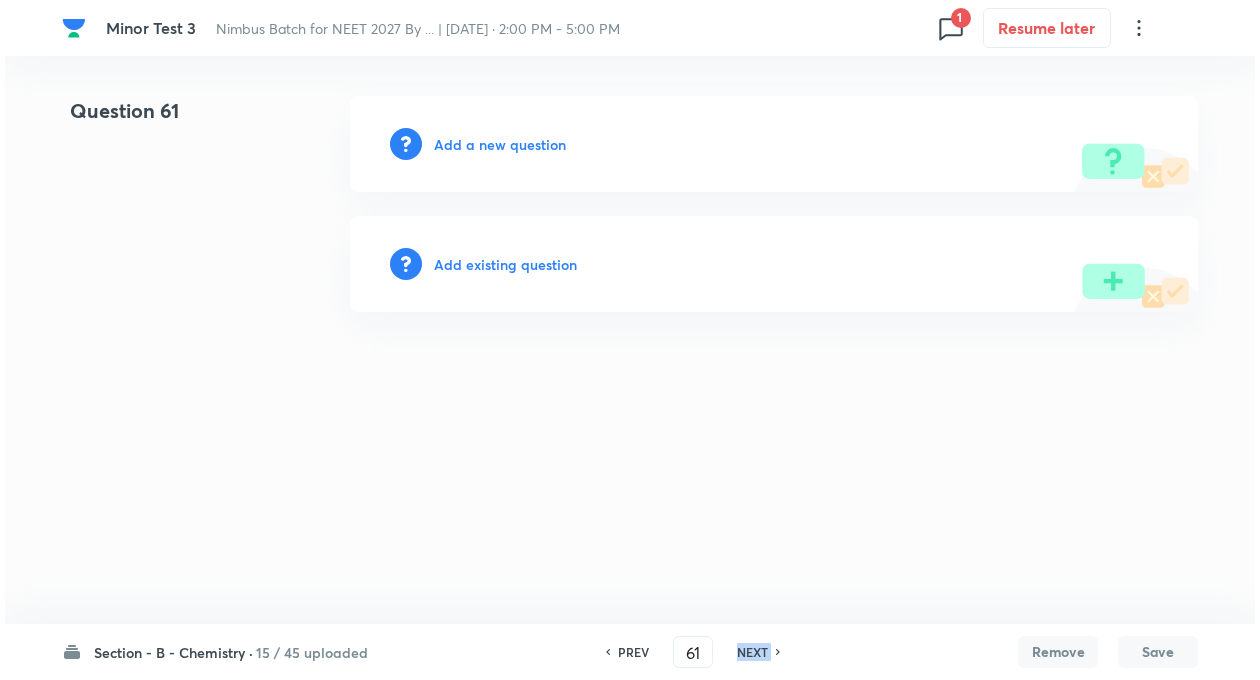 scroll, scrollTop: 0, scrollLeft: 0, axis: both 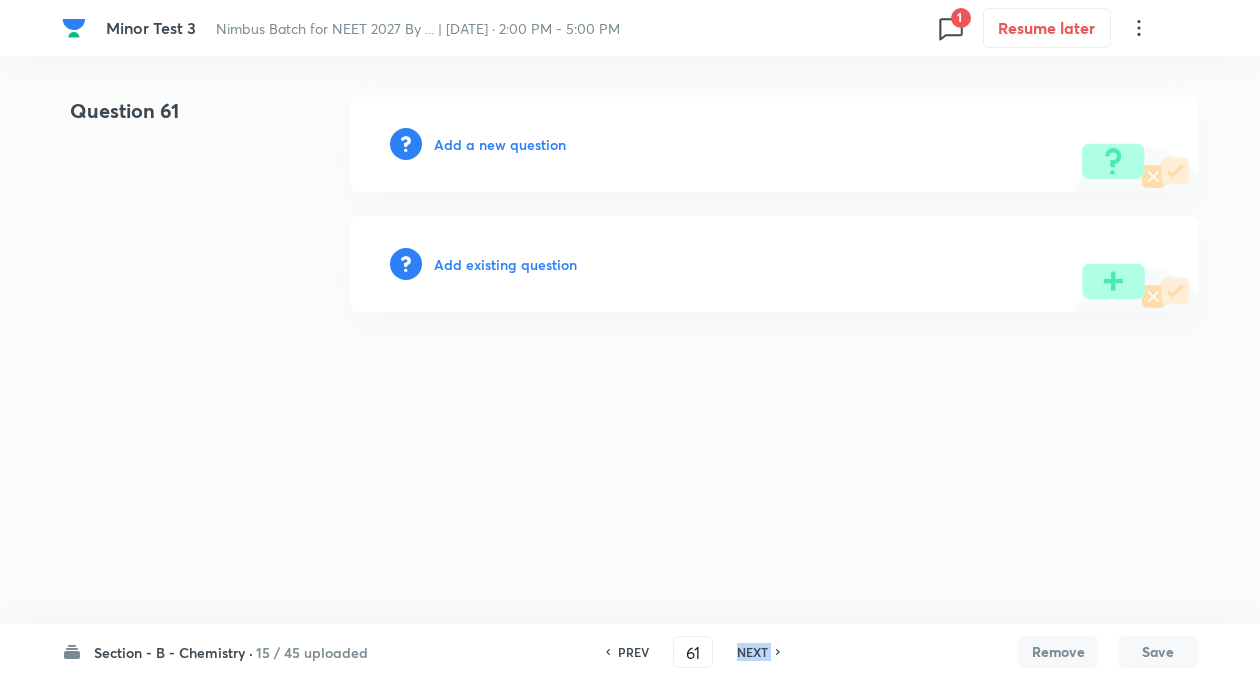 click on "NEXT" at bounding box center [752, 652] 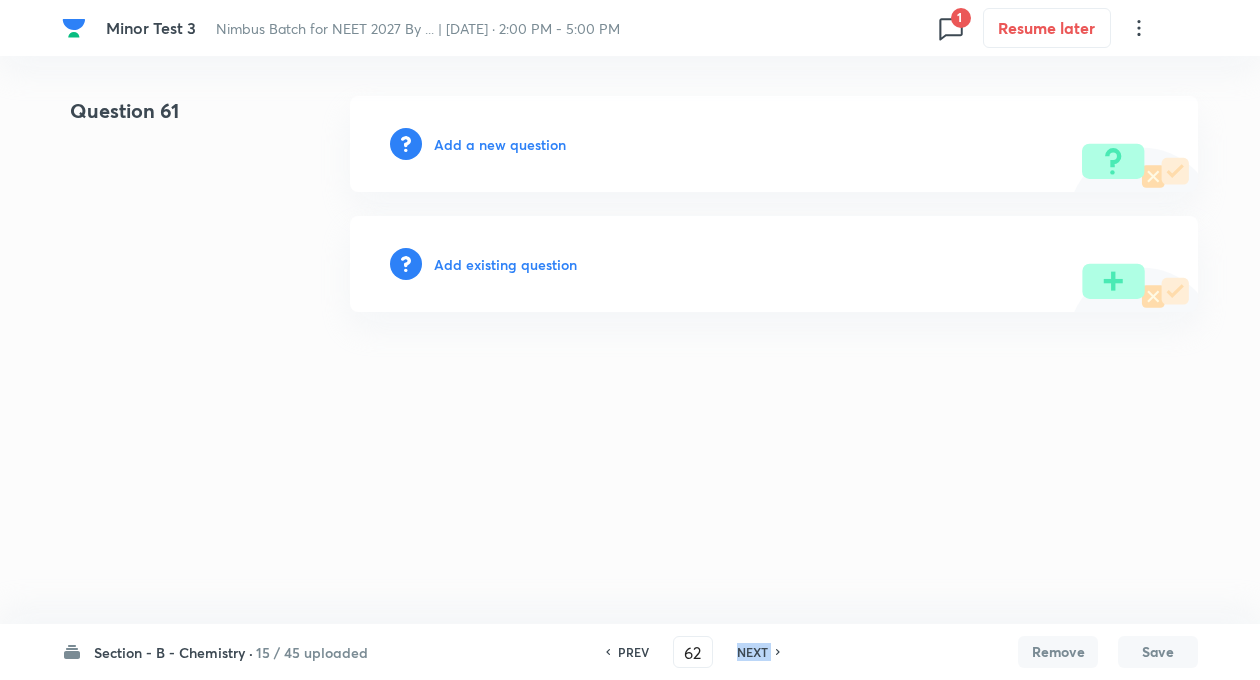 click on "NEXT" at bounding box center [752, 652] 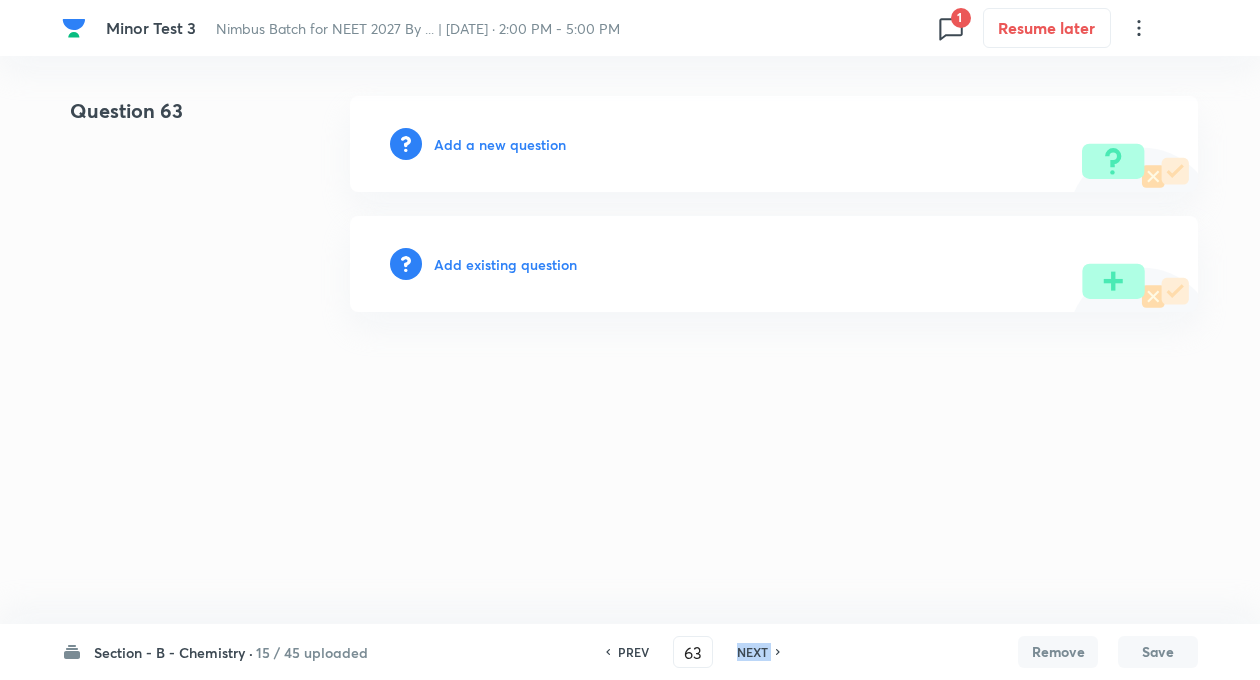 click on "NEXT" at bounding box center (752, 652) 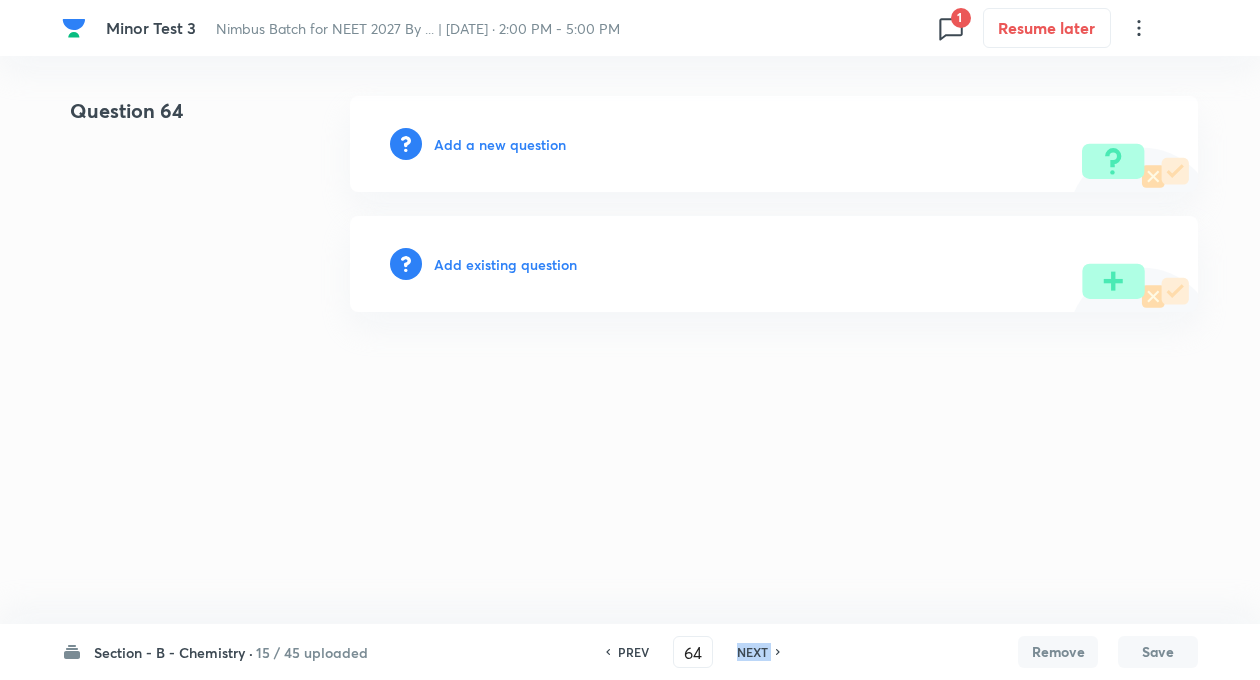 click on "NEXT" at bounding box center (752, 652) 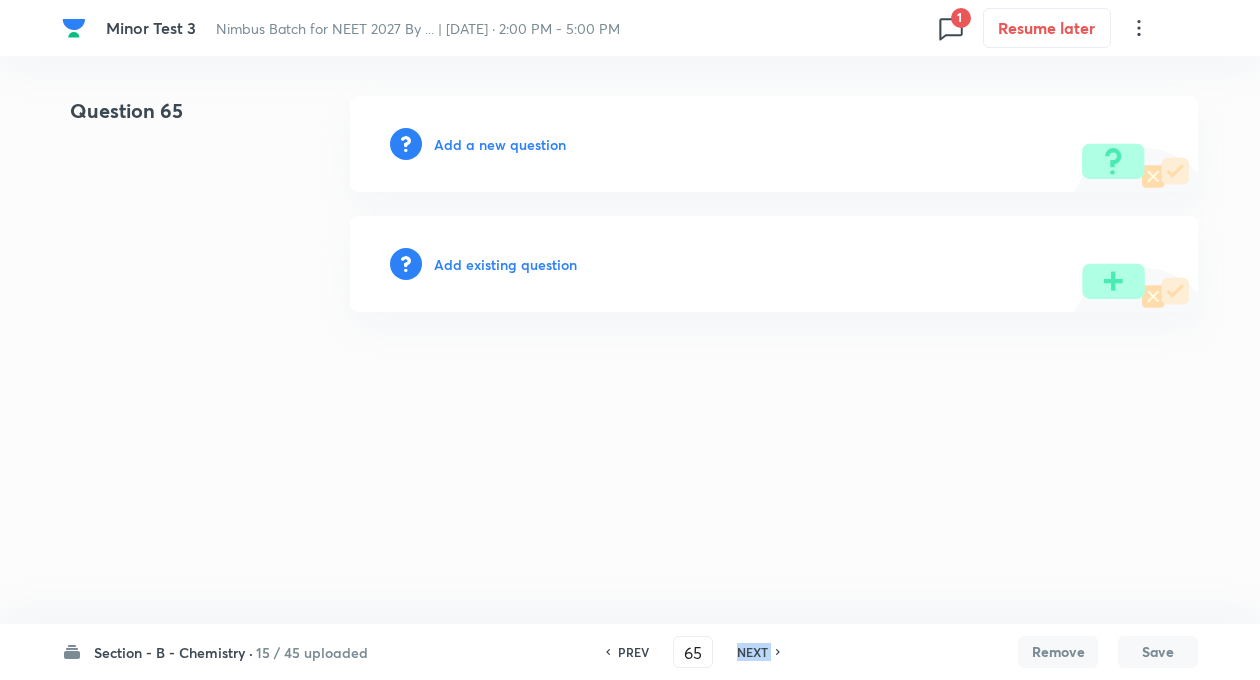 click on "NEXT" at bounding box center (752, 652) 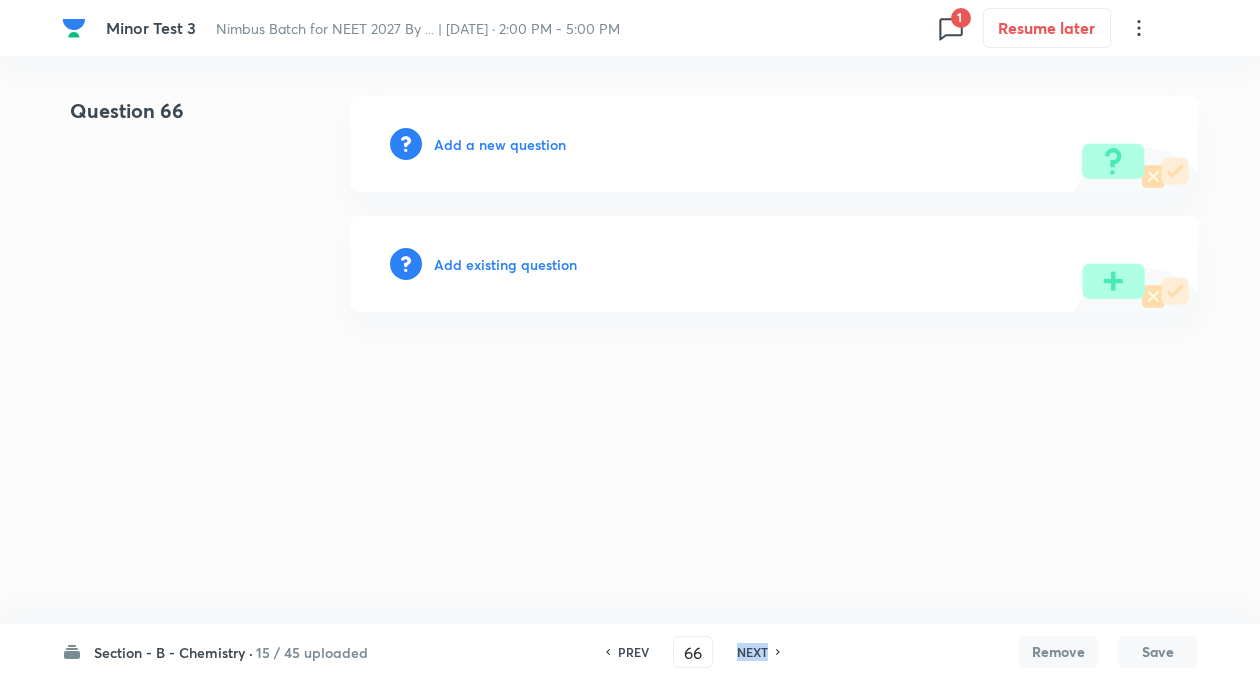click on "NEXT" at bounding box center (752, 652) 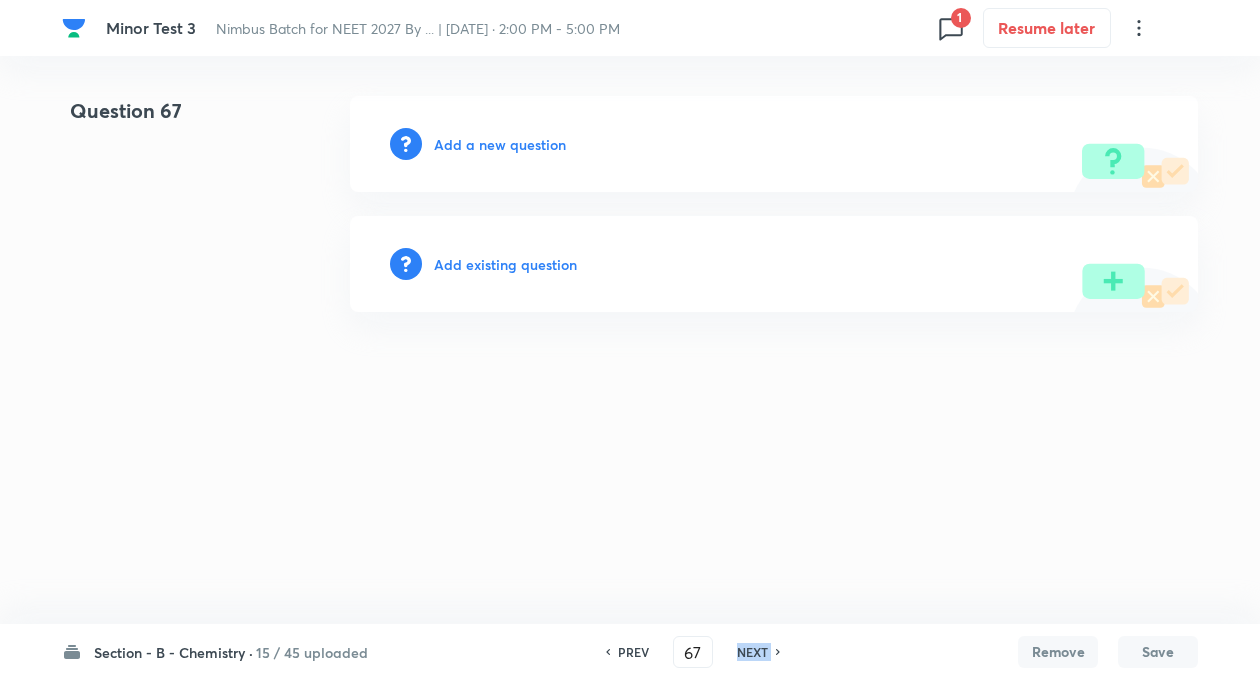 click on "NEXT" at bounding box center [752, 652] 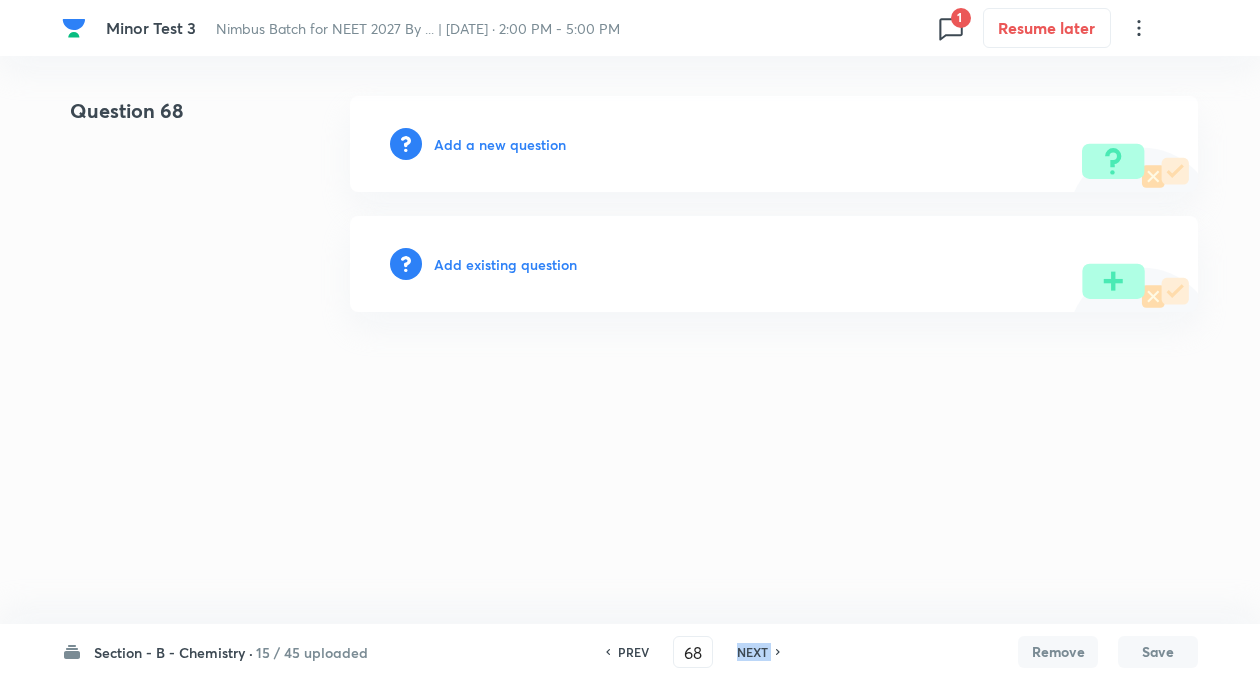 click on "NEXT" at bounding box center [752, 652] 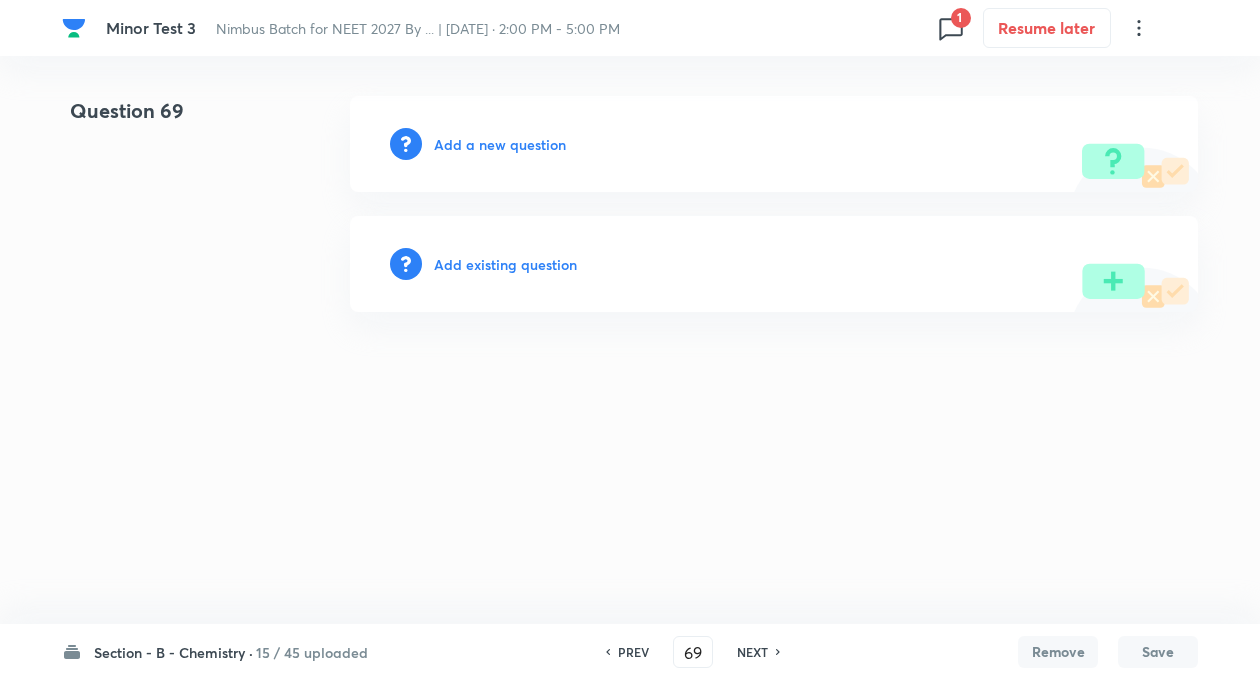 click on "PREV" at bounding box center [633, 652] 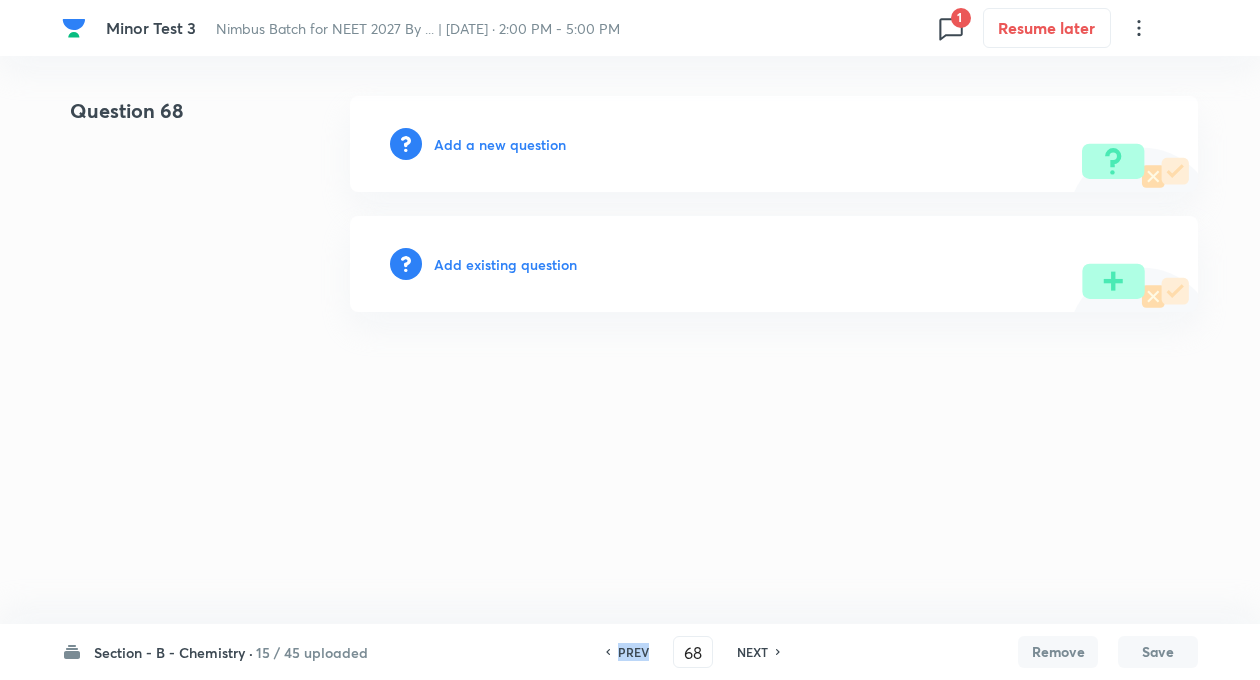 click on "PREV" at bounding box center [633, 652] 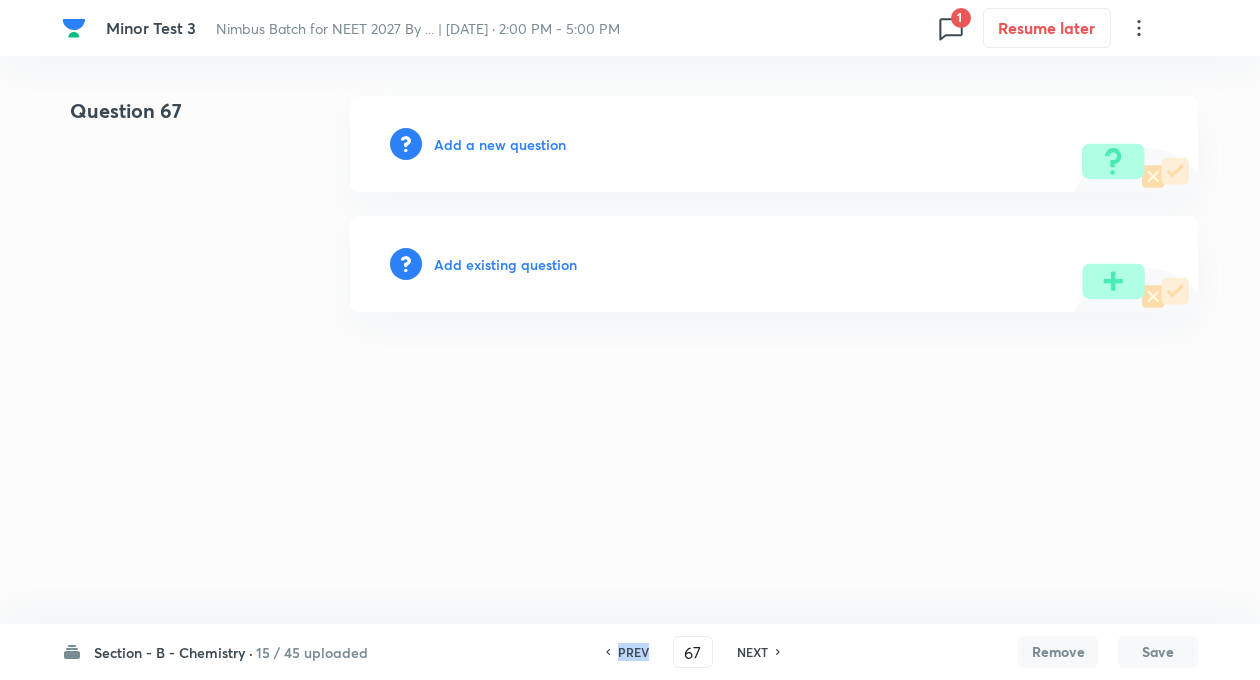 click on "PREV" at bounding box center (633, 652) 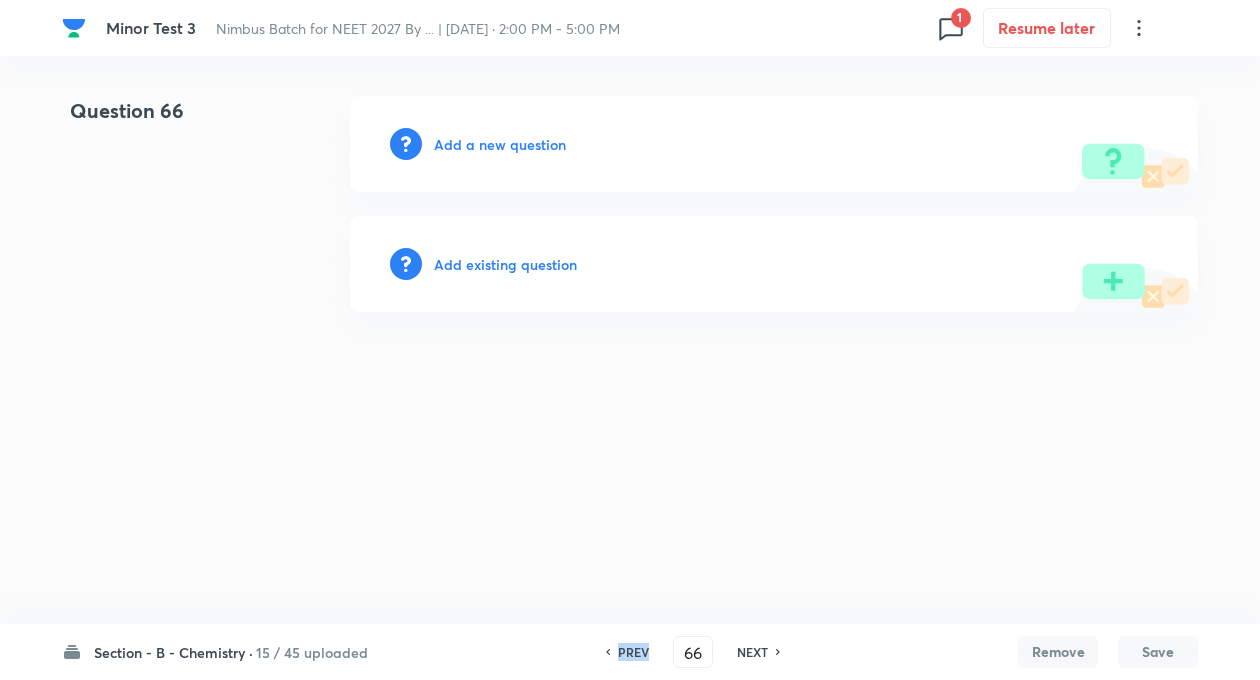 click on "PREV" at bounding box center [633, 652] 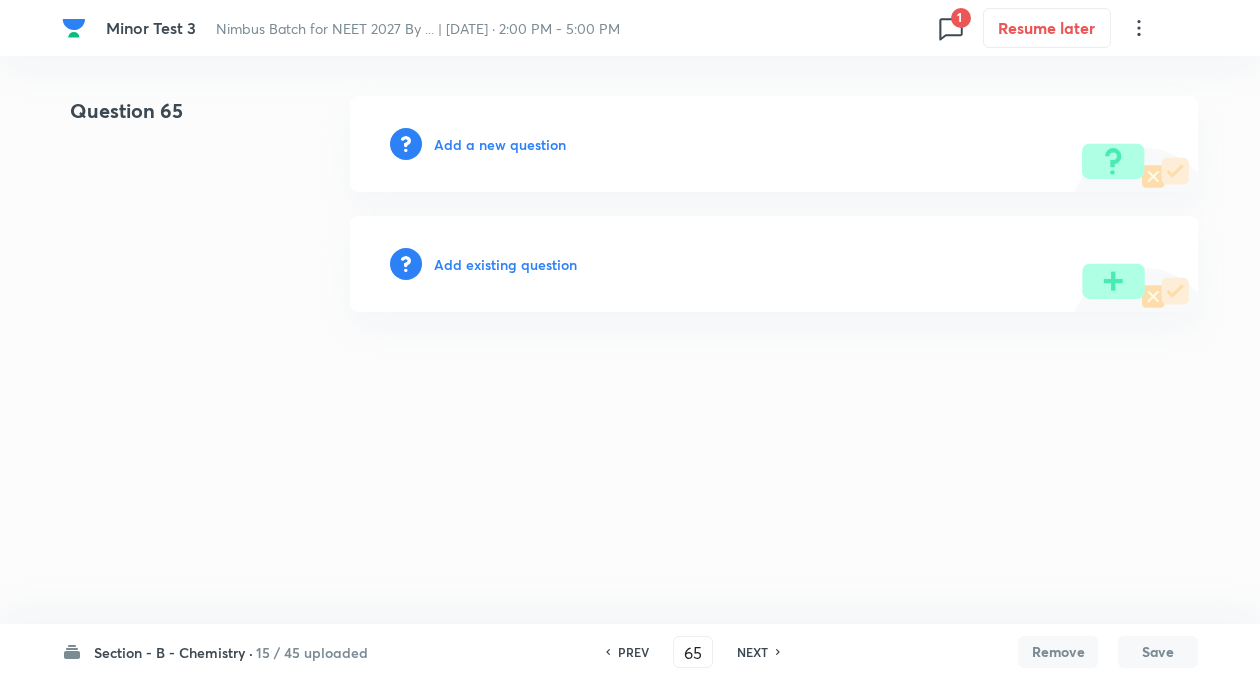 click on "PREV" at bounding box center (633, 652) 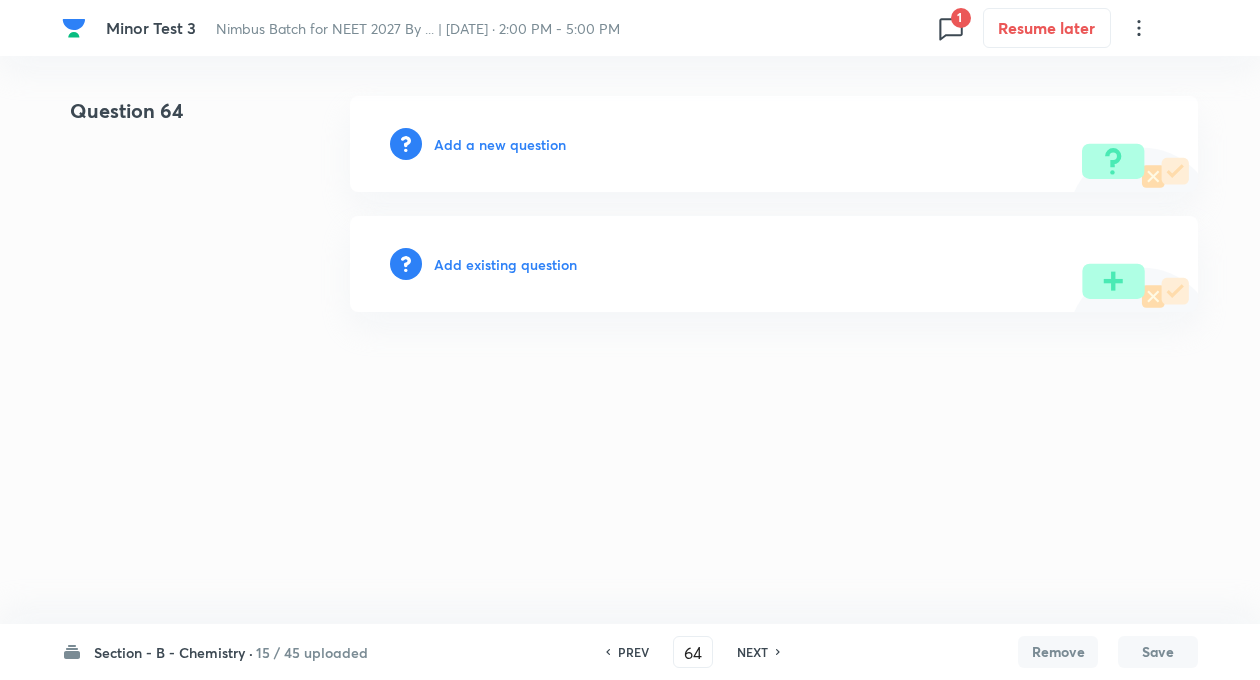 click on "PREV" at bounding box center [633, 652] 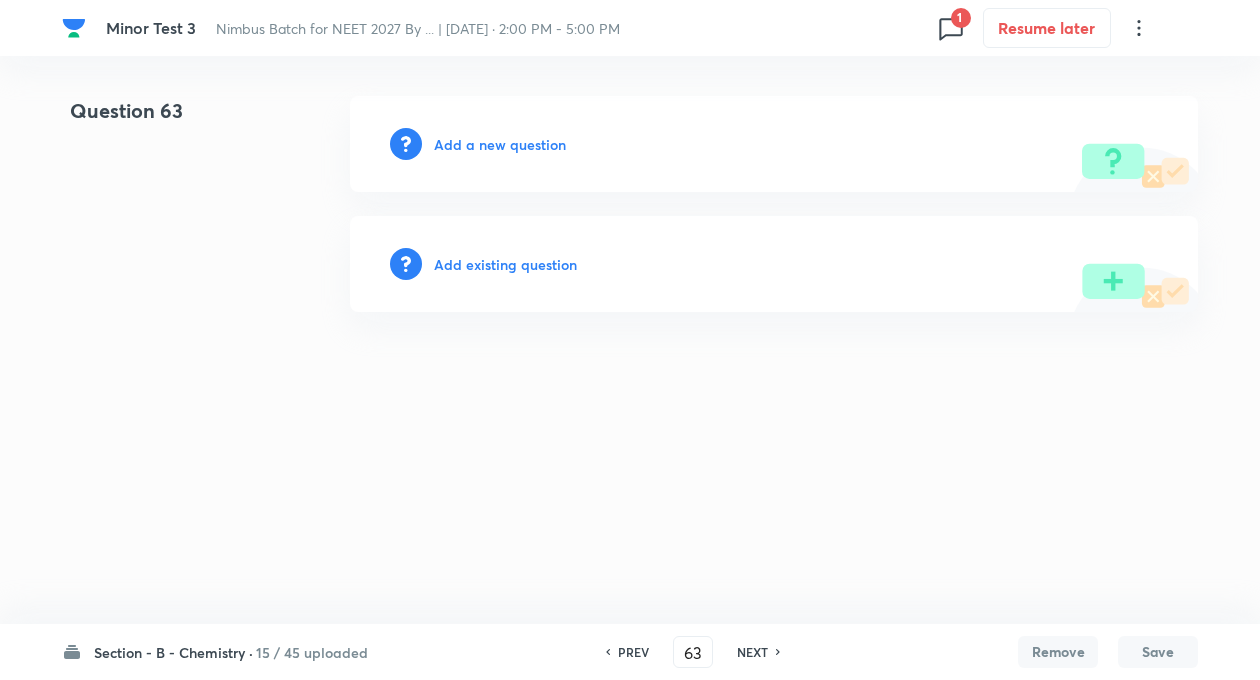 click on "PREV" at bounding box center (633, 652) 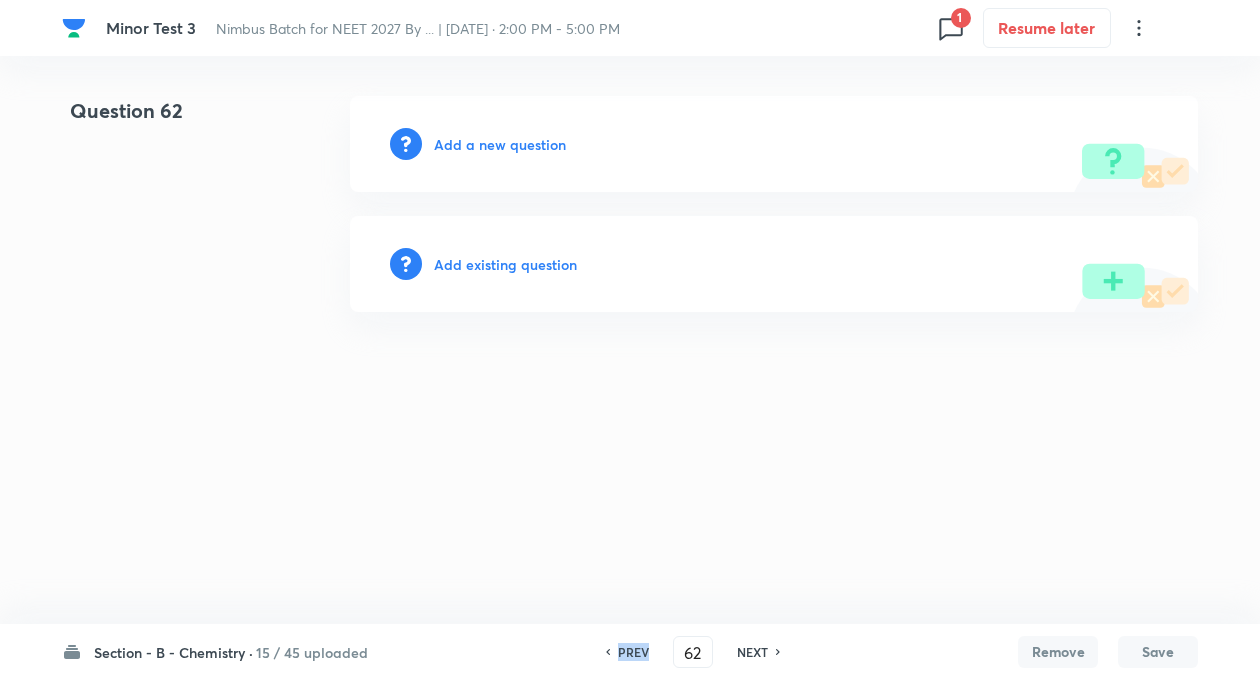 click on "PREV" at bounding box center (633, 652) 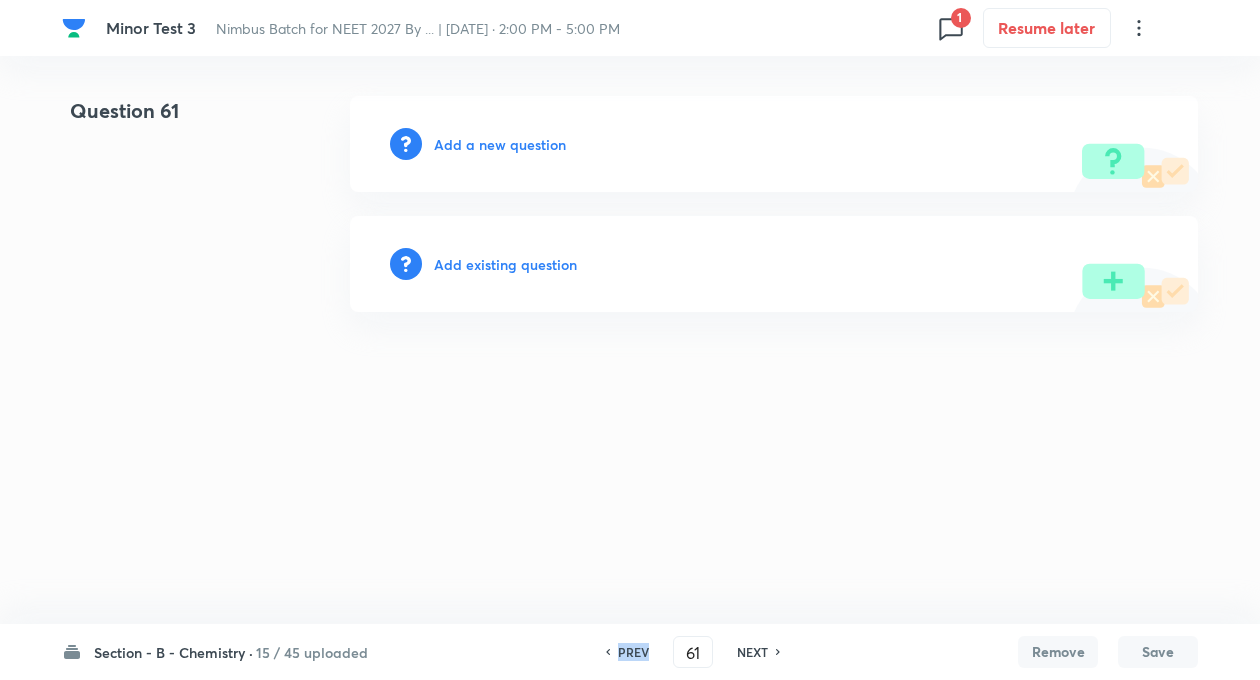 click on "PREV" at bounding box center (633, 652) 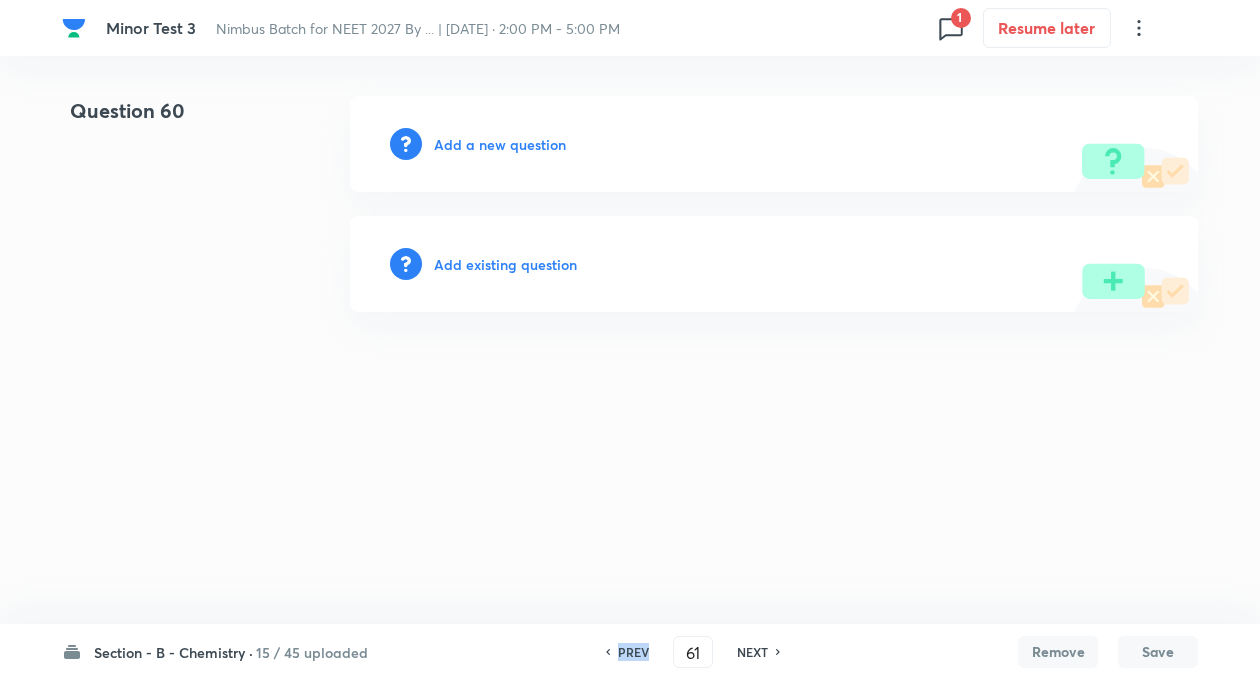 type on "60" 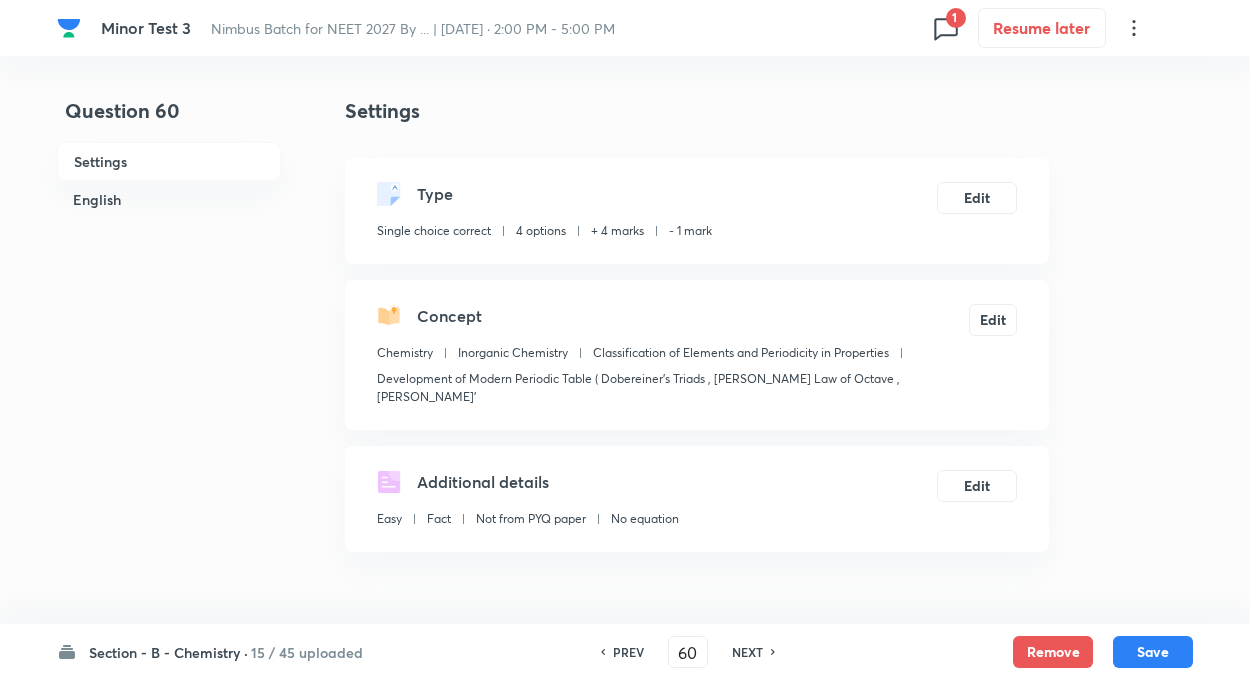 checkbox on "true" 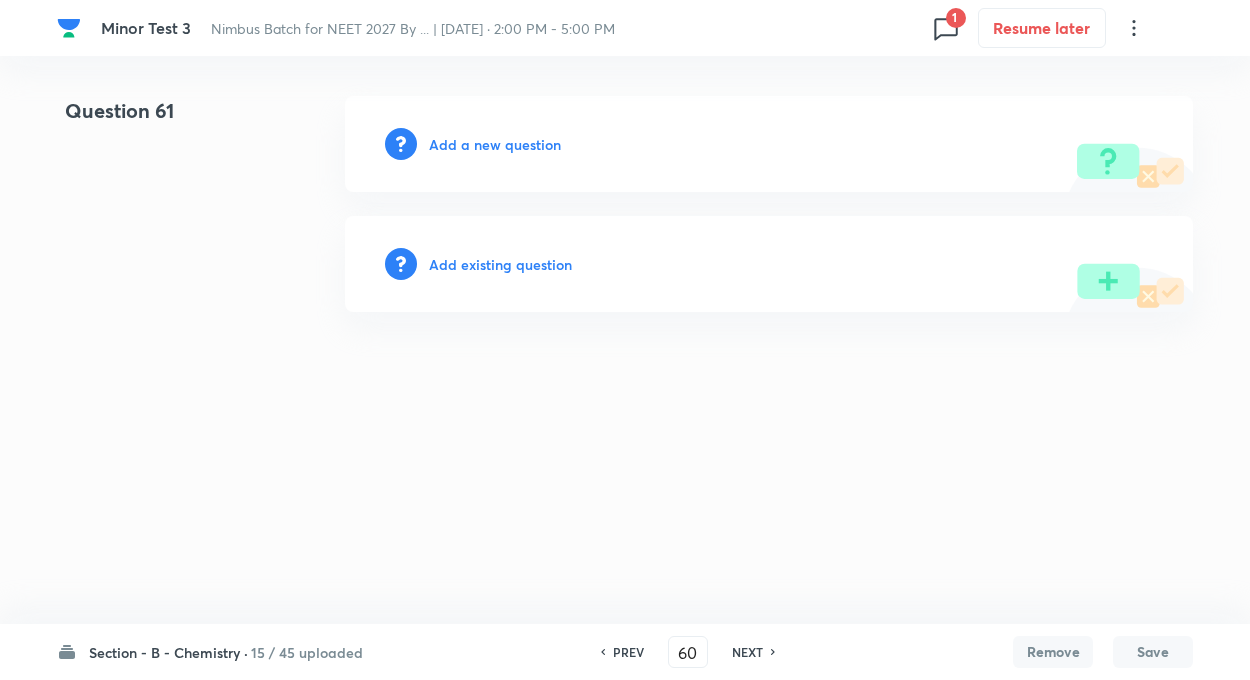 type on "61" 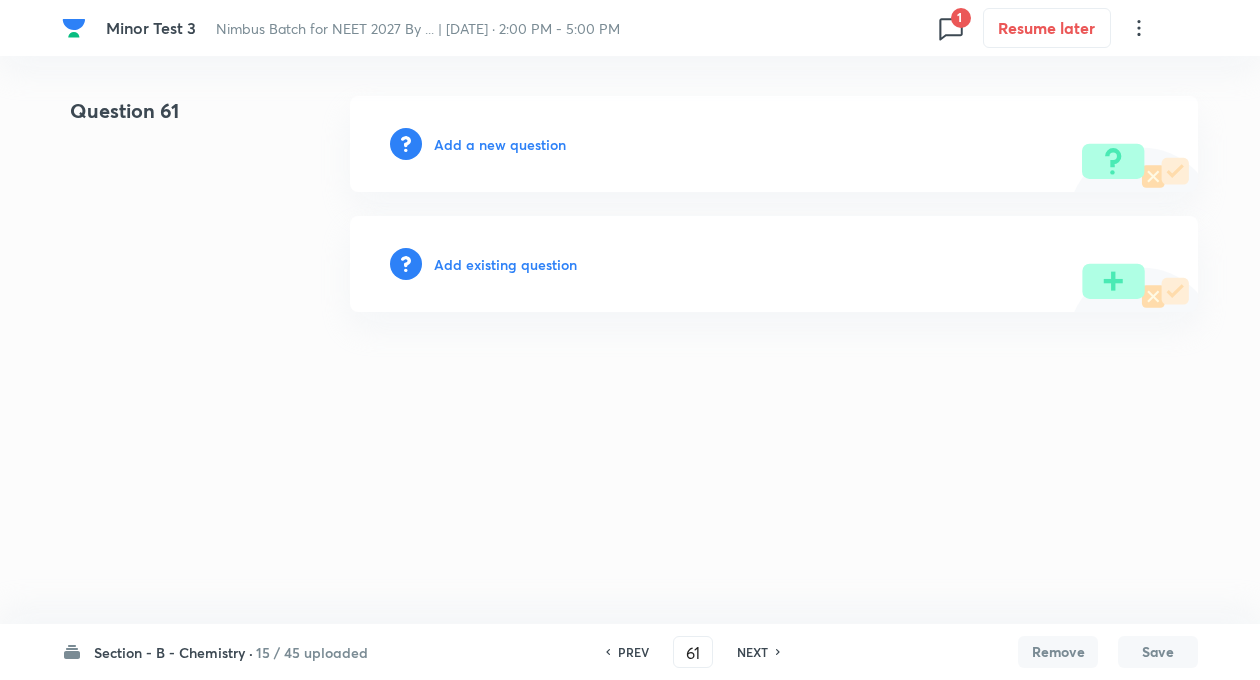 click on "Minor Test 3 Nimbus Batch for NEET 2027 By ... | Jul 13, 2025 · 2:00 PM - 5:00 PM 1 Resume later Question 61 Add a new question Add existing question Section - B - Chemistry ·
15 / 45 uploaded
PREV 61 ​ NEXT Remove Save No internet connection" at bounding box center (630, 204) 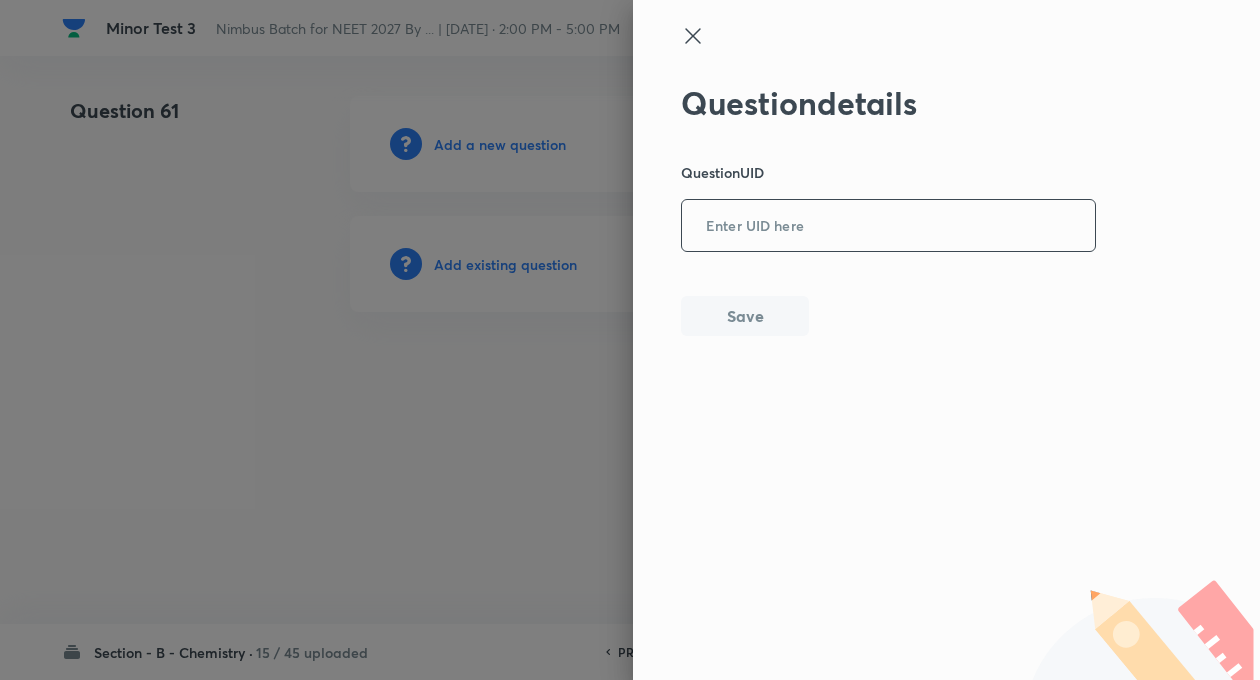 click at bounding box center [888, 226] 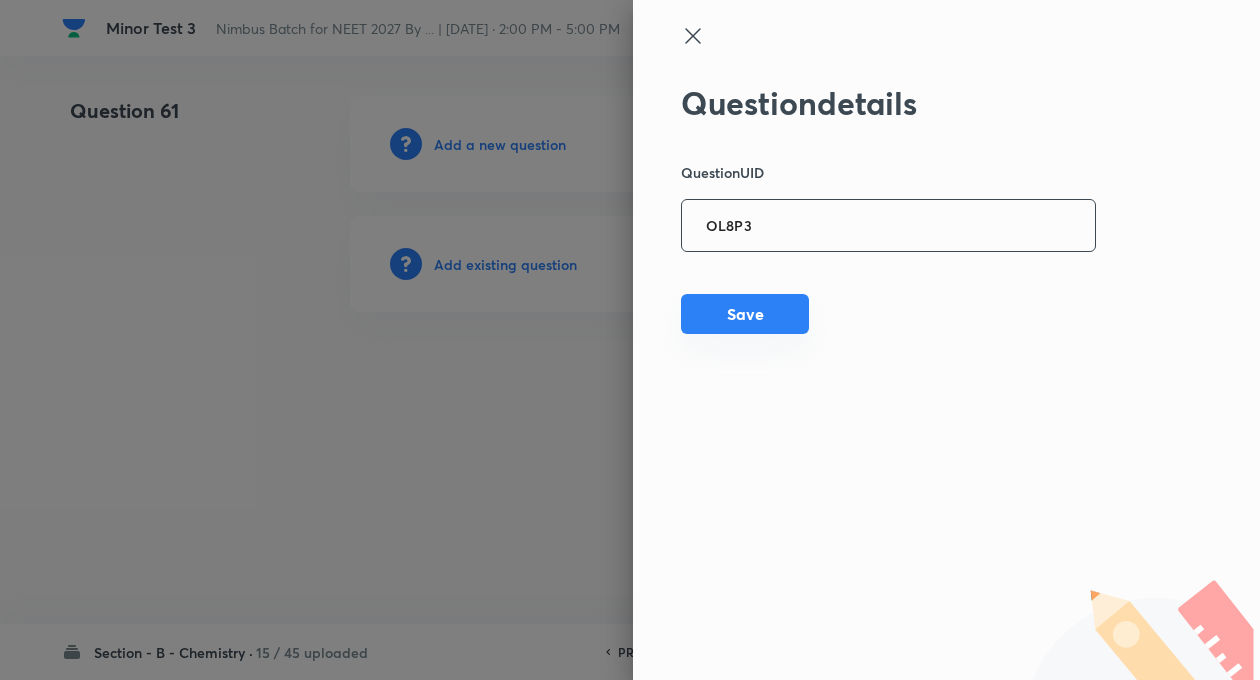 type on "OL8P3" 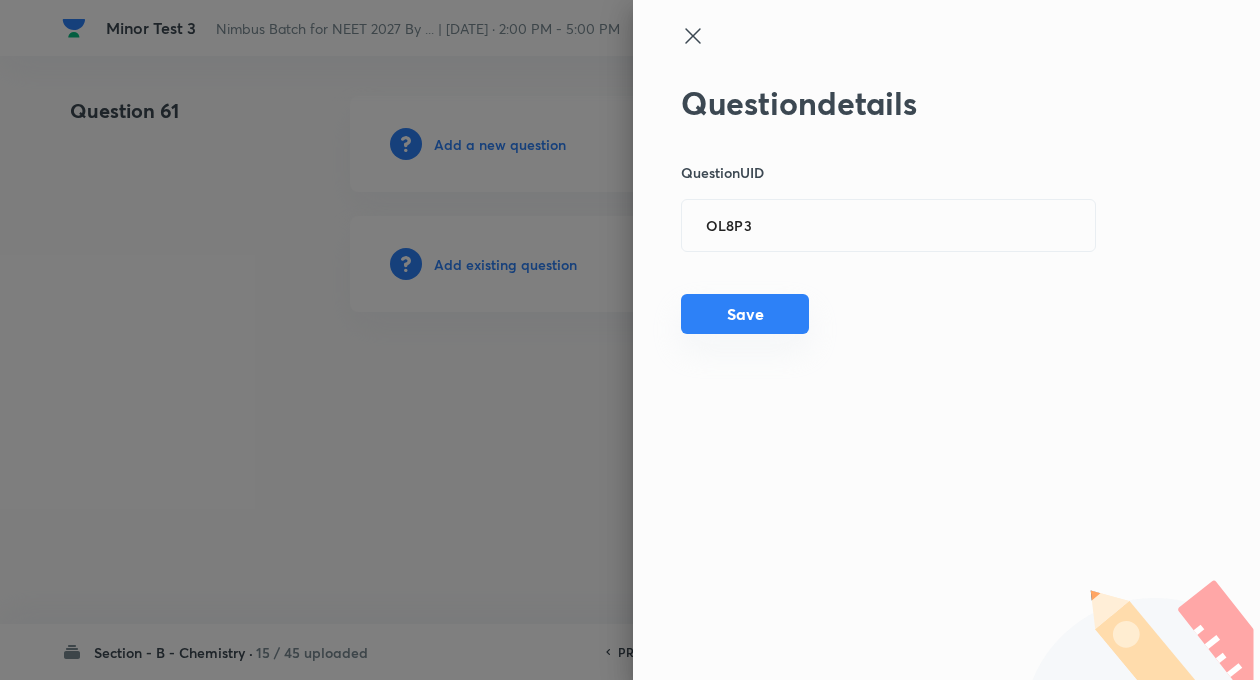 click on "Save" at bounding box center [745, 314] 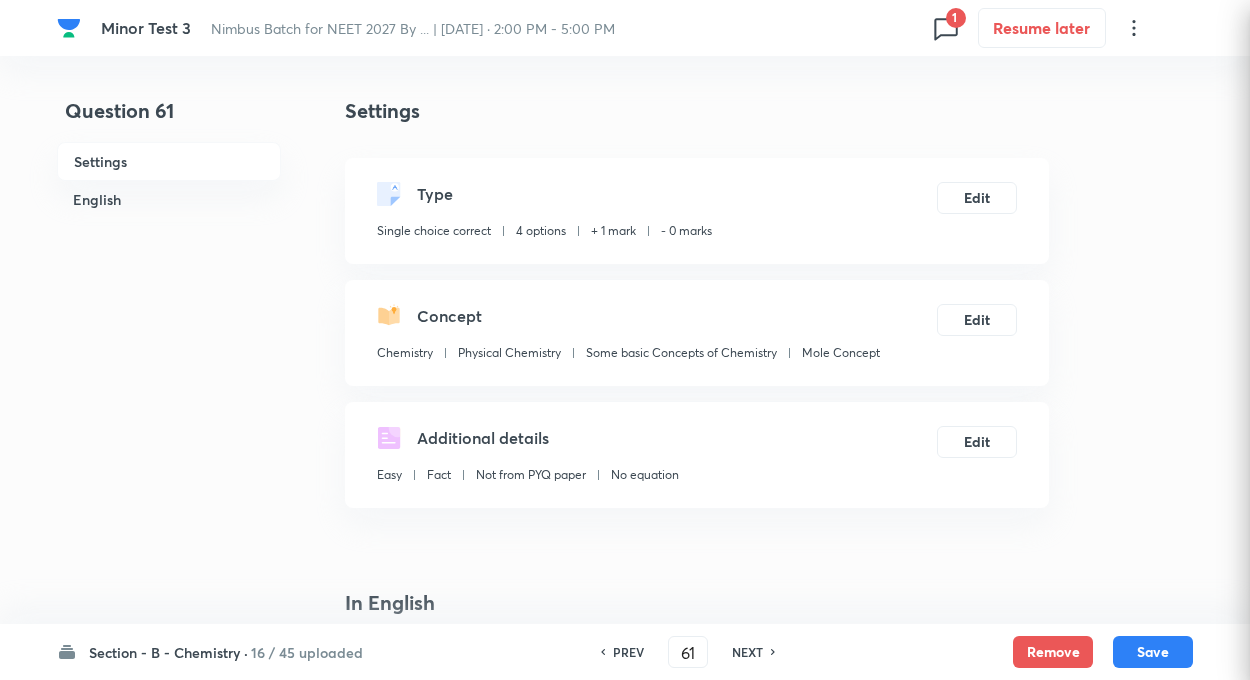 checkbox on "true" 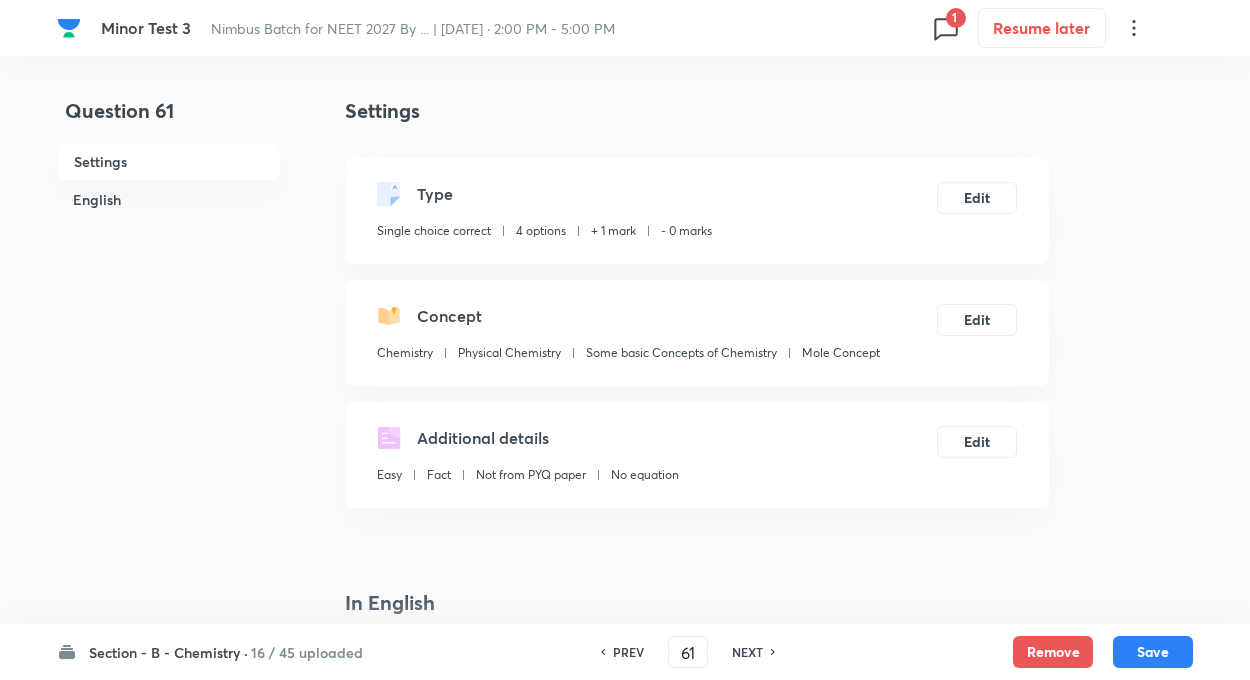 click on "Question 61 Settings English" at bounding box center [169, 1354] 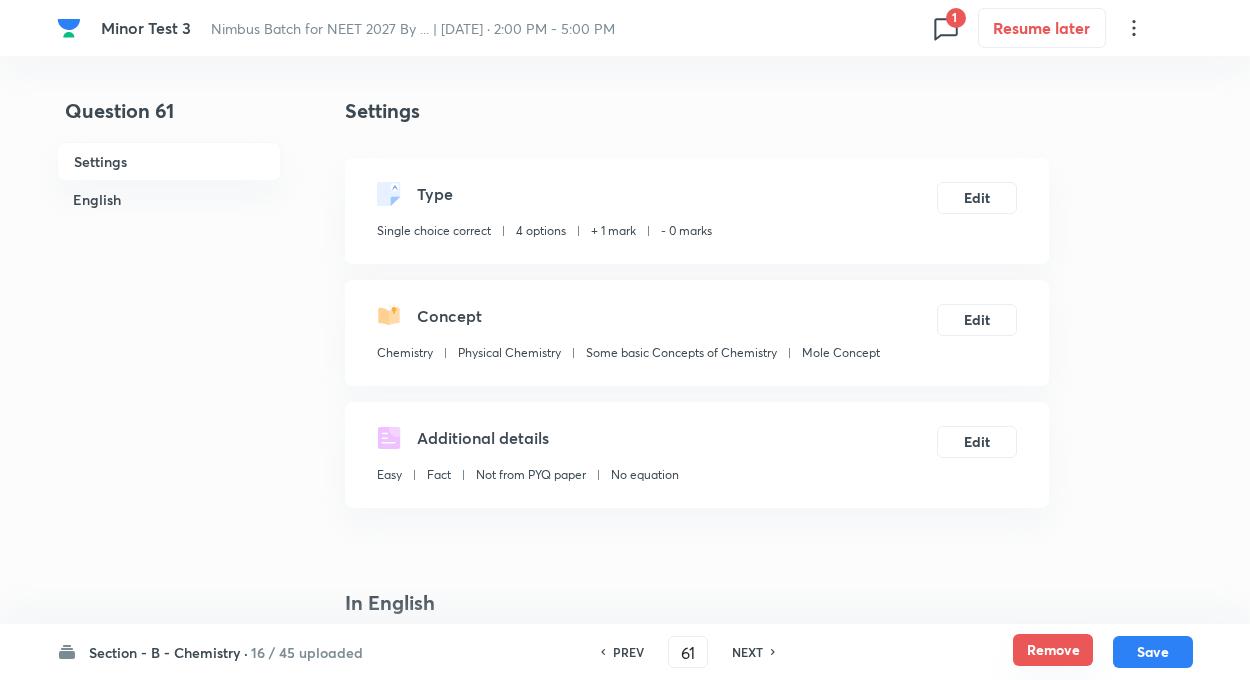 click on "Remove" at bounding box center [1053, 650] 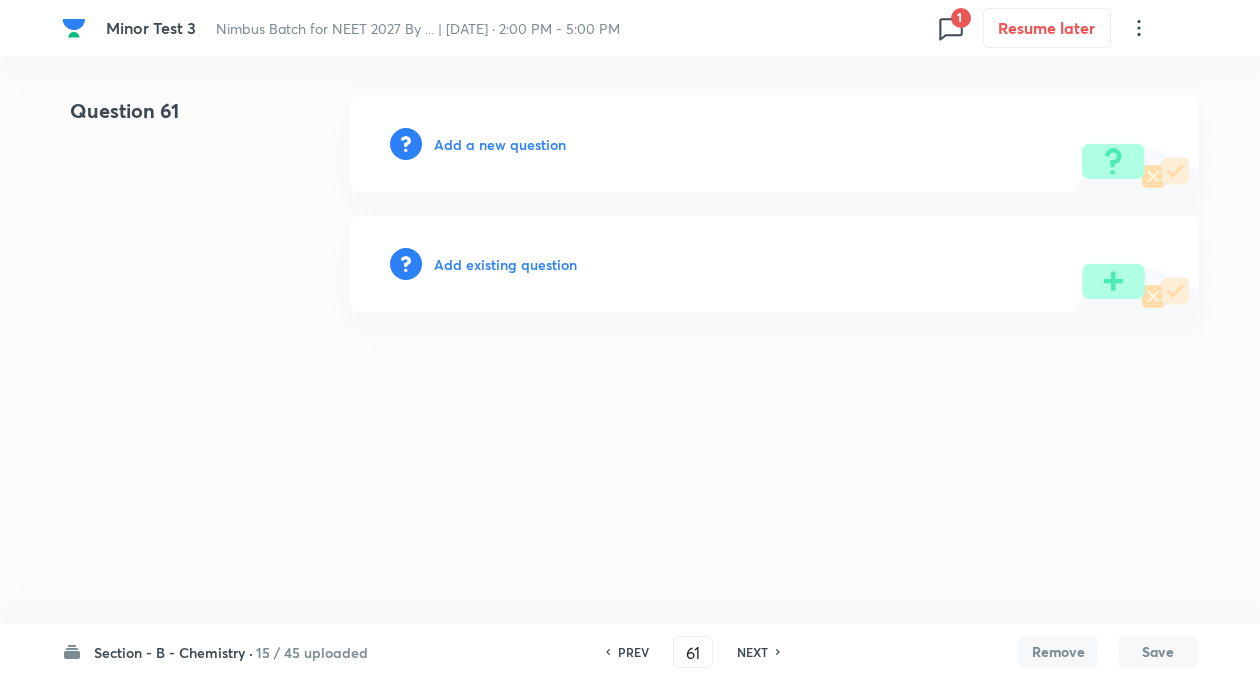click on "Add existing question" at bounding box center [505, 264] 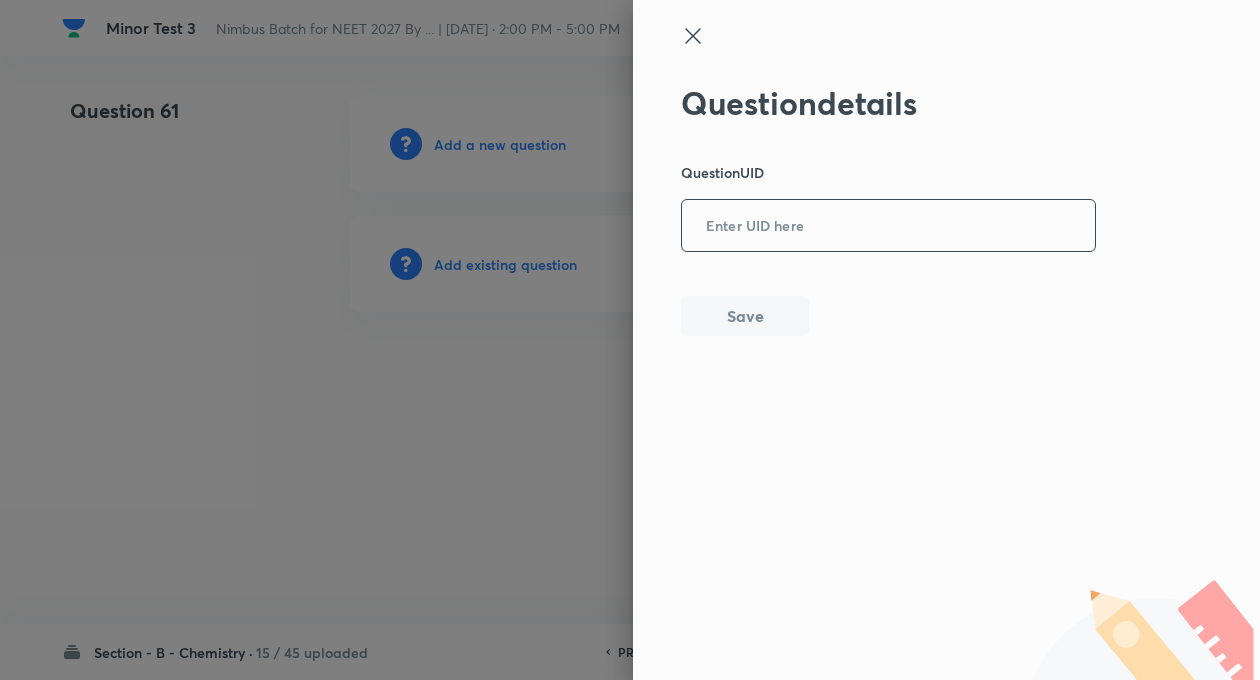 click at bounding box center [888, 226] 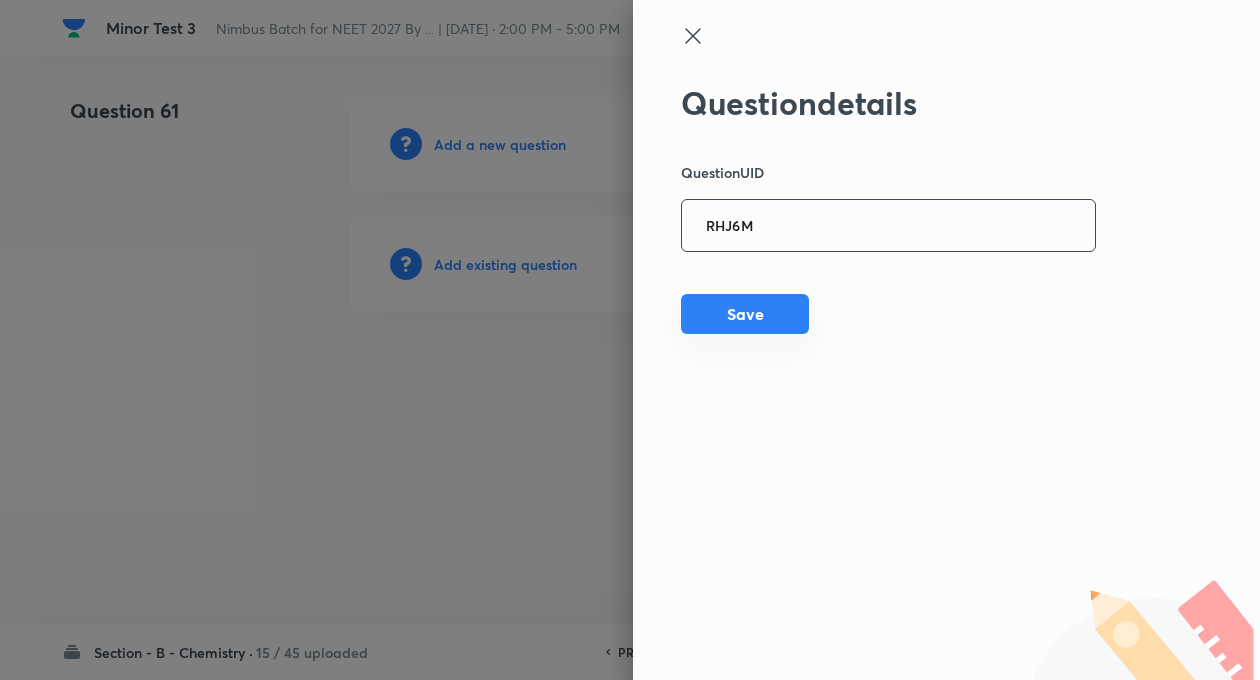 type on "RHJ6M" 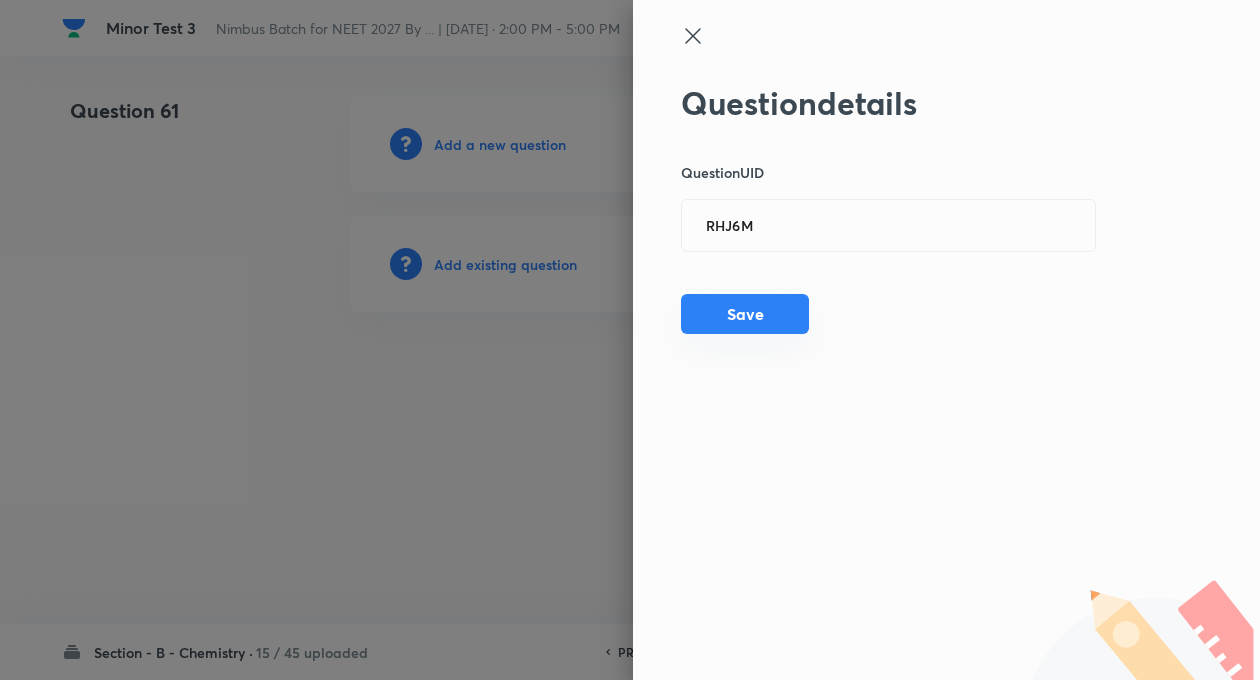 click on "Save" at bounding box center [745, 314] 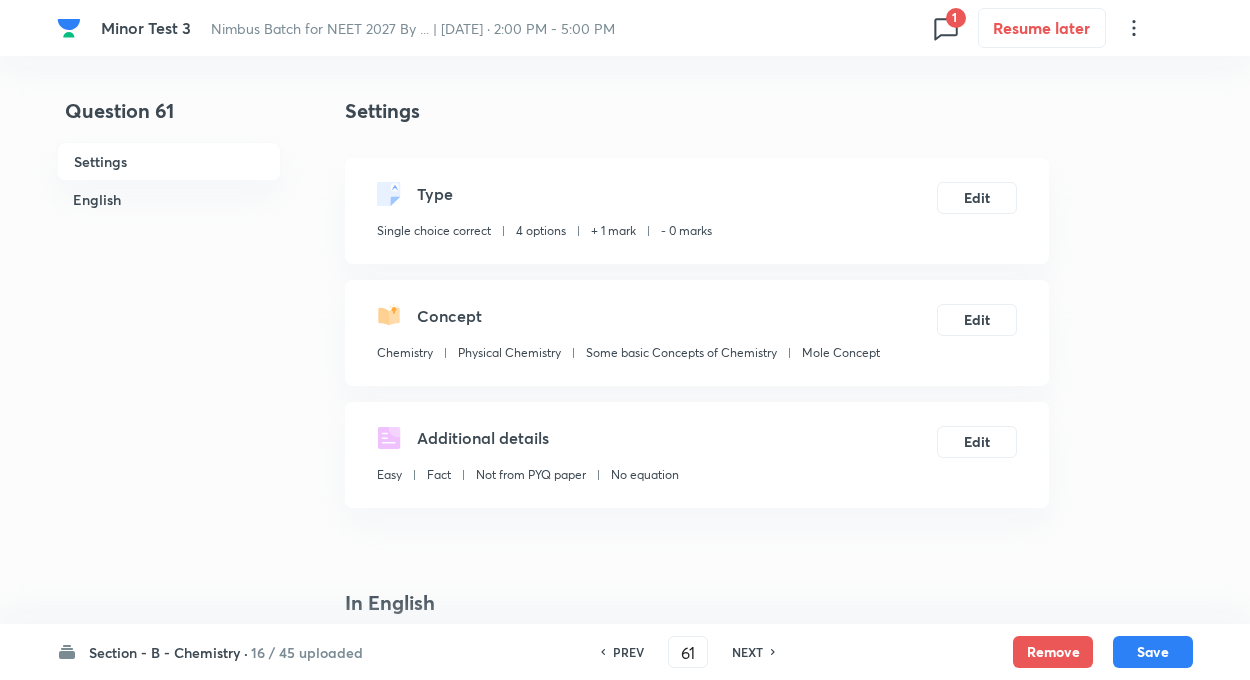 checkbox on "true" 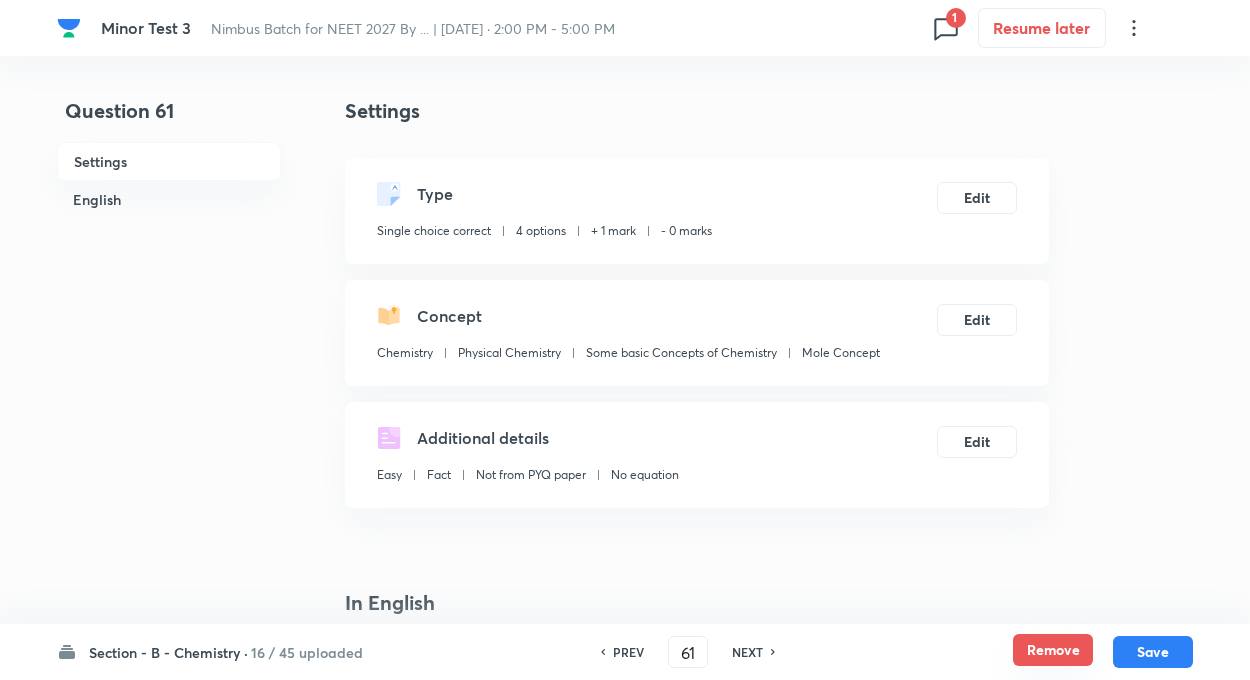 click on "Remove" at bounding box center [1053, 650] 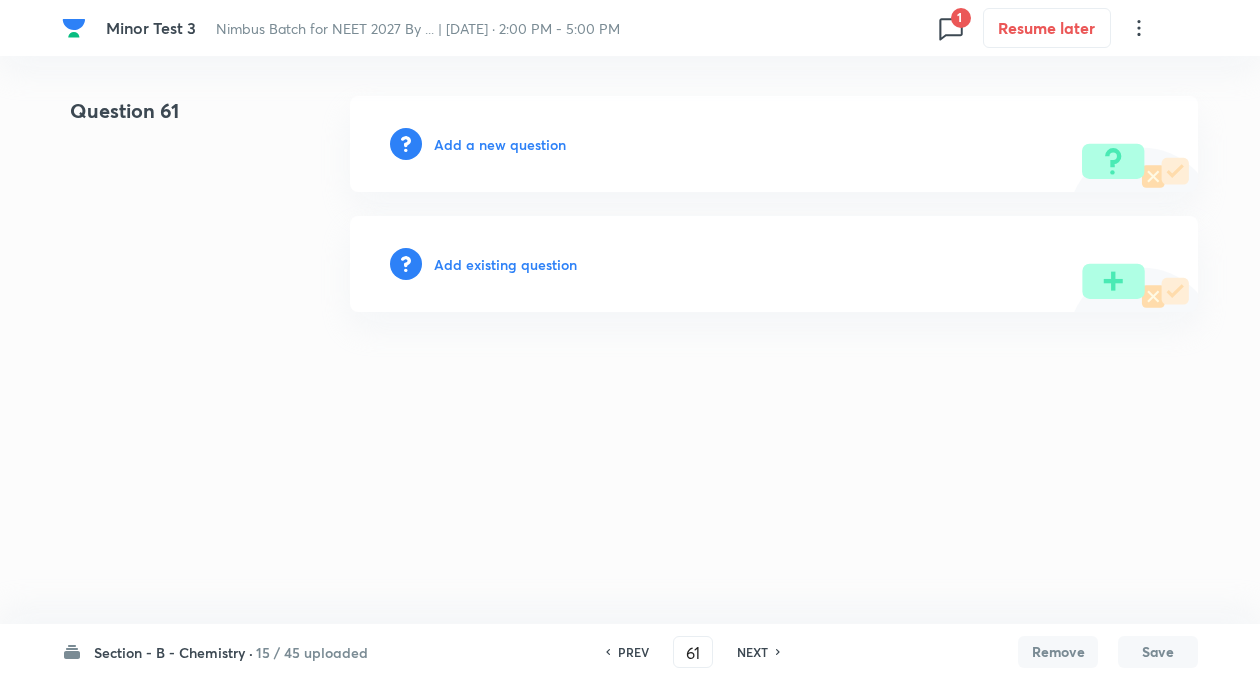 click on "Add existing question" at bounding box center [505, 264] 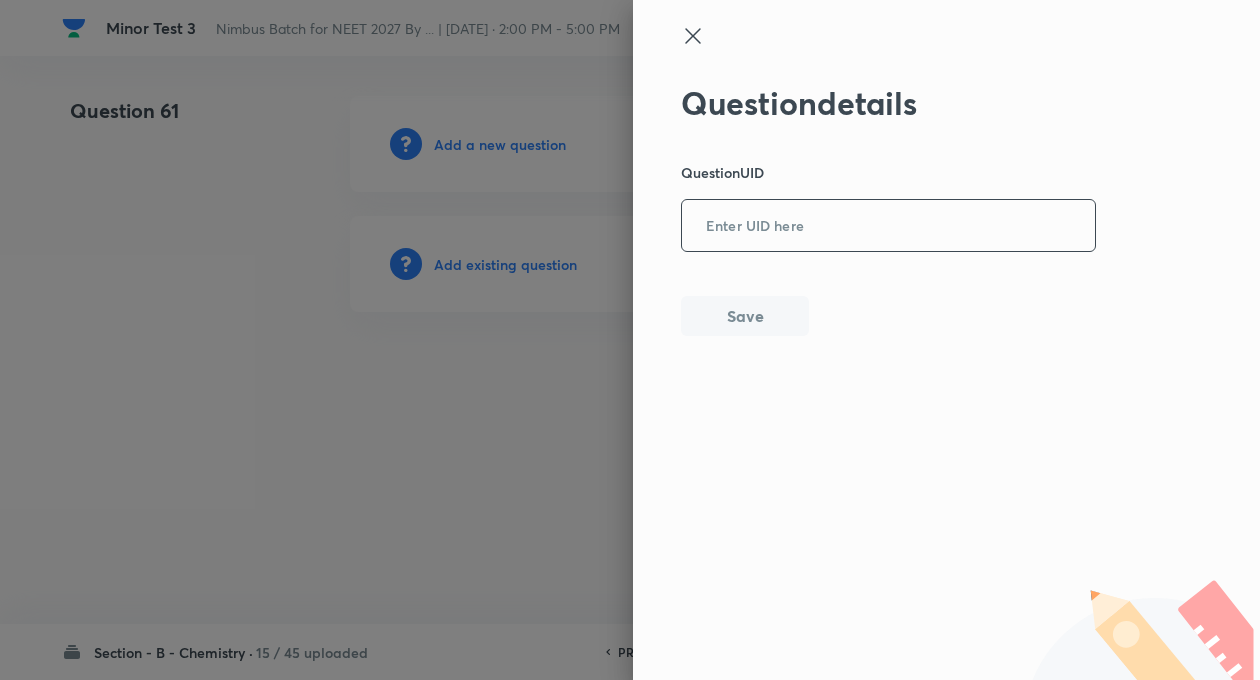 click at bounding box center (888, 226) 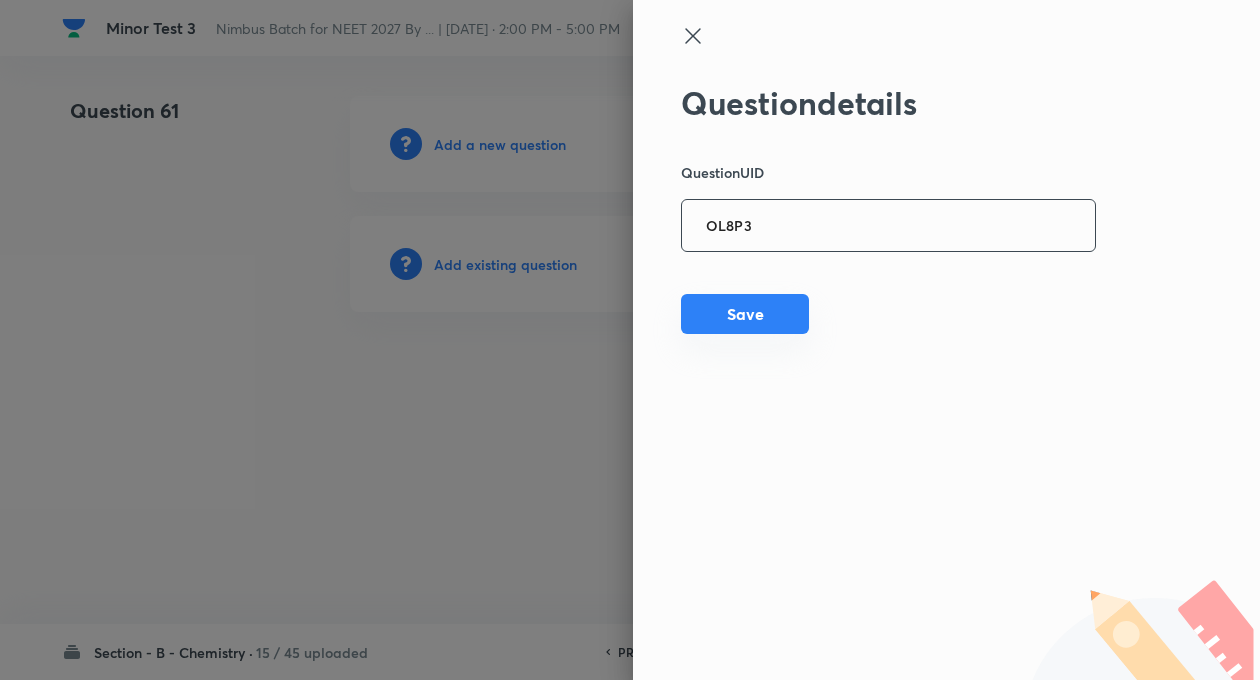 type on "OL8P3" 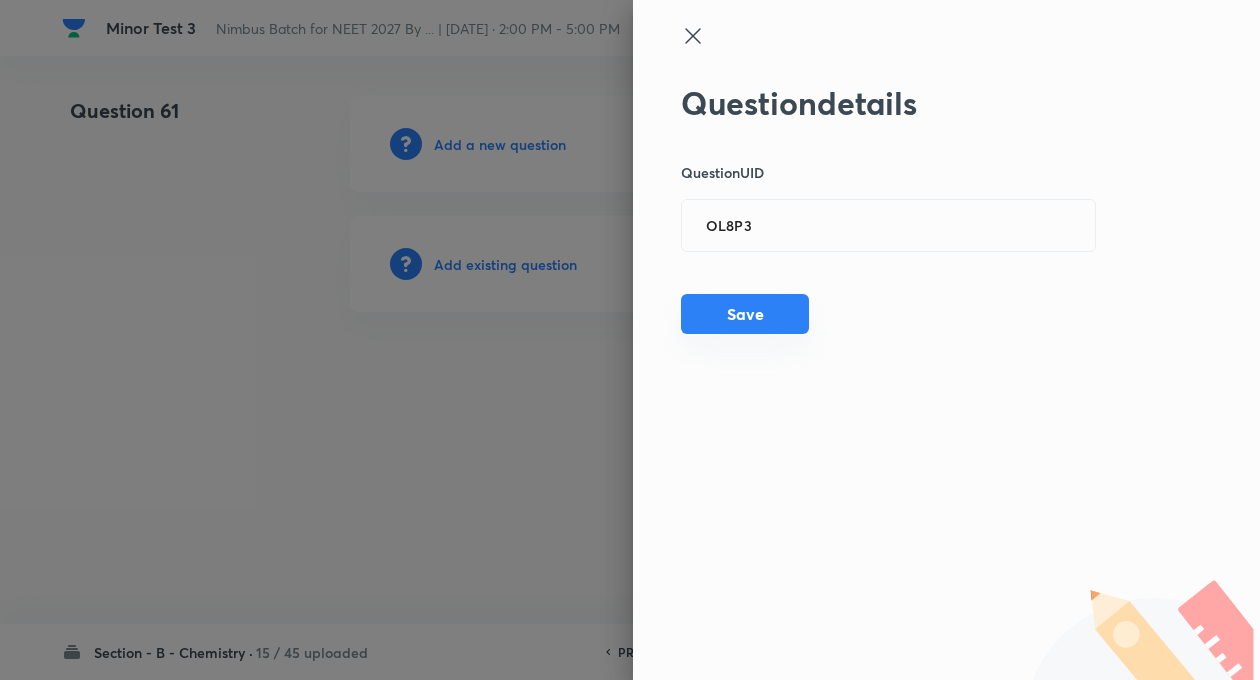 click on "Save" at bounding box center [745, 314] 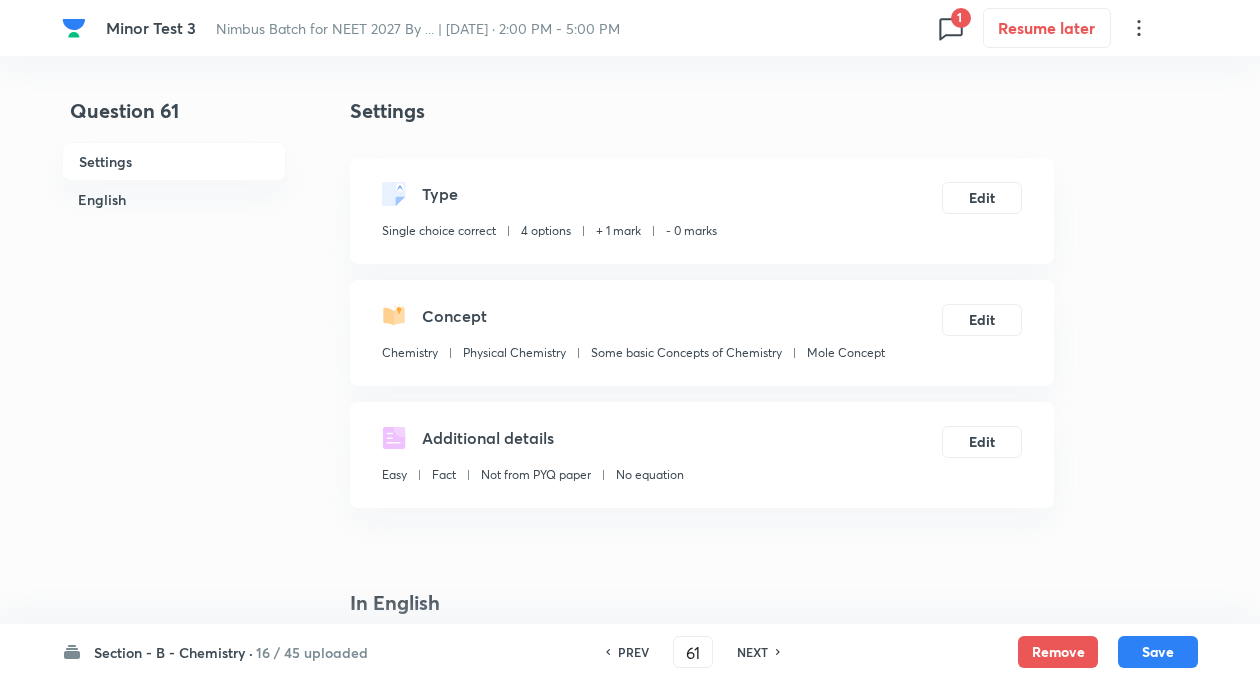 checkbox on "true" 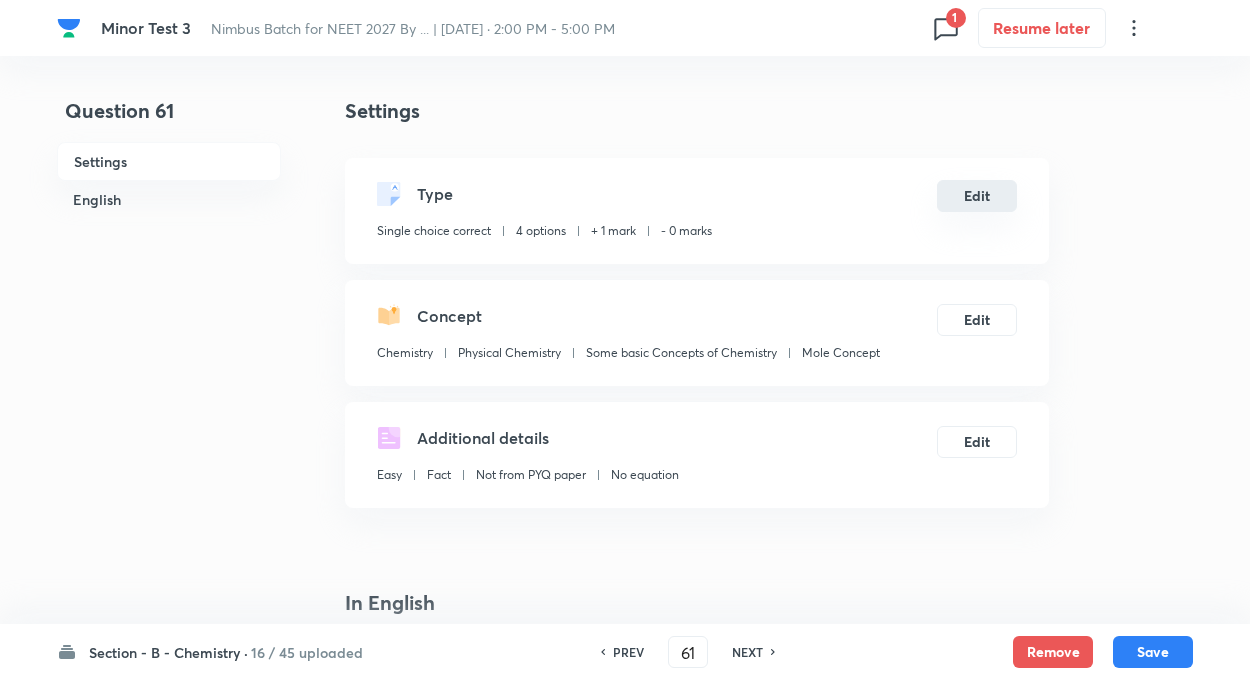 click on "Edit" at bounding box center (977, 196) 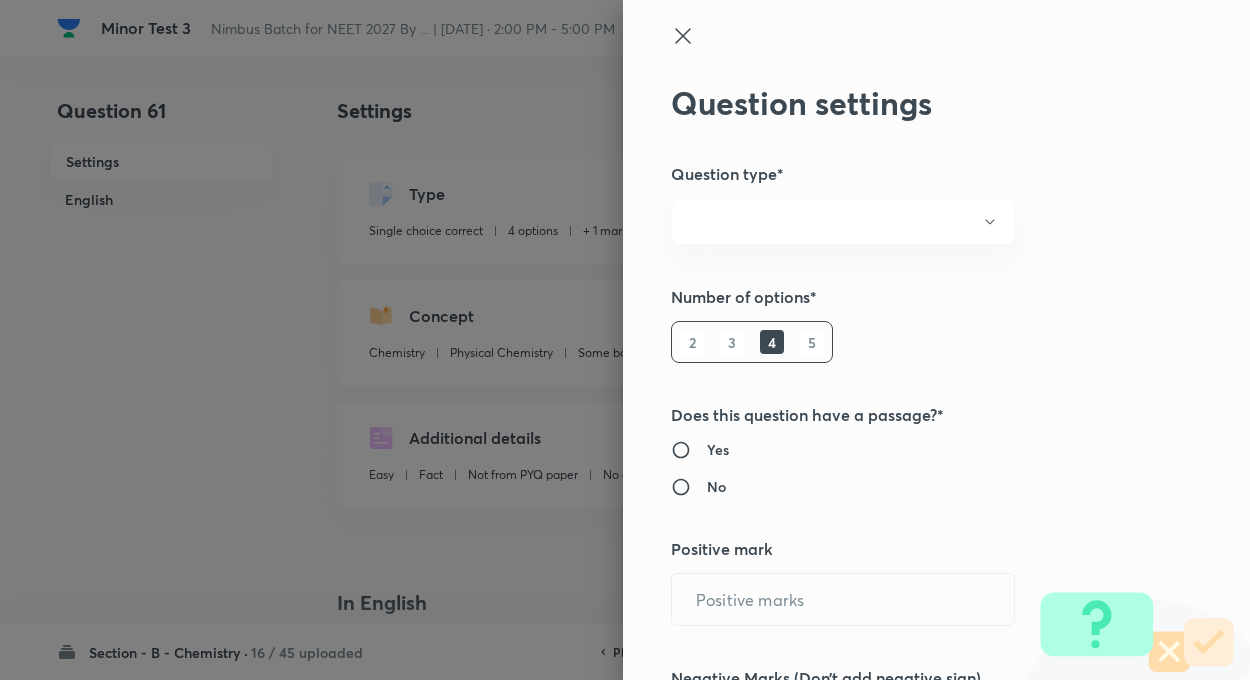click on "Question settings Question type* Number of options* 2 3 4 5 Does this question have a passage?* Yes No Positive mark ​ Negative Marks (Don’t add negative sign) ​ Syllabus Topic group* ​ Topic* ​ Concept* ​ Sub-concept* ​ Concept-field ​ Additional details Question Difficulty Very easy Easy Moderate Hard Very hard Question is based on Fact Numerical Concept Previous year question Yes No Does this question have equation? Yes No Verification status Is the question verified? *Select 'yes' only if a question is verified Yes No Save" at bounding box center (936, 340) 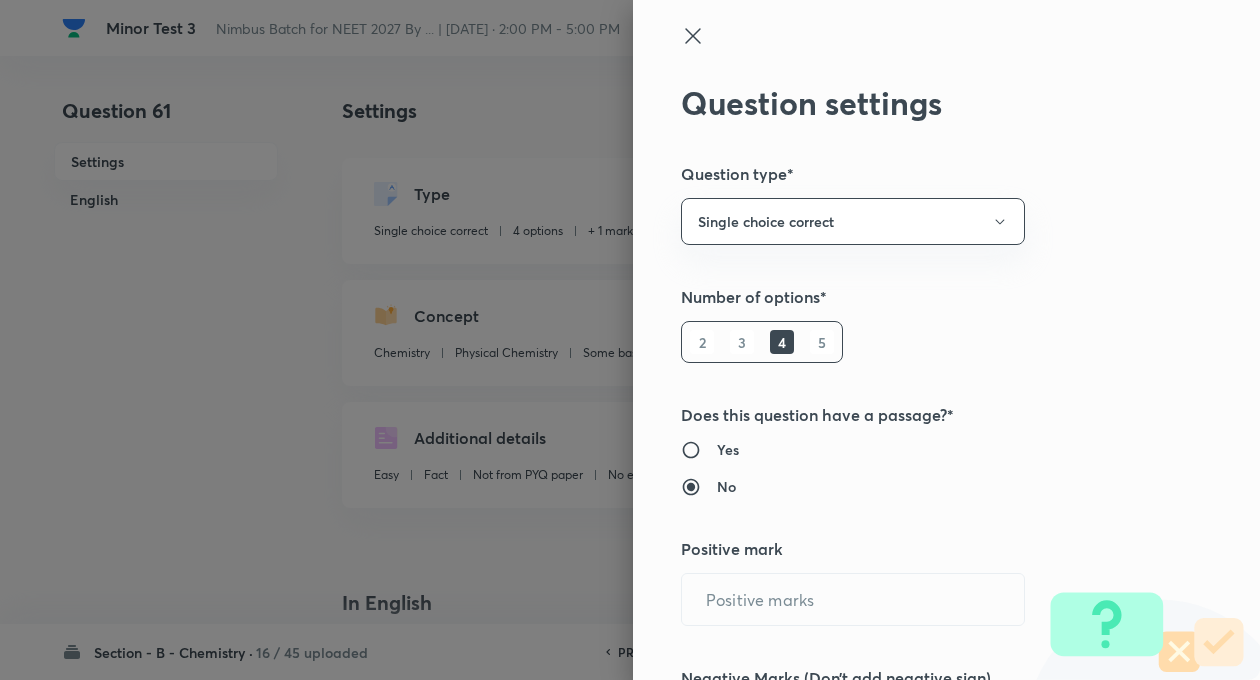 type on "1" 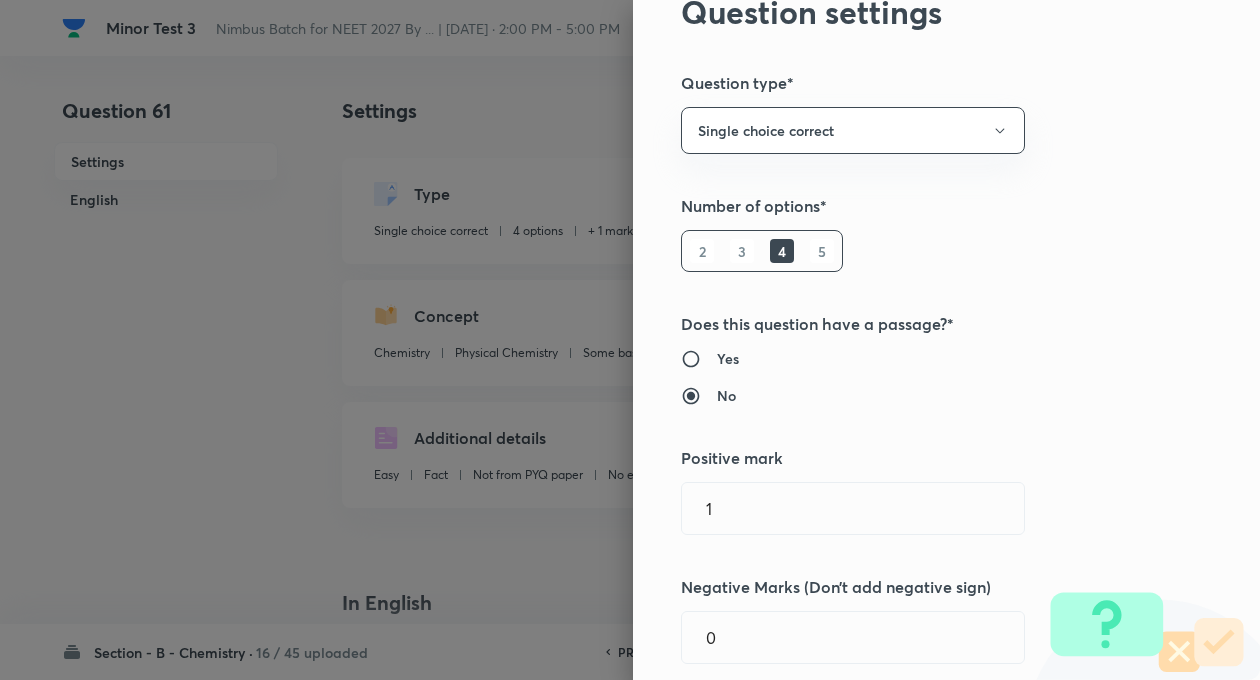 scroll, scrollTop: 320, scrollLeft: 0, axis: vertical 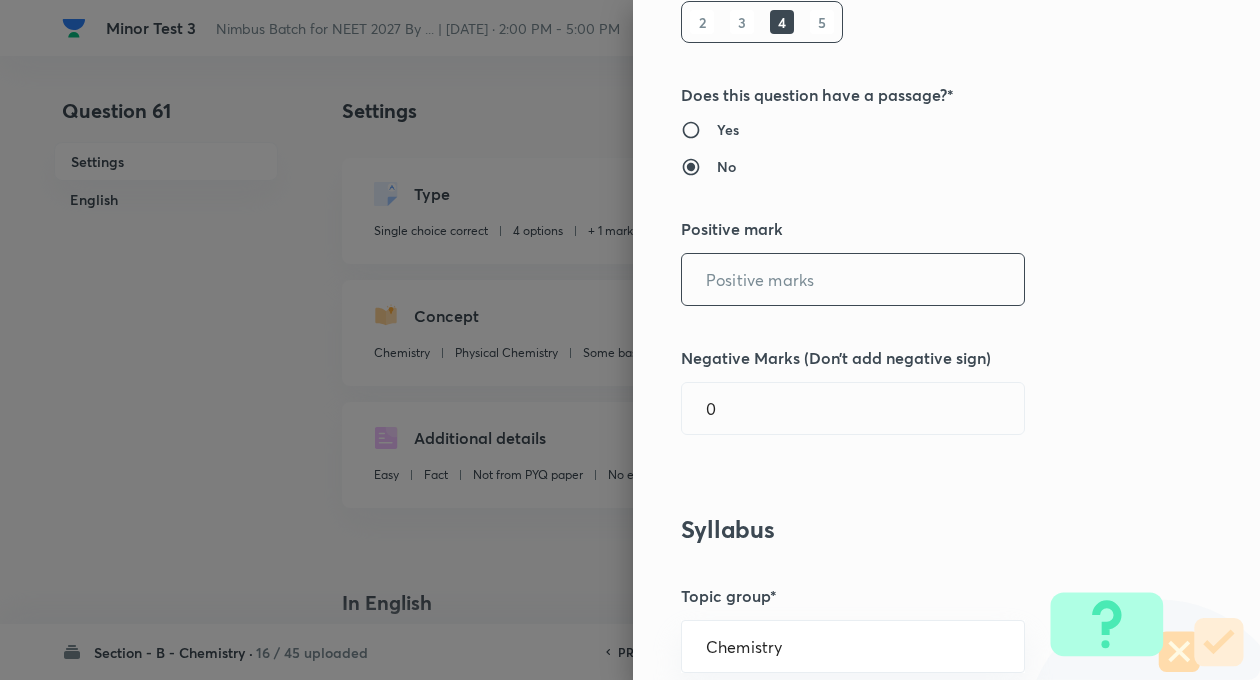 click at bounding box center [853, 279] 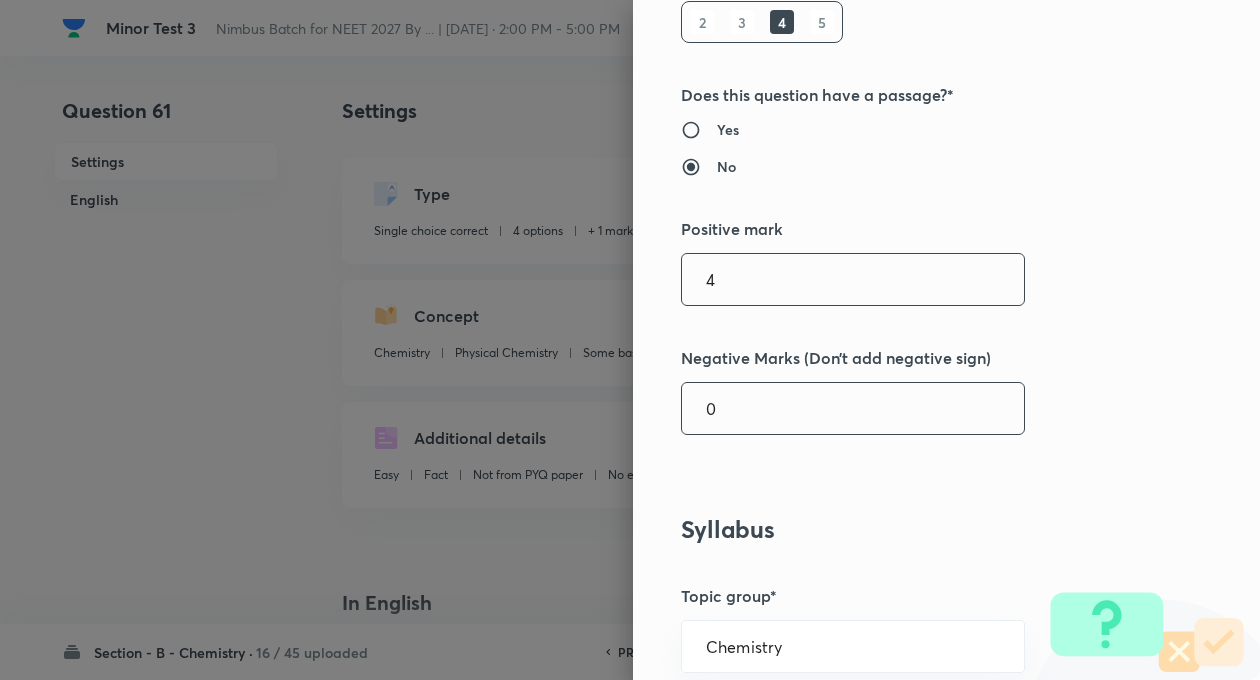 type on "4" 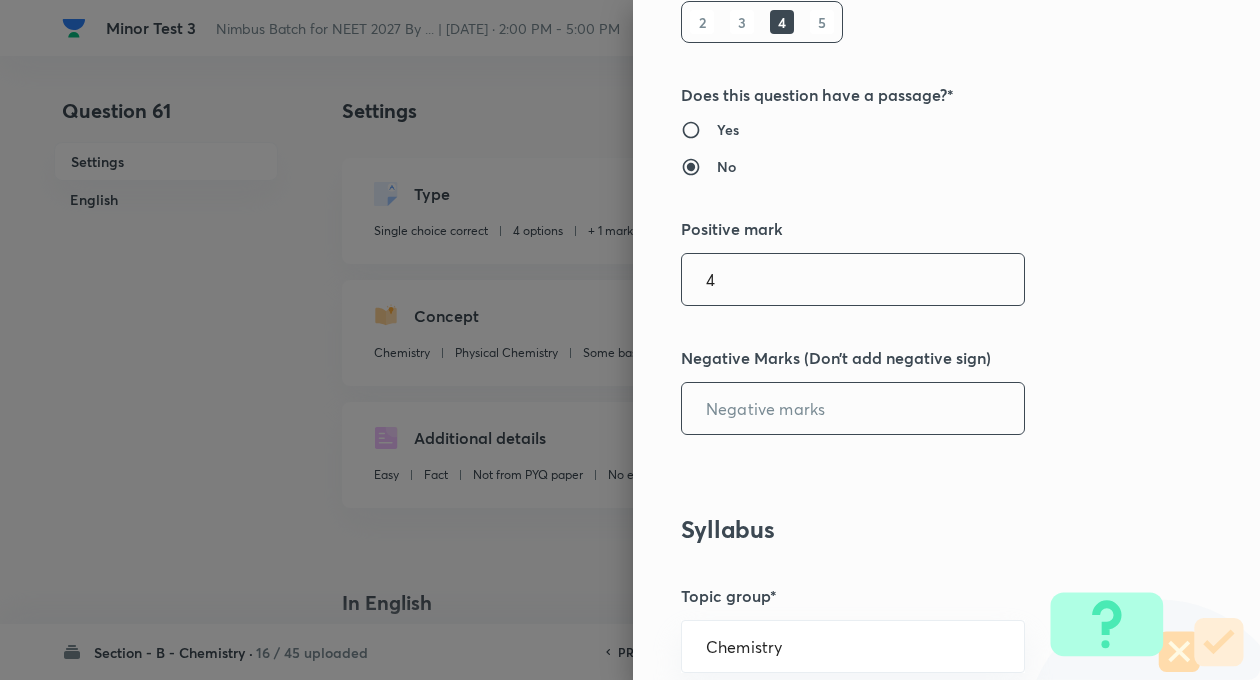 click at bounding box center (853, 408) 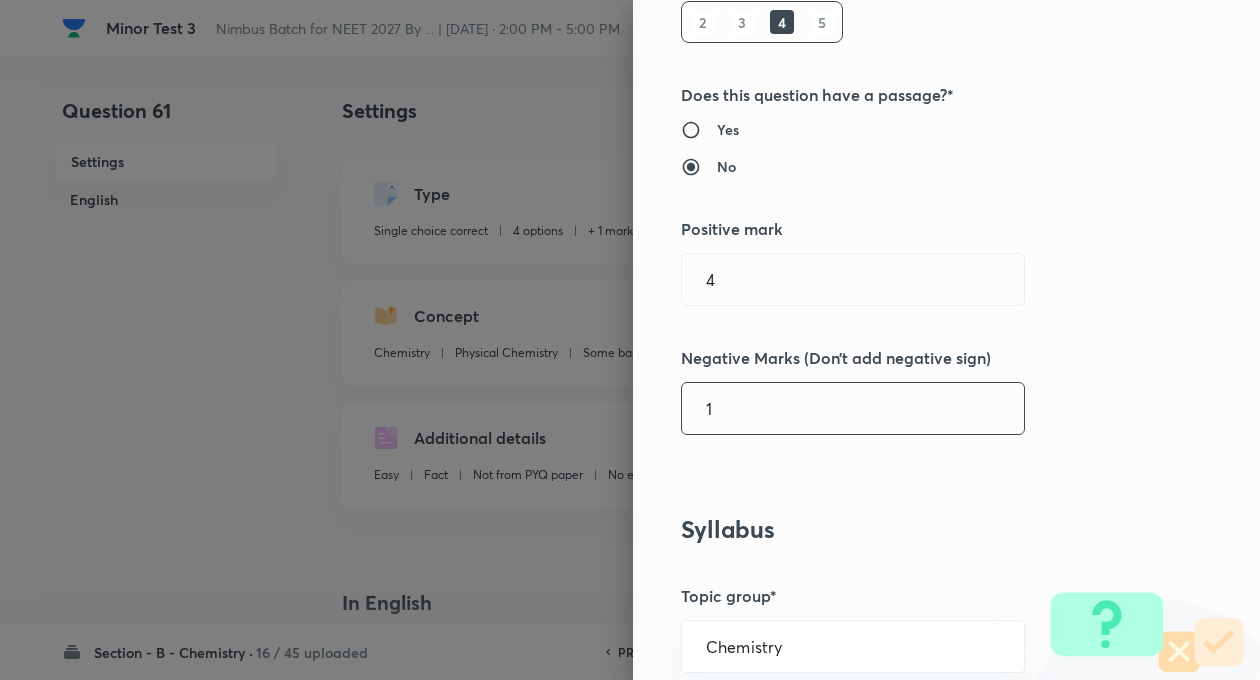 type on "1" 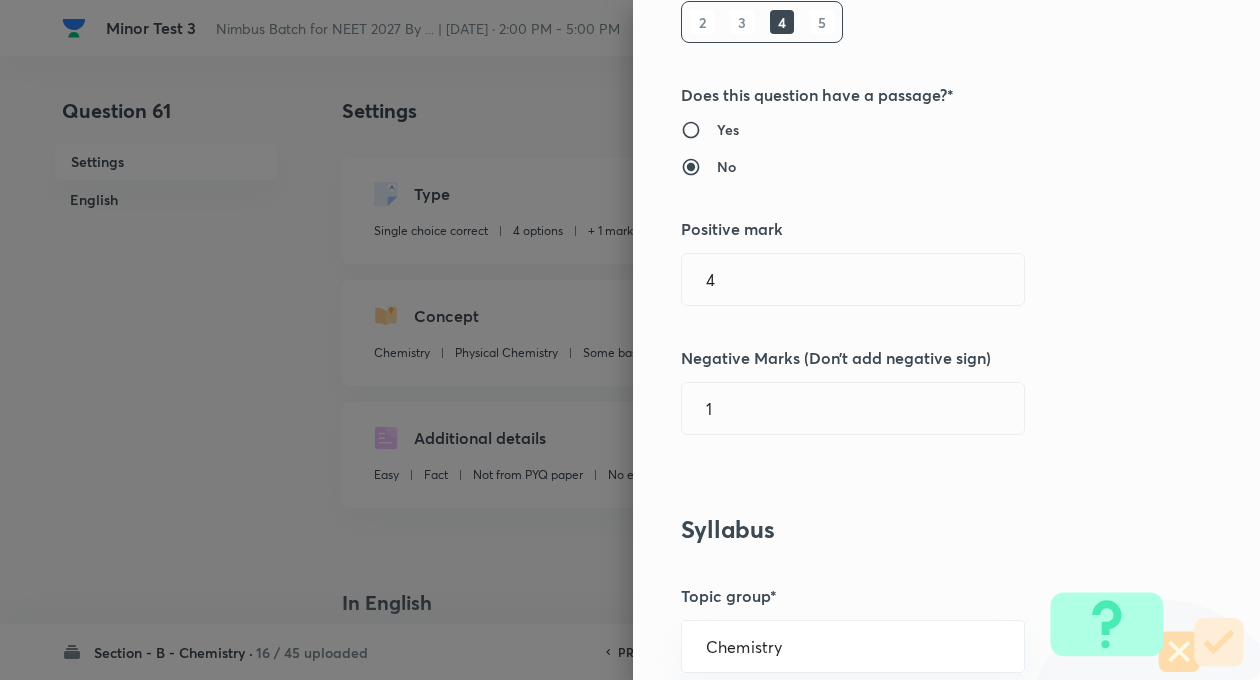 click on "Negative Marks (Don’t add negative sign)" at bounding box center [913, 358] 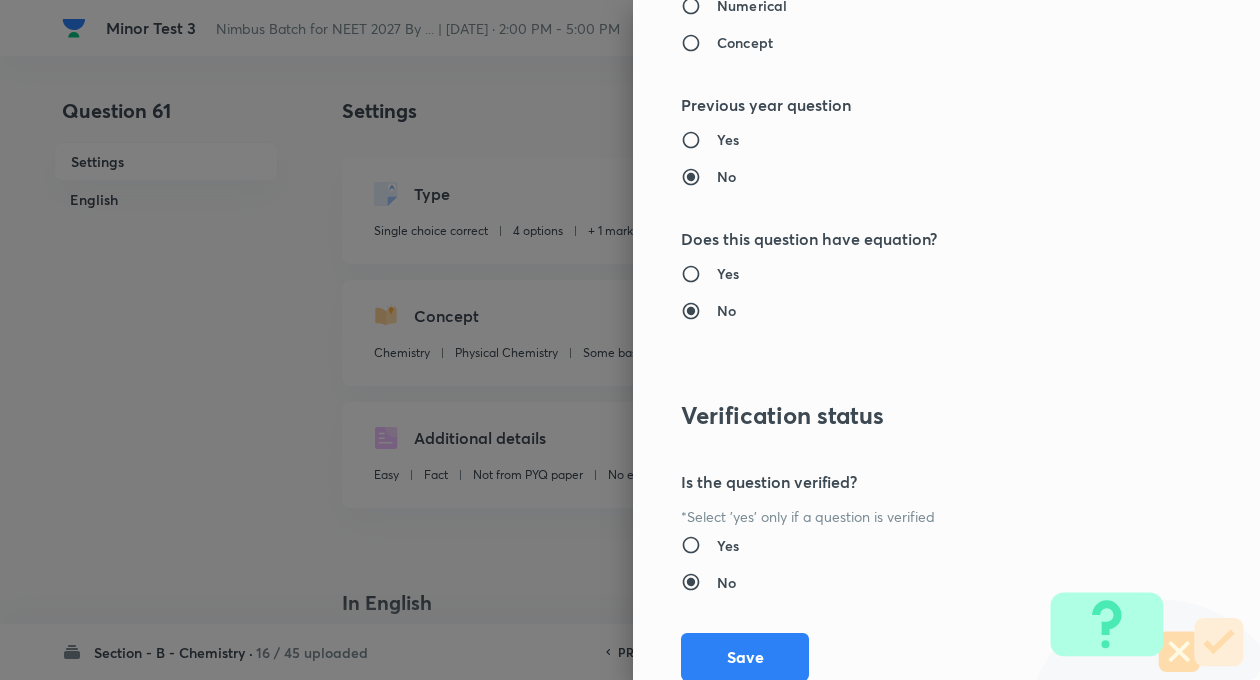 scroll, scrollTop: 2046, scrollLeft: 0, axis: vertical 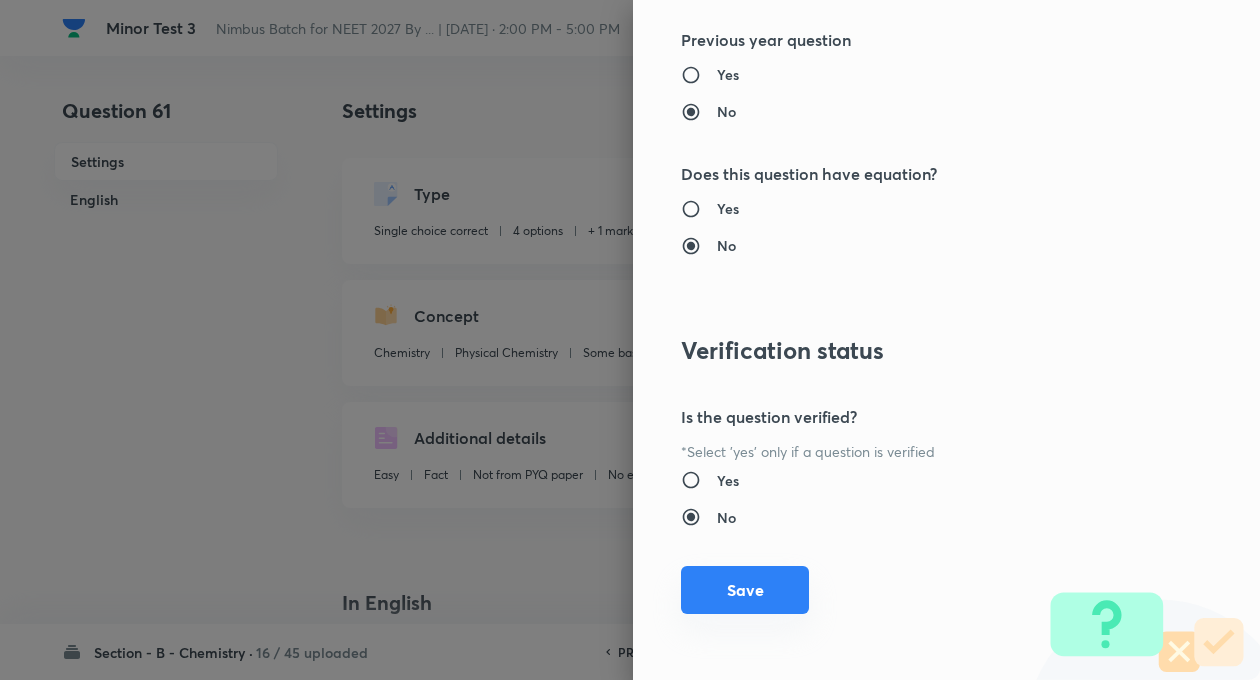 click on "Save" at bounding box center [745, 590] 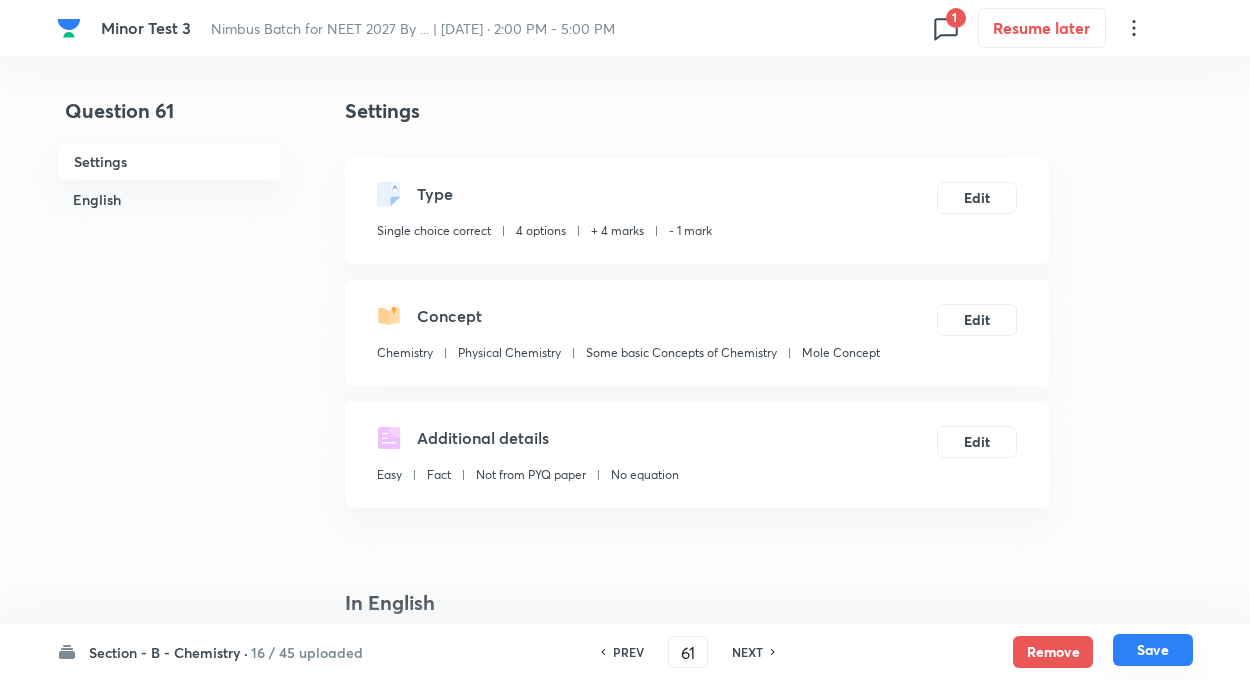 click on "Save" at bounding box center [1153, 650] 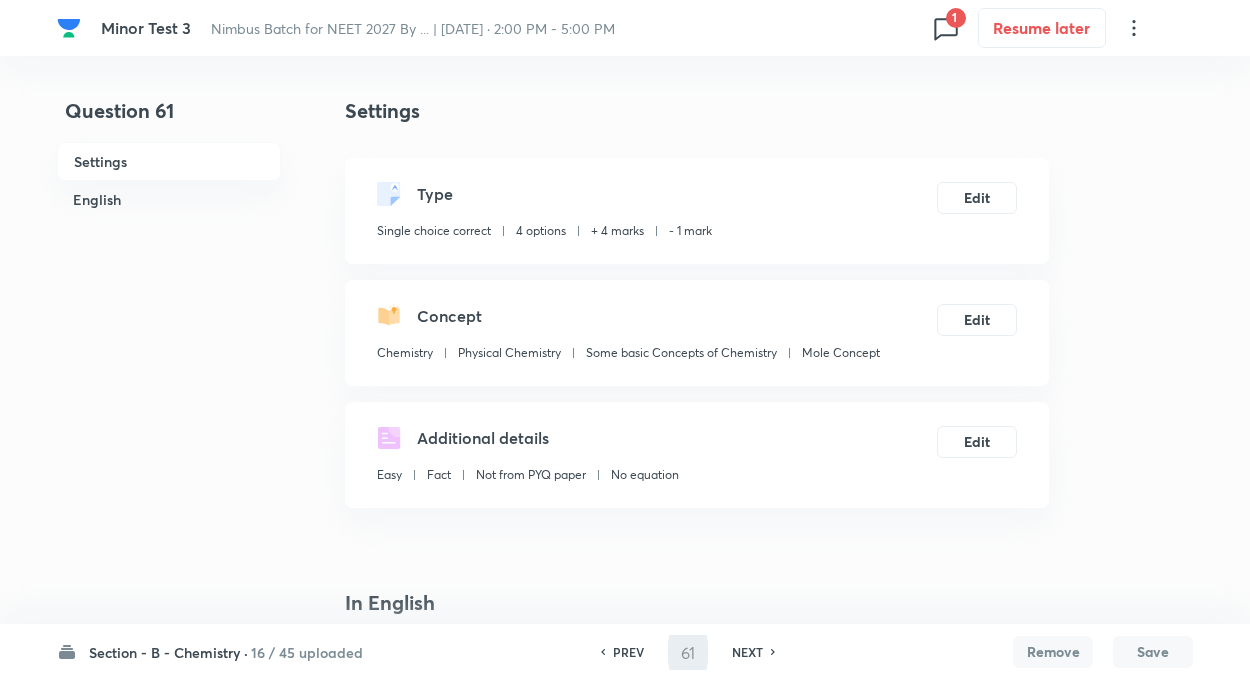 type on "62" 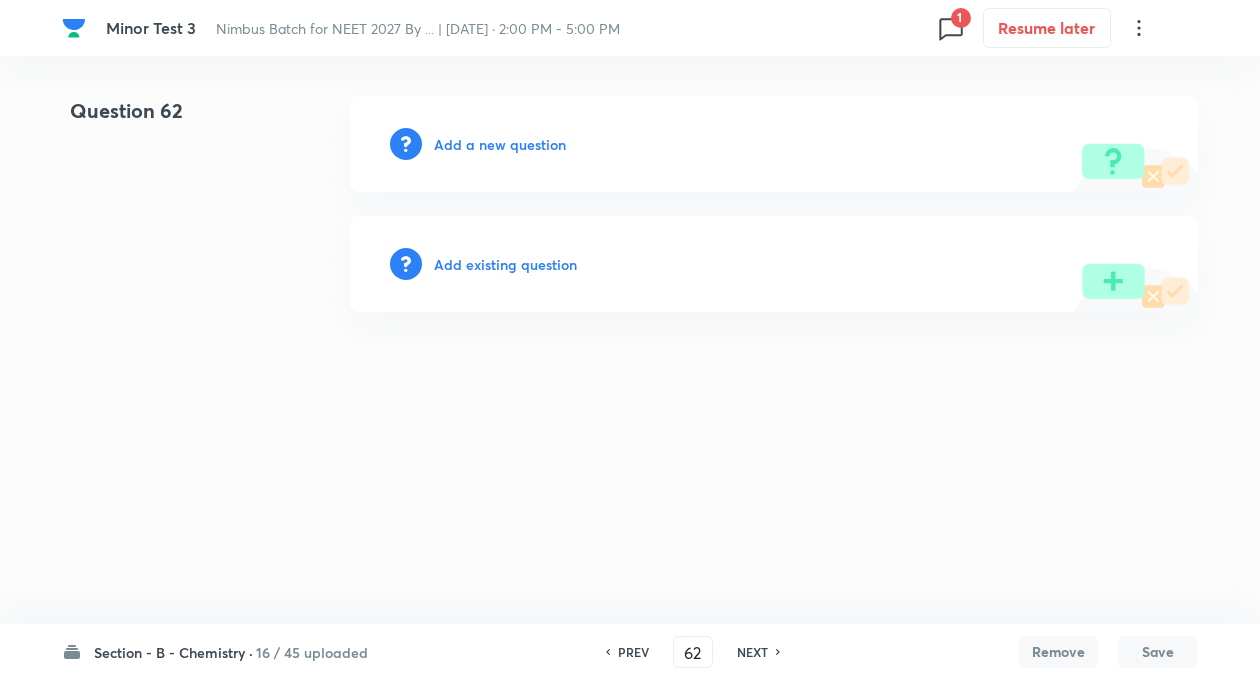 click on "Add existing question" at bounding box center [505, 264] 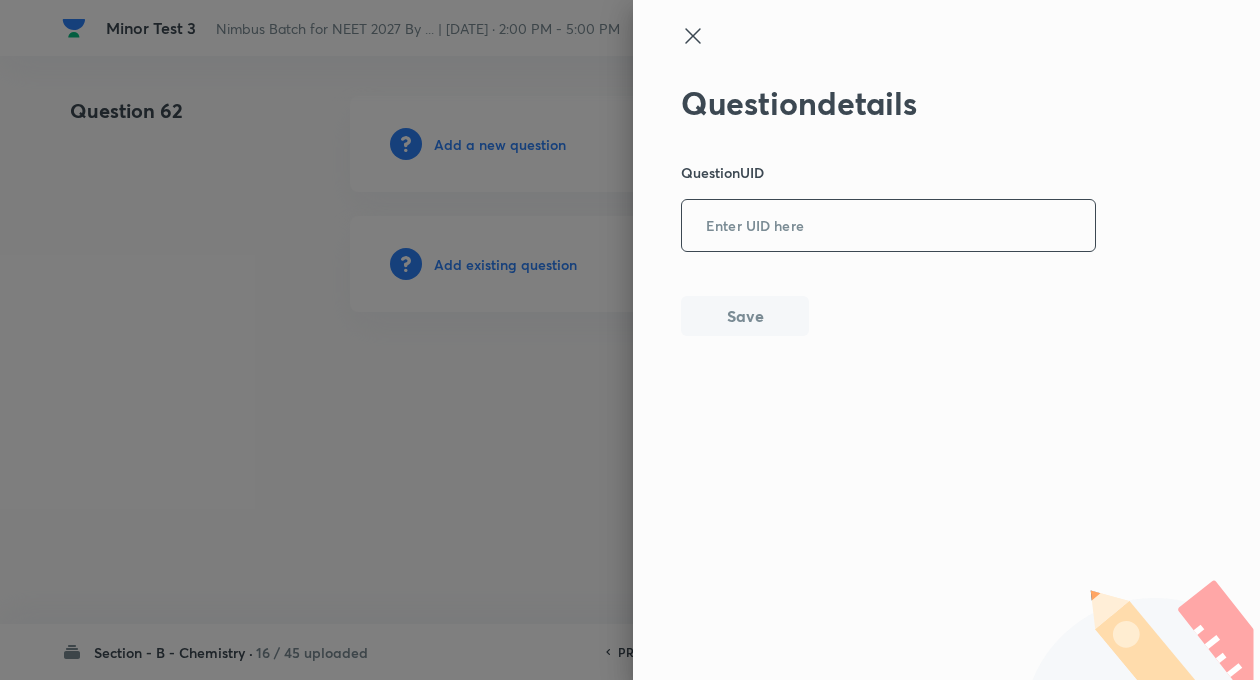 click at bounding box center (888, 226) 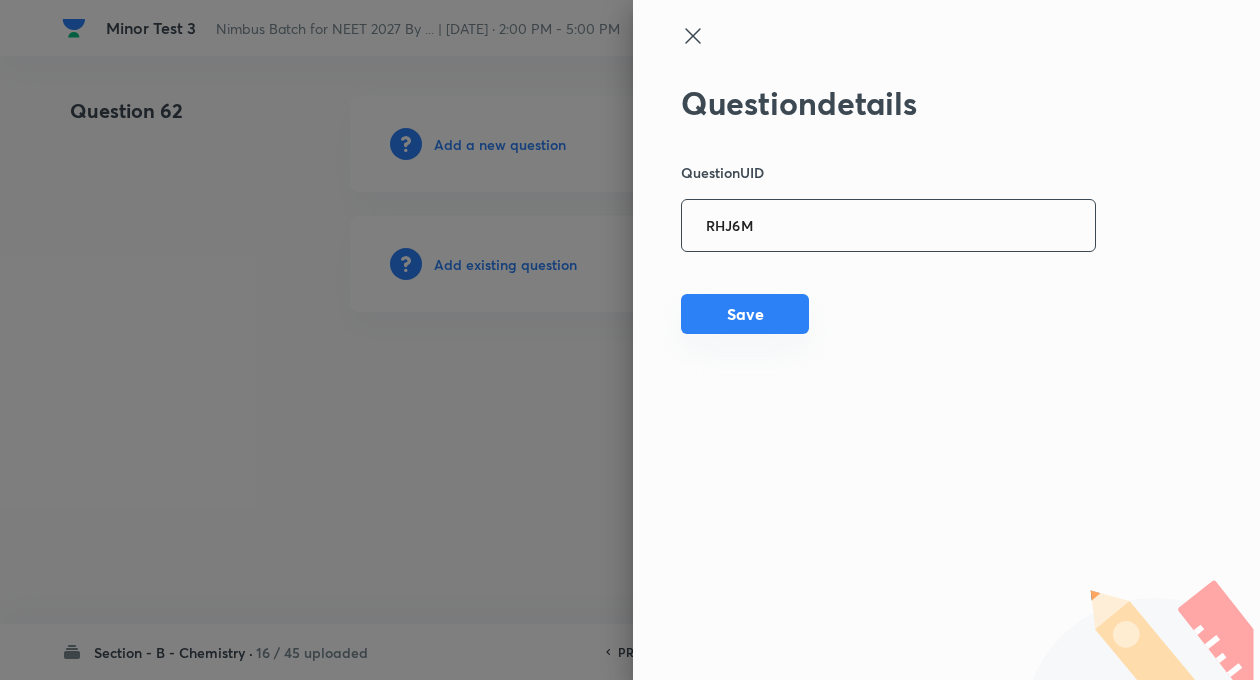 type on "RHJ6M" 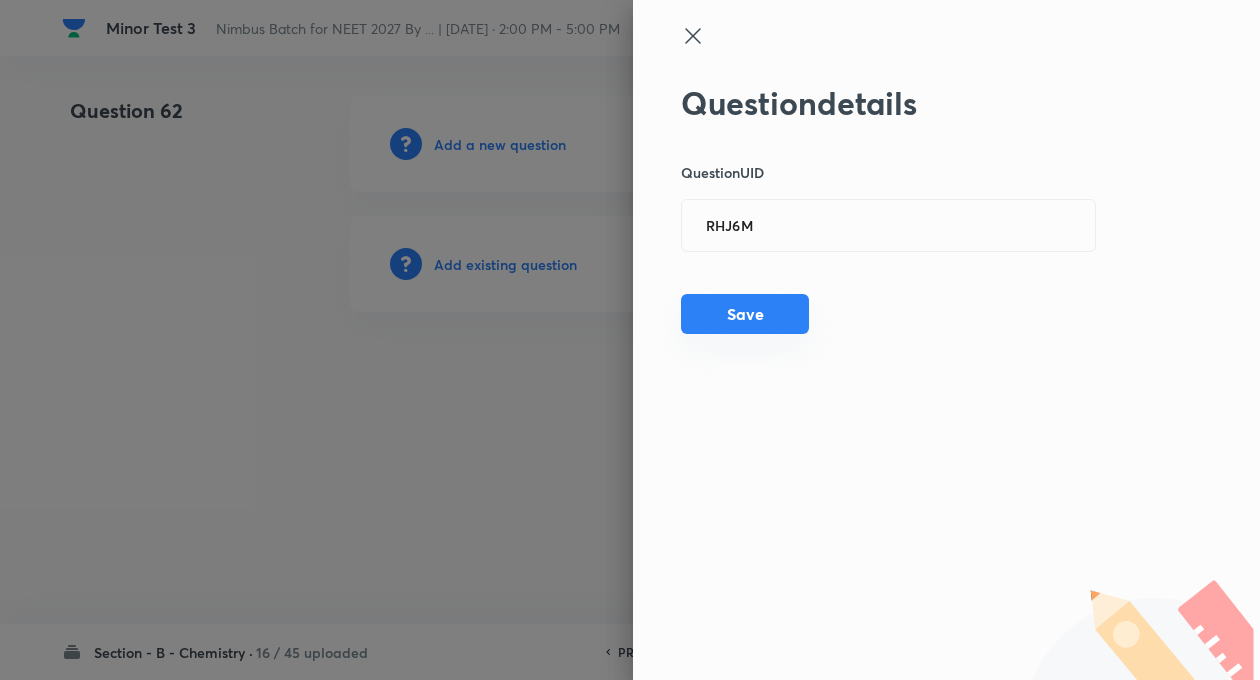 click on "Save" at bounding box center [745, 314] 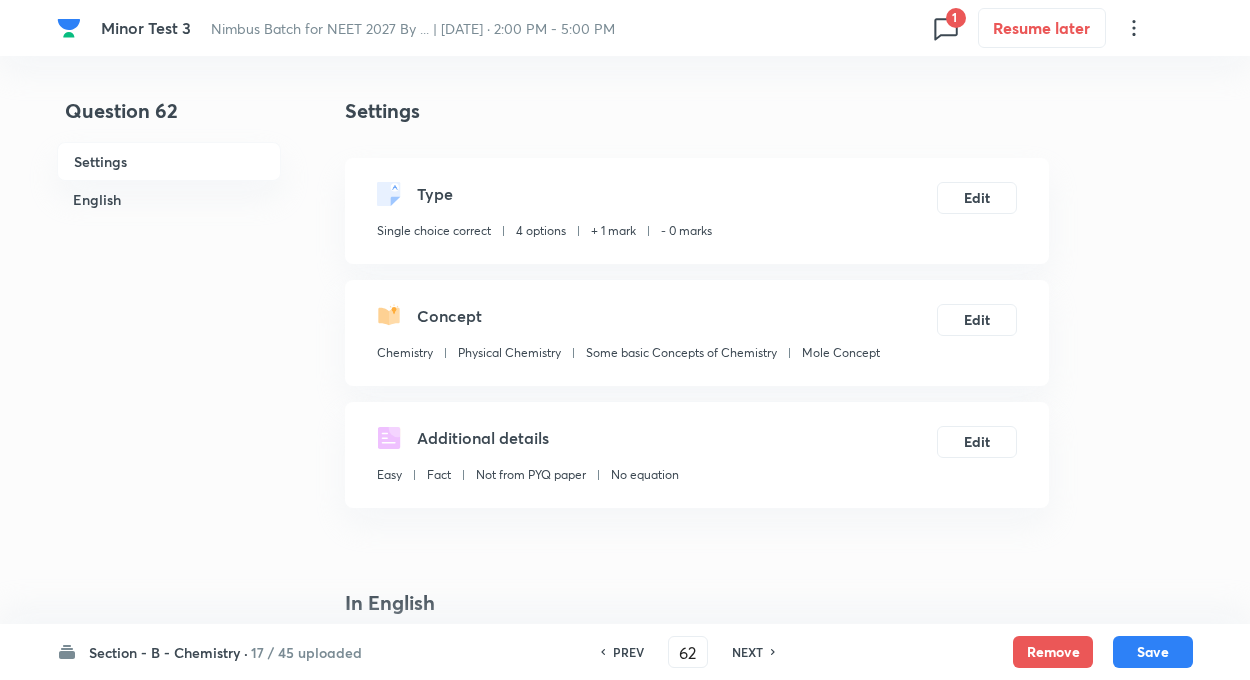 checkbox on "true" 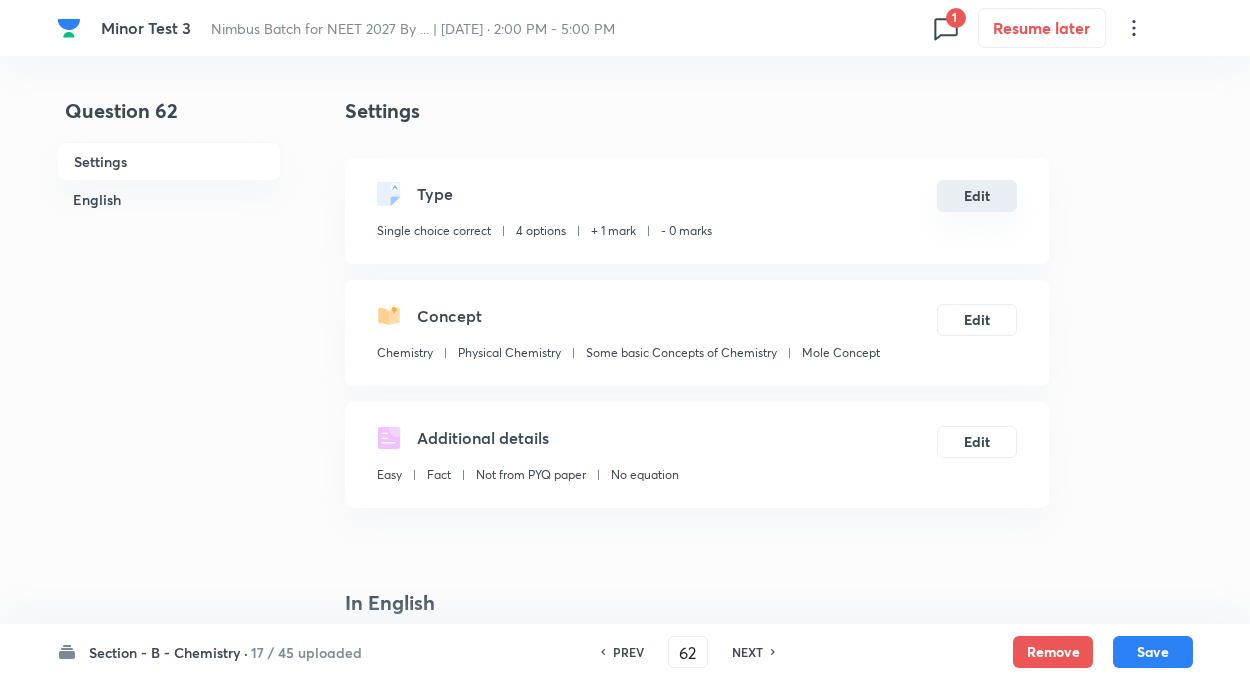 click on "Edit" at bounding box center [977, 196] 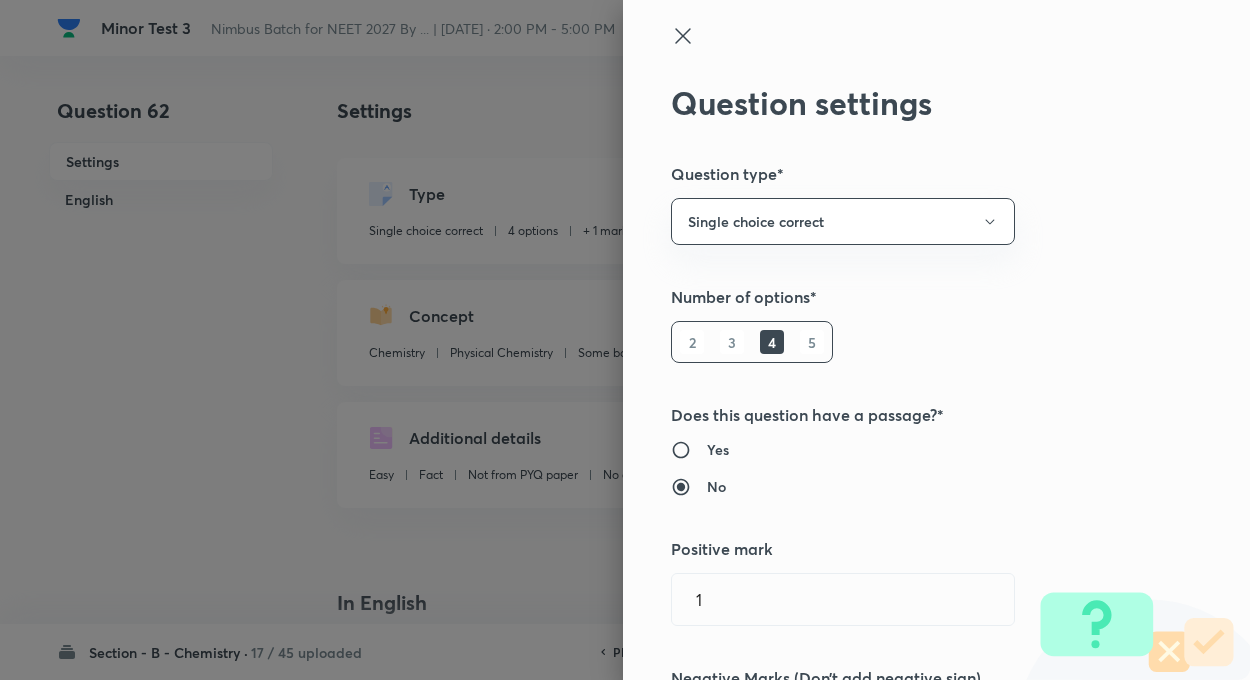type on "1" 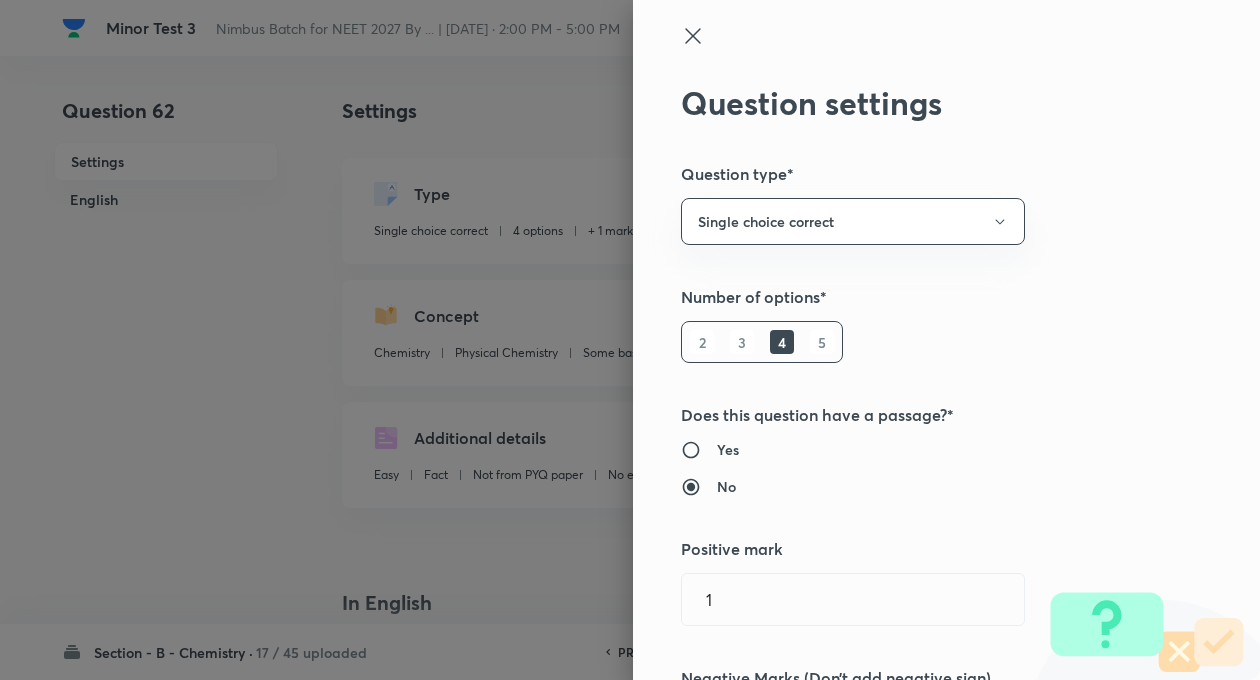 click on "Question settings Question type* Single choice correct Number of options* 2 3 4 5 Does this question have a passage?* Yes No Positive mark 1 ​ Negative Marks (Don’t add negative sign) 0 ​ Syllabus Topic group* Chemistry ​ Topic* Physical Chemistry ​ Concept* Some basic Concepts of Chemistry ​ Sub-concept* Mole Concept ​ Concept-field ​ Additional details Question Difficulty Very easy Easy Moderate Hard Very hard Question is based on Fact Numerical Concept Previous year question Yes No Does this question have equation? Yes No Verification status Is the question verified? *Select 'yes' only if a question is verified Yes No Save" at bounding box center (946, 340) 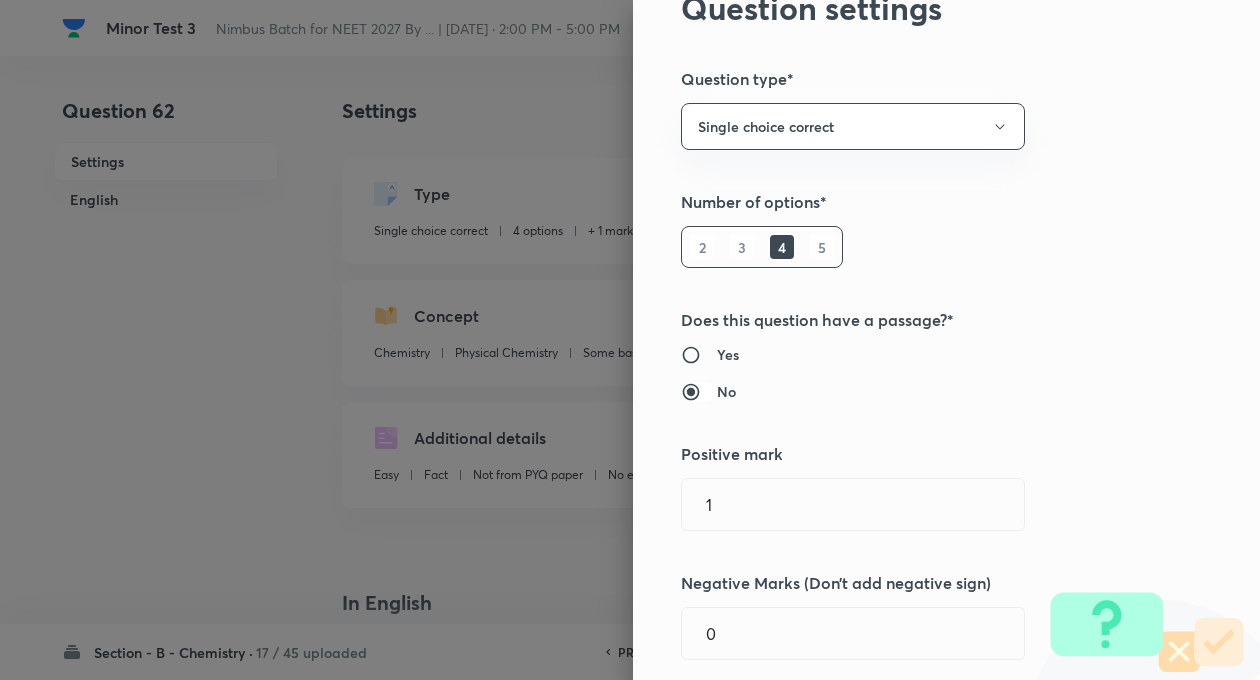 scroll, scrollTop: 320, scrollLeft: 0, axis: vertical 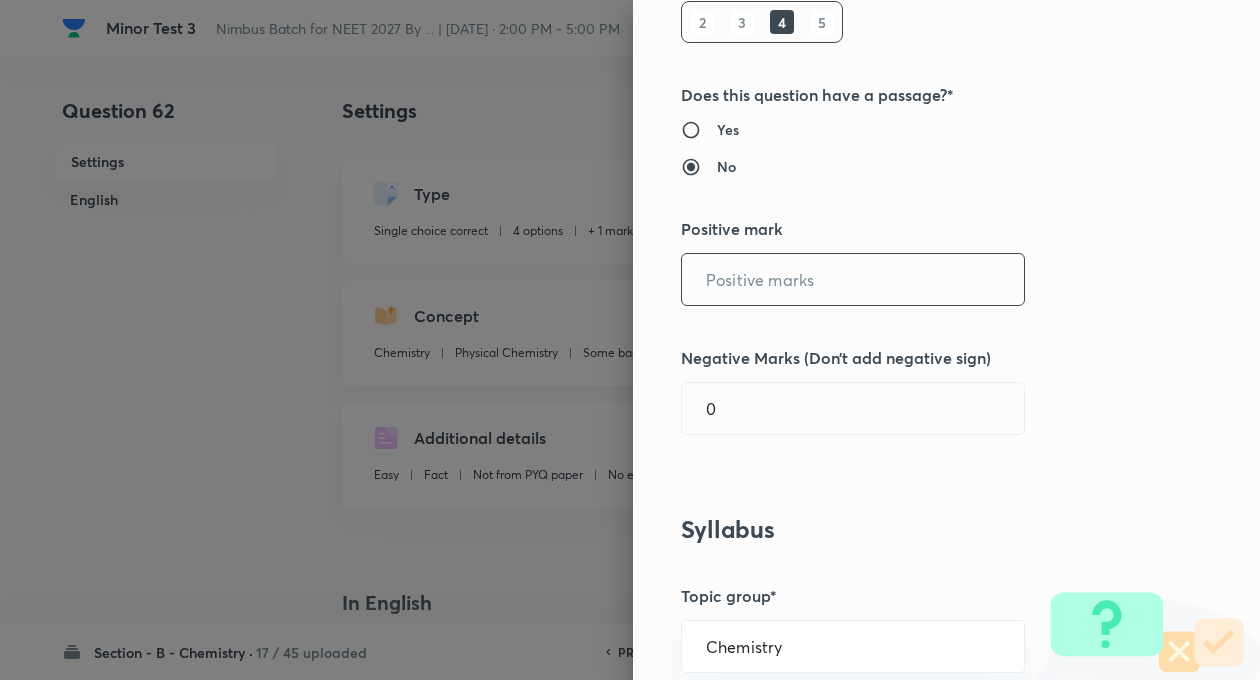 click at bounding box center (853, 279) 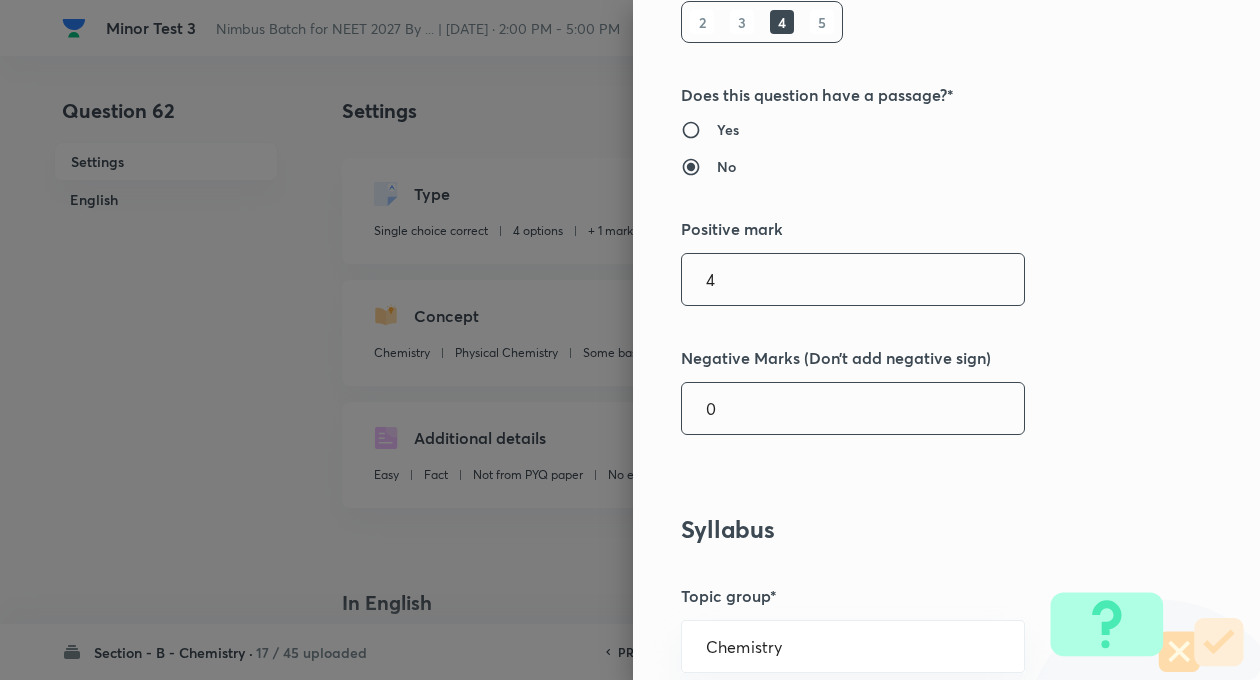 type on "4" 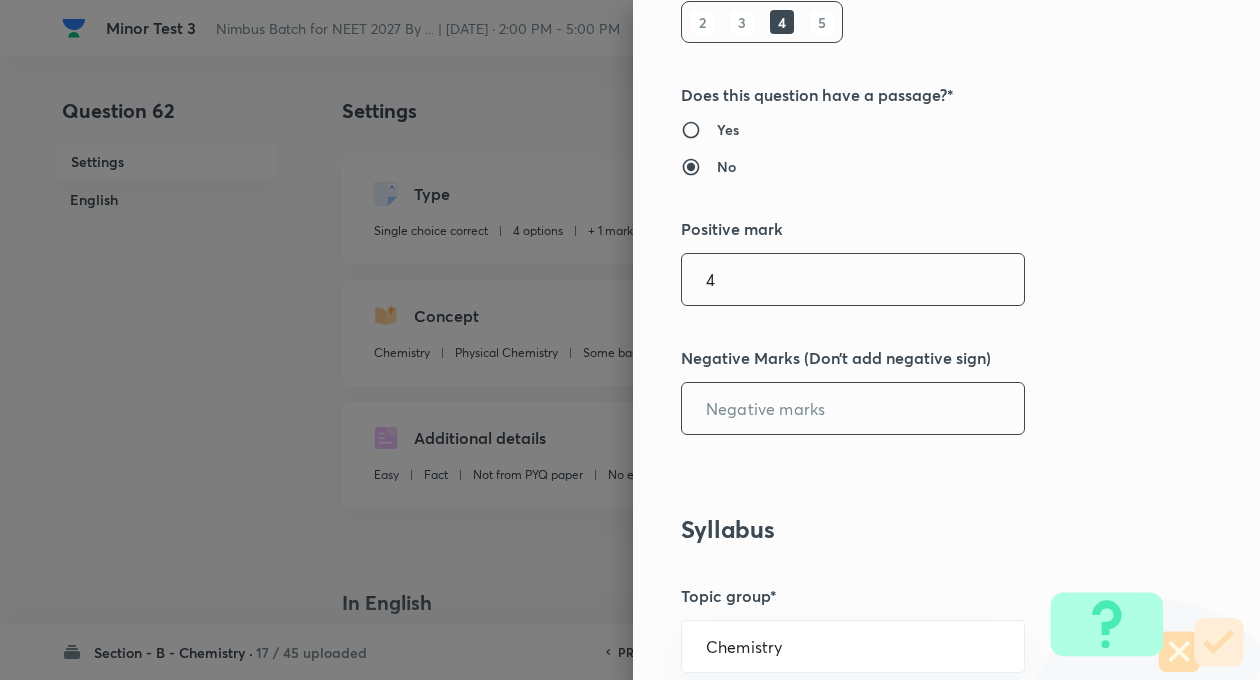 click at bounding box center (853, 408) 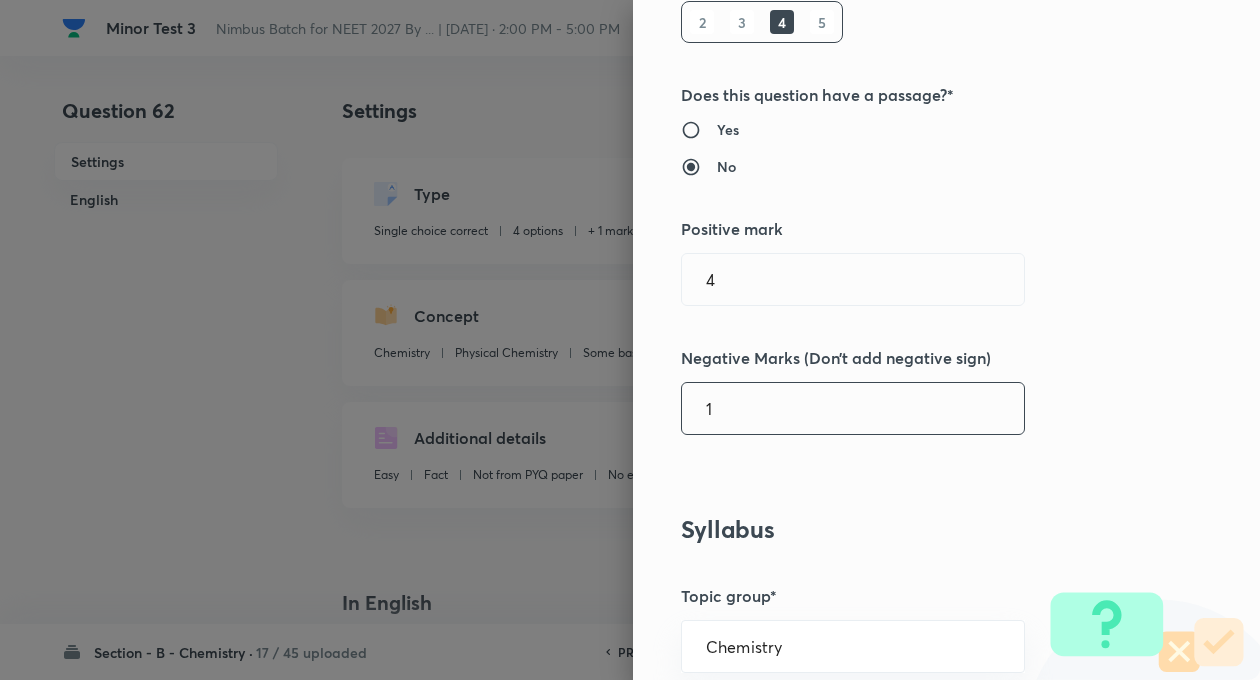 type on "1" 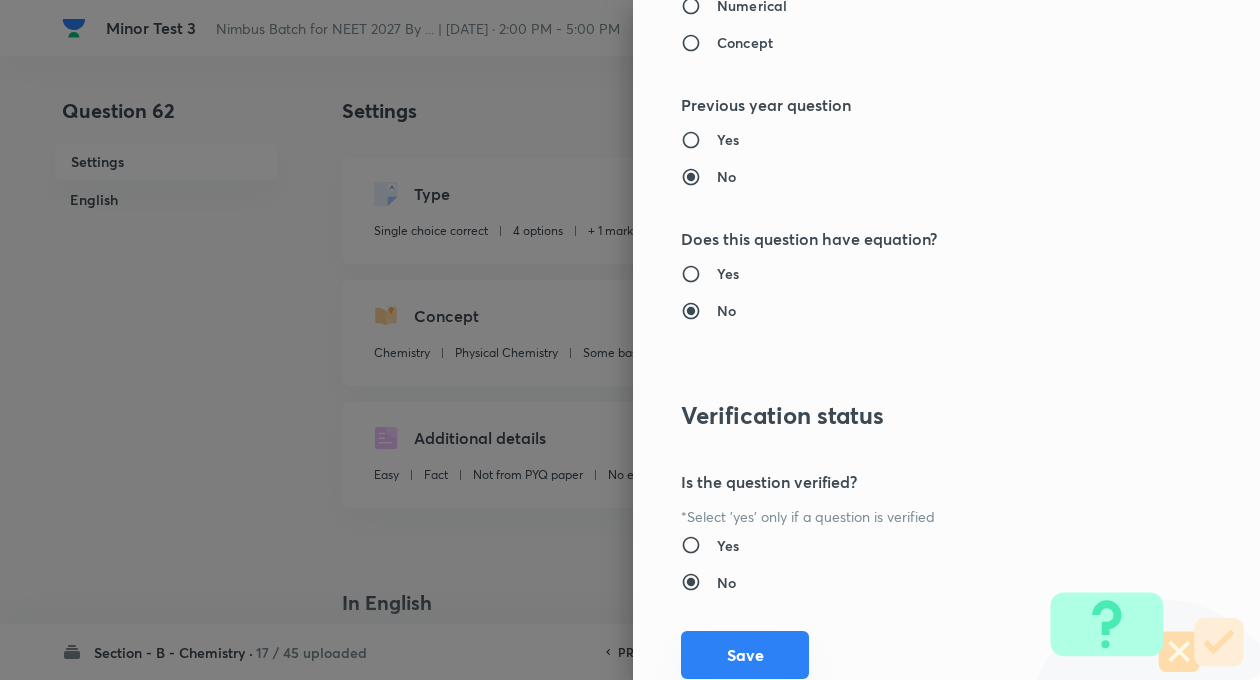scroll, scrollTop: 2040, scrollLeft: 0, axis: vertical 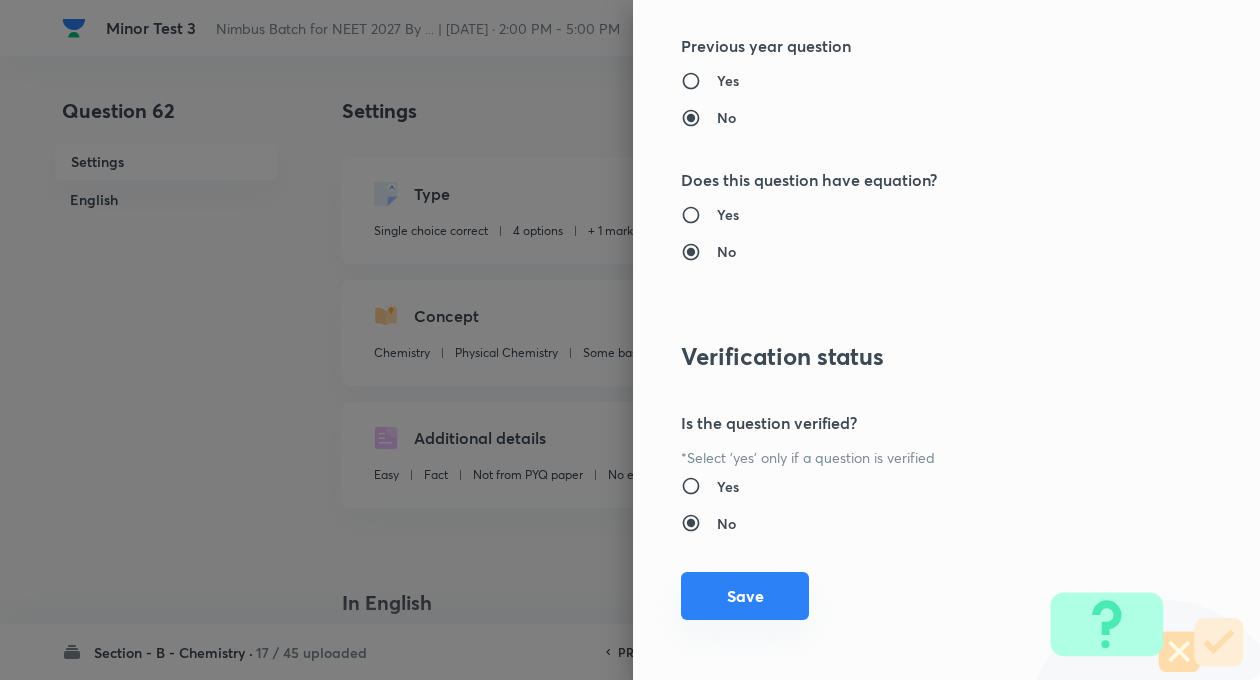 click on "Save" at bounding box center [745, 596] 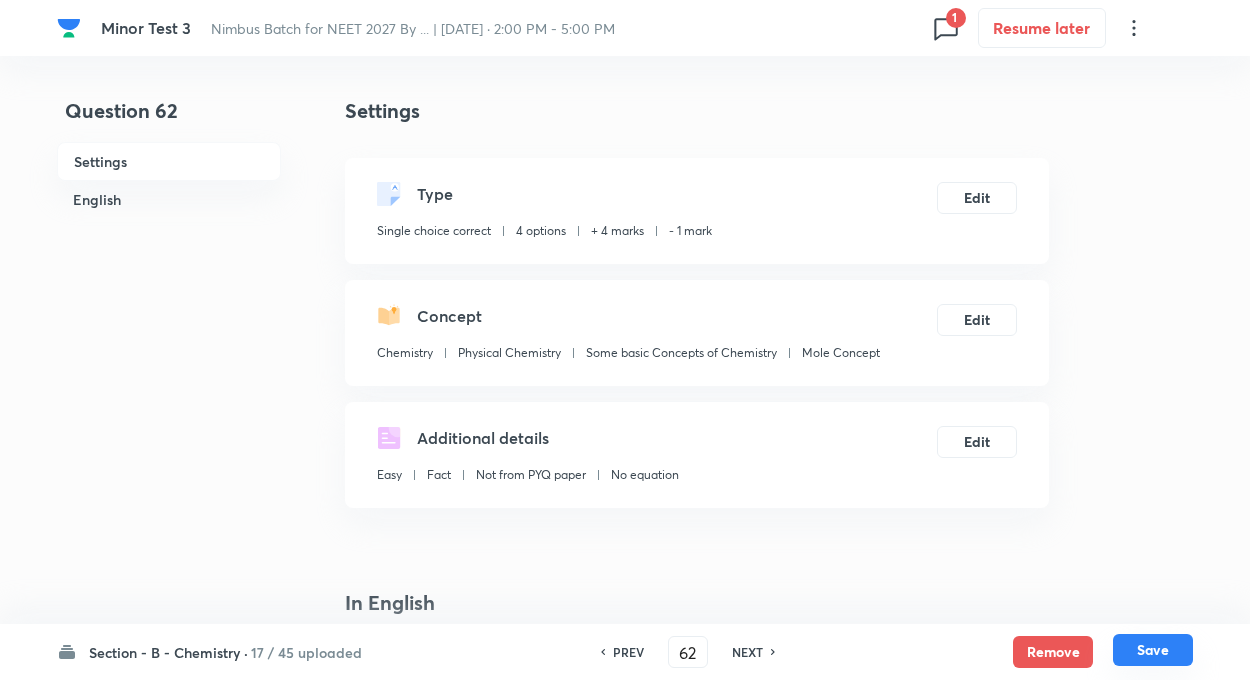 click on "Save" at bounding box center [1153, 650] 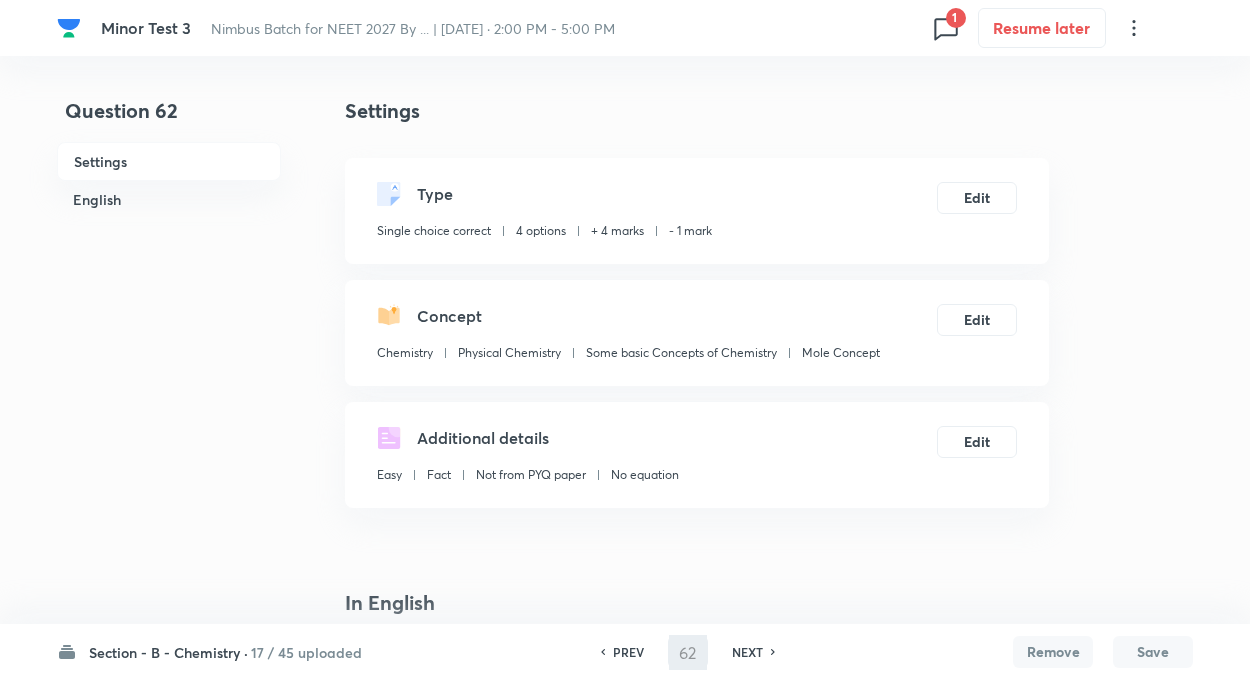 type on "63" 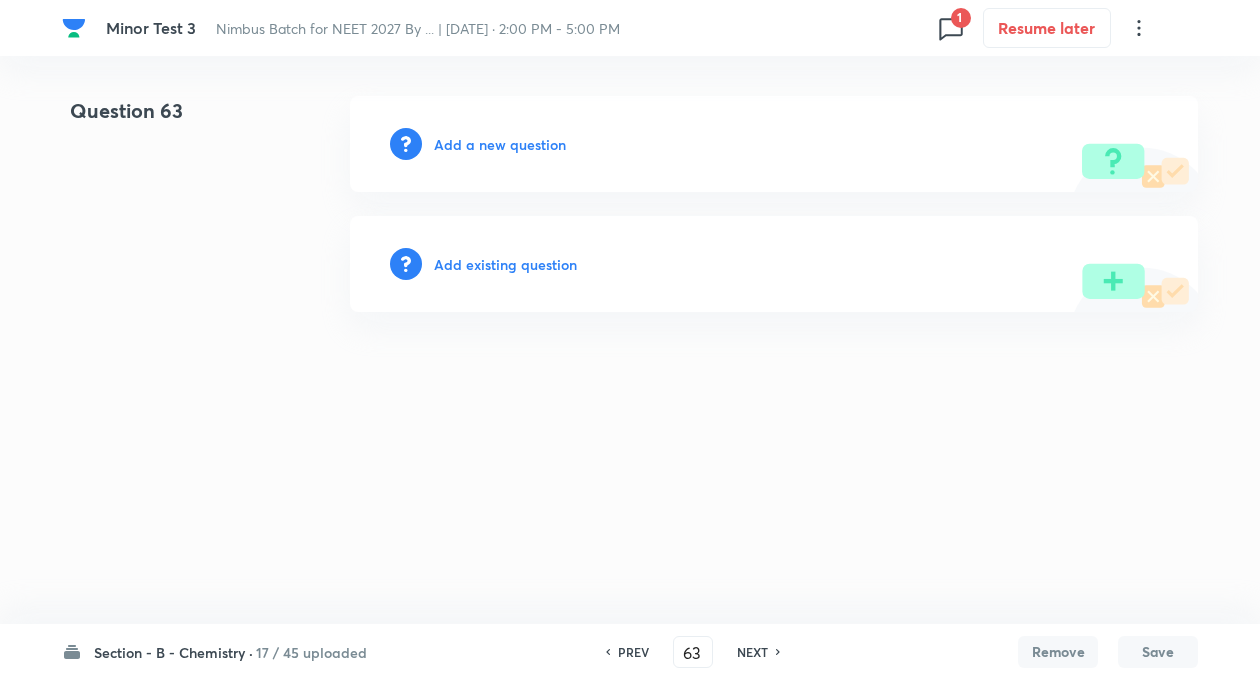 click on "Add existing question" at bounding box center (505, 264) 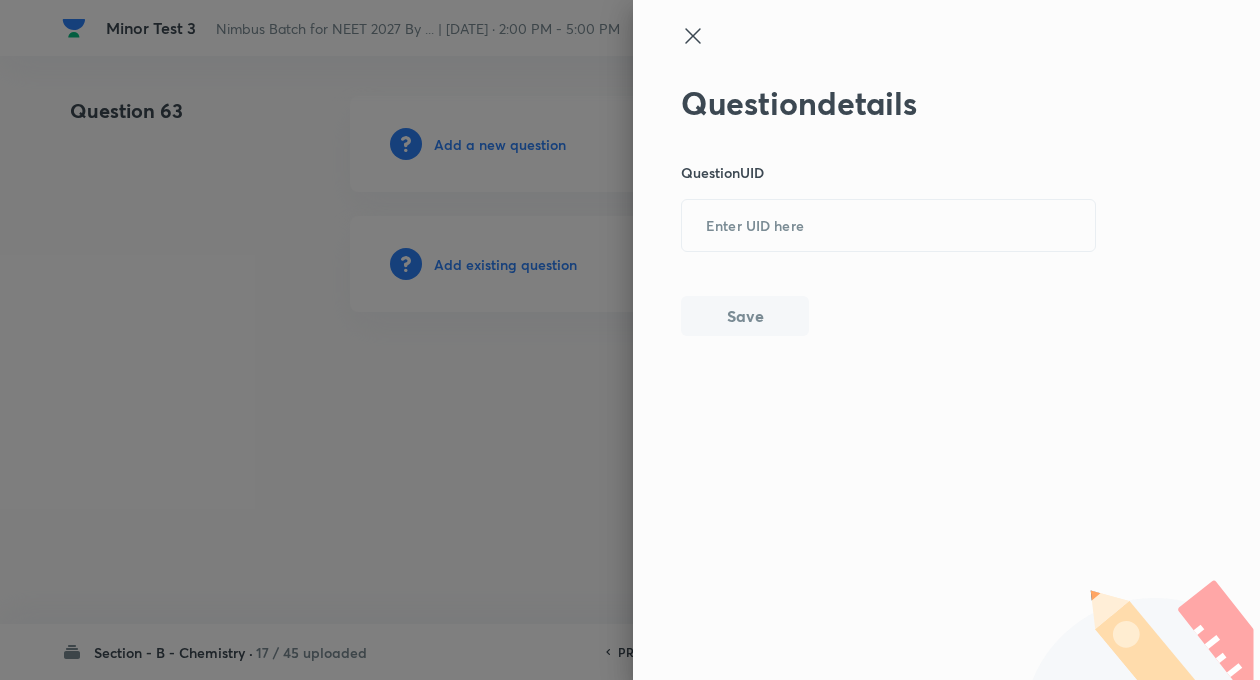 click on "Question  details Question  UID ​ Save" at bounding box center (889, 210) 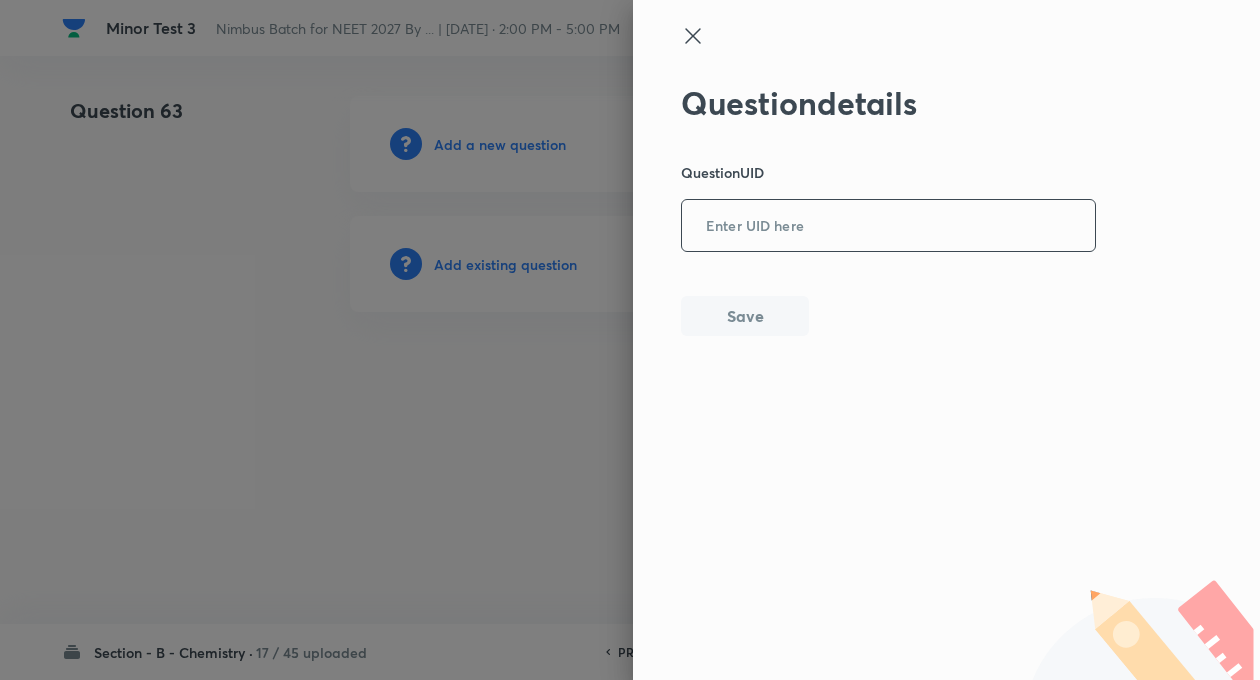 click at bounding box center (888, 226) 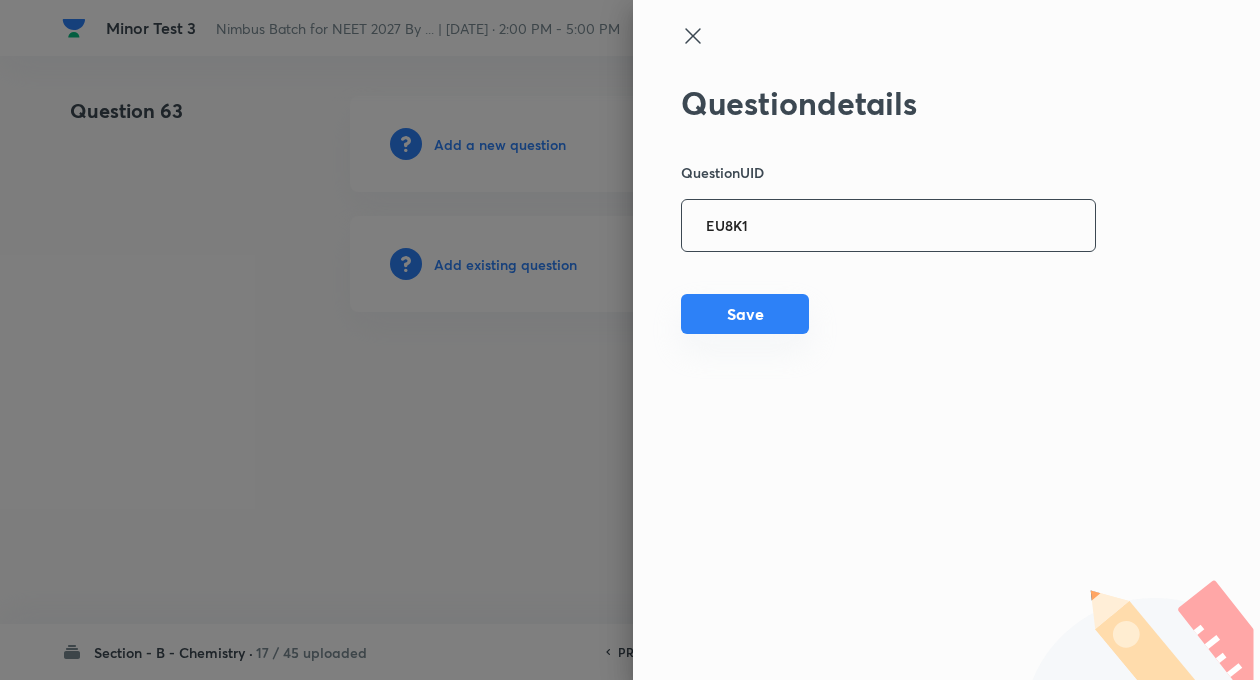 type on "EU8K1" 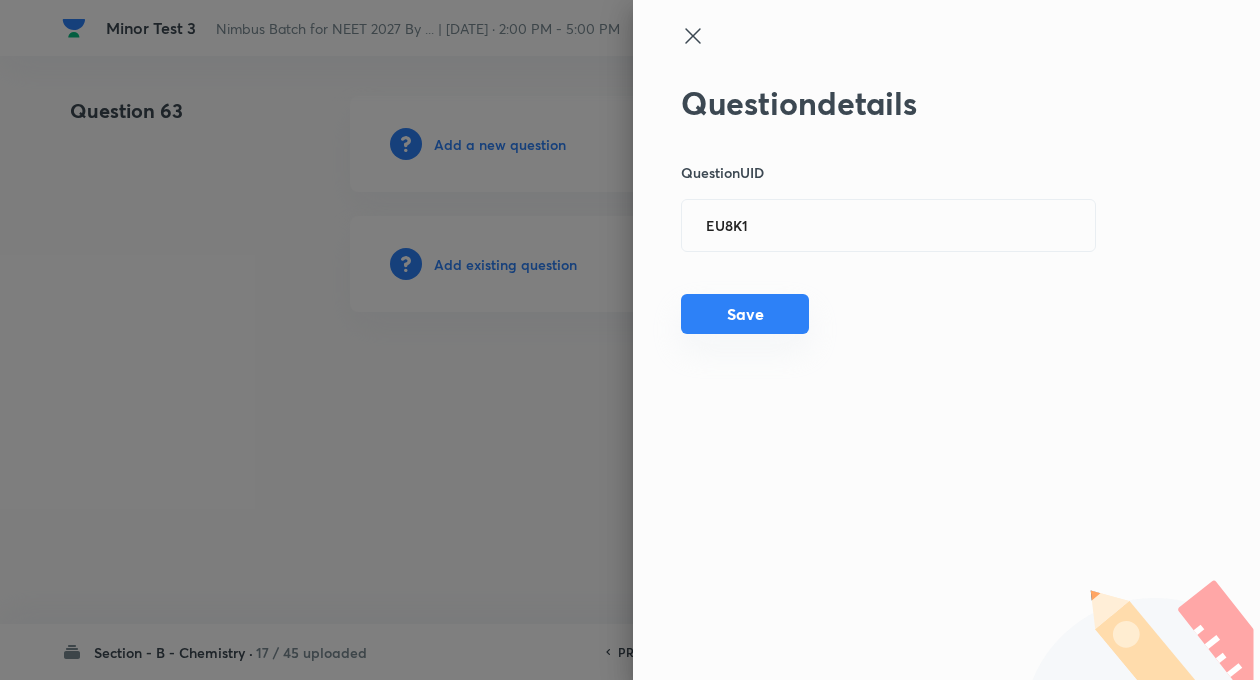 click on "Save" at bounding box center (745, 314) 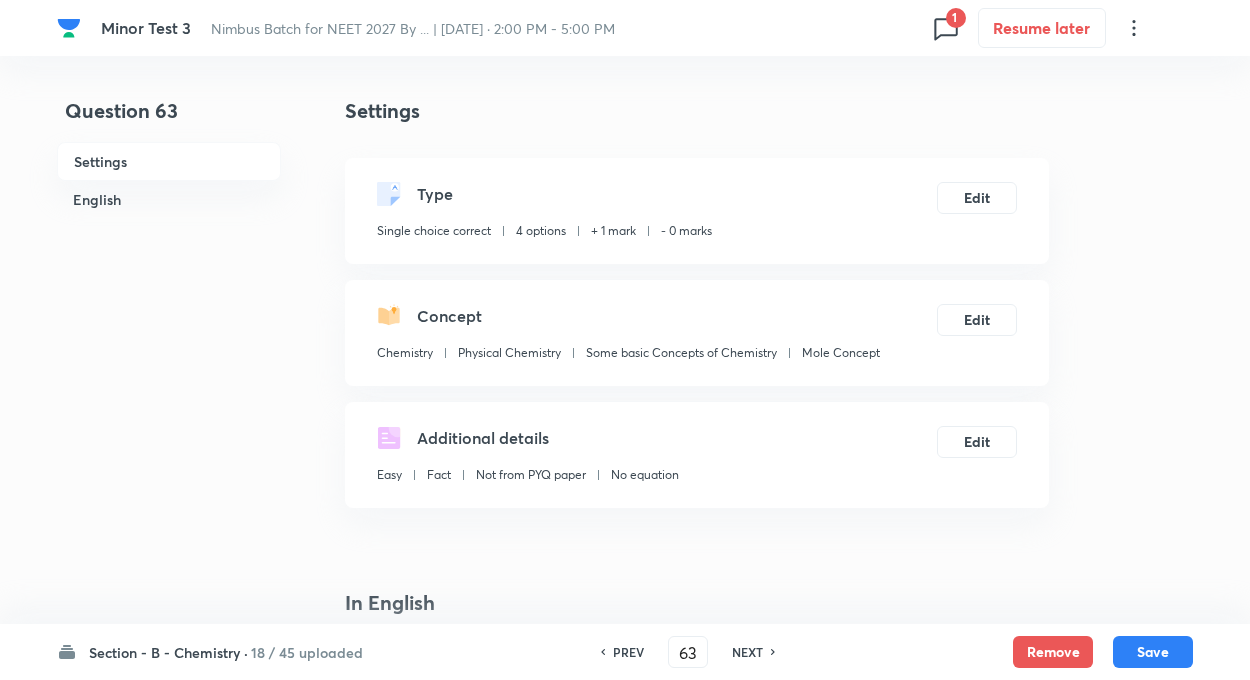 checkbox on "true" 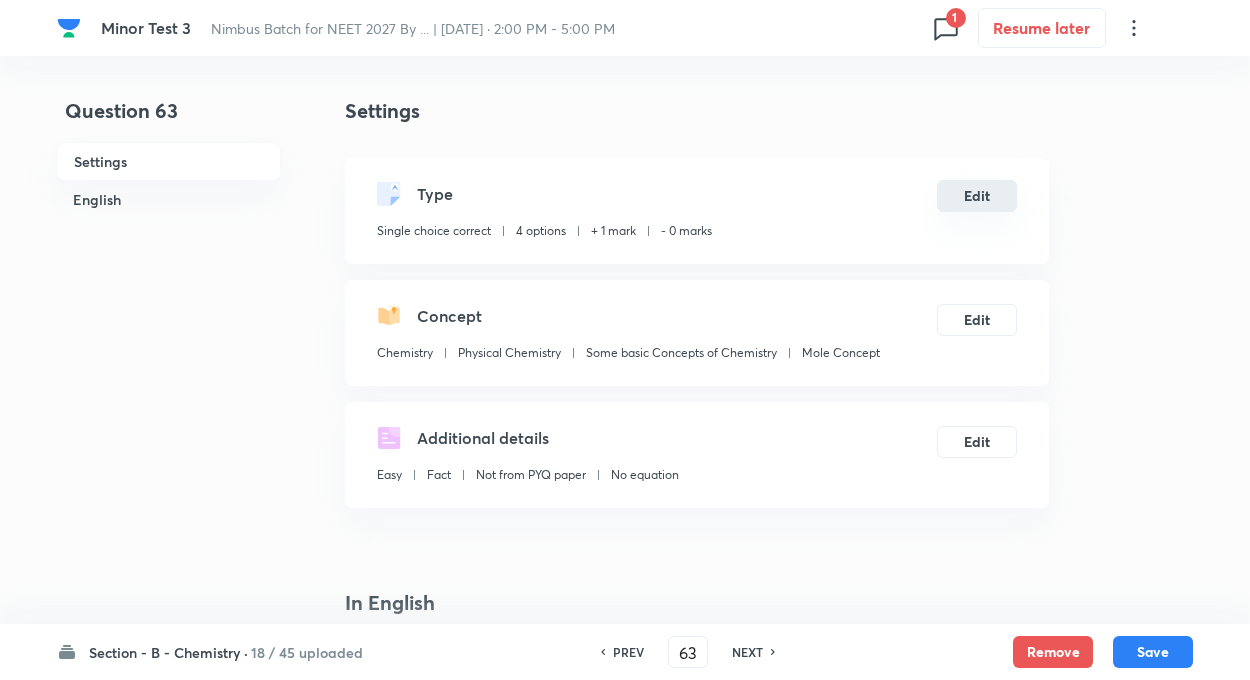 click on "Edit" at bounding box center [977, 196] 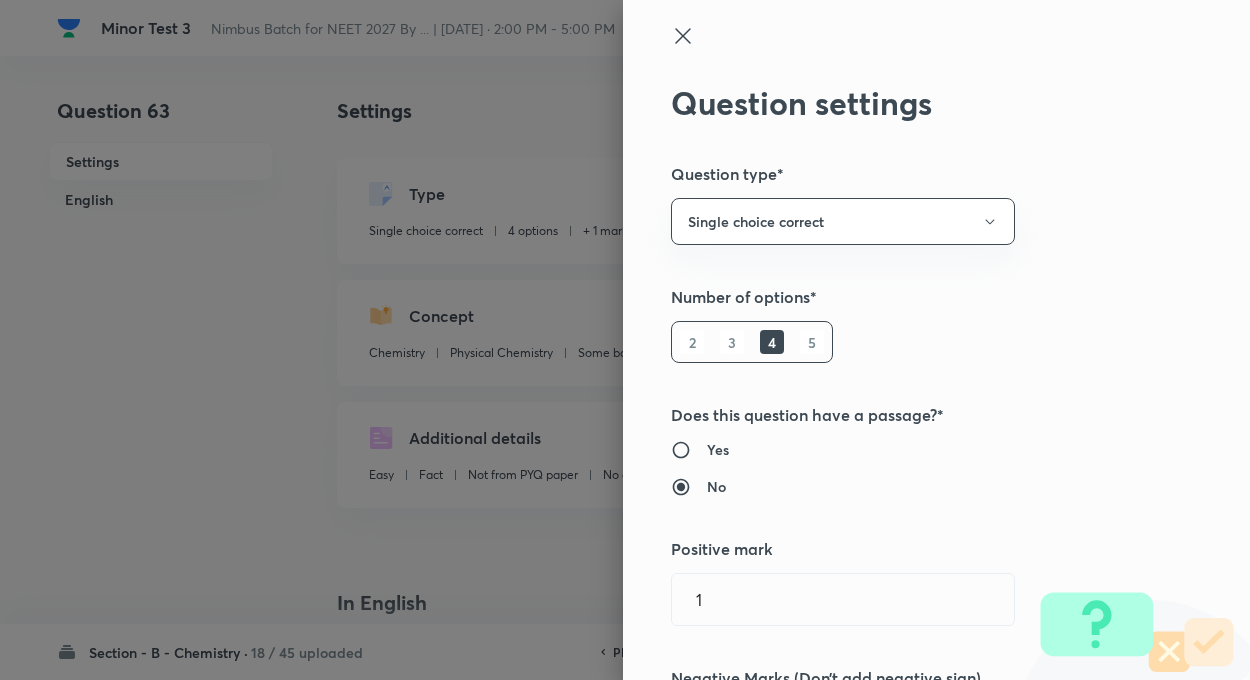 type on "1" 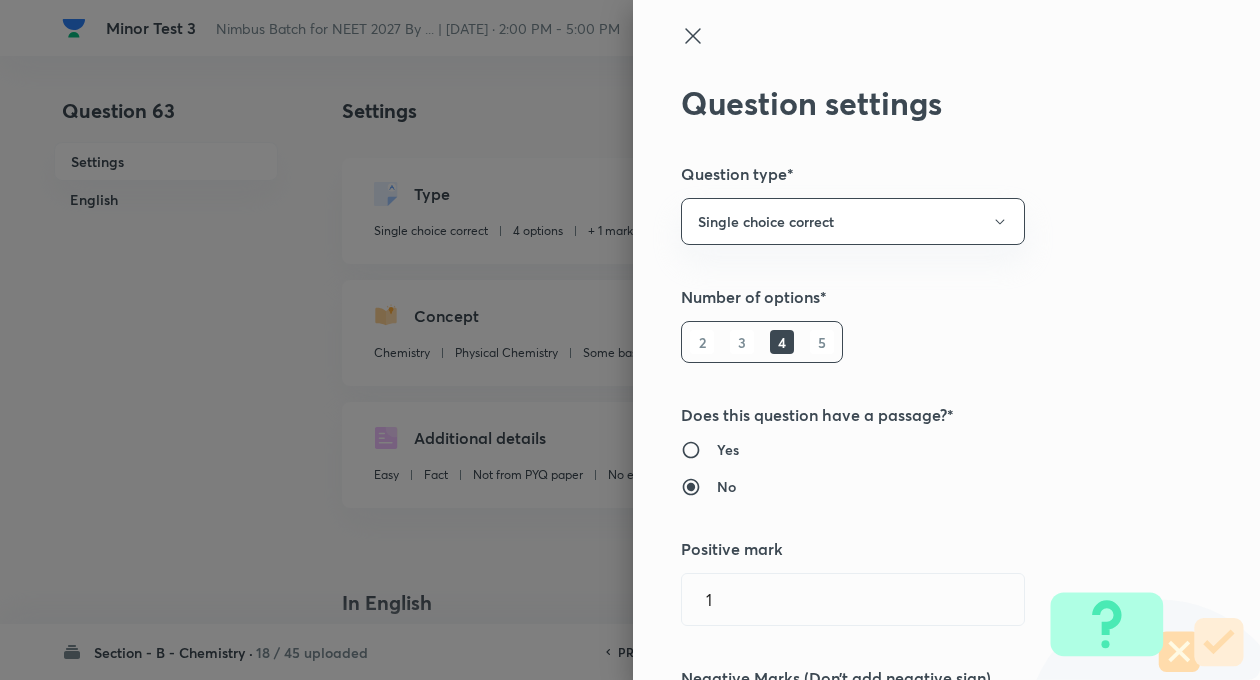 click on "Question settings Question type* Single choice correct Number of options* 2 3 4 5 Does this question have a passage?* Yes No Positive mark 1 ​ Negative Marks (Don’t add negative sign) 0 ​ Syllabus Topic group* Chemistry ​ Topic* Physical Chemistry ​ Concept* Some basic Concepts of Chemistry ​ Sub-concept* Mole Concept ​ Concept-field ​ Additional details Question Difficulty Very easy Easy Moderate Hard Very hard Question is based on Fact Numerical Concept Previous year question Yes No Does this question have equation? Yes No Verification status Is the question verified? *Select 'yes' only if a question is verified Yes No Save" at bounding box center [946, 340] 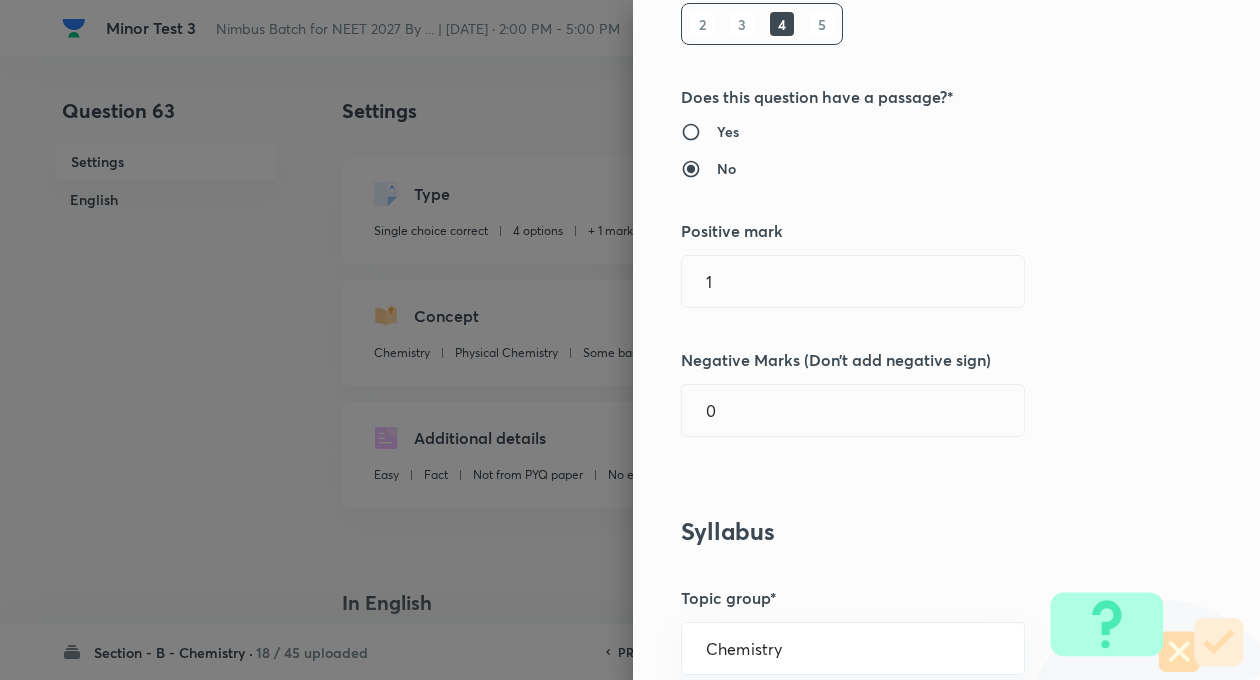 scroll, scrollTop: 320, scrollLeft: 0, axis: vertical 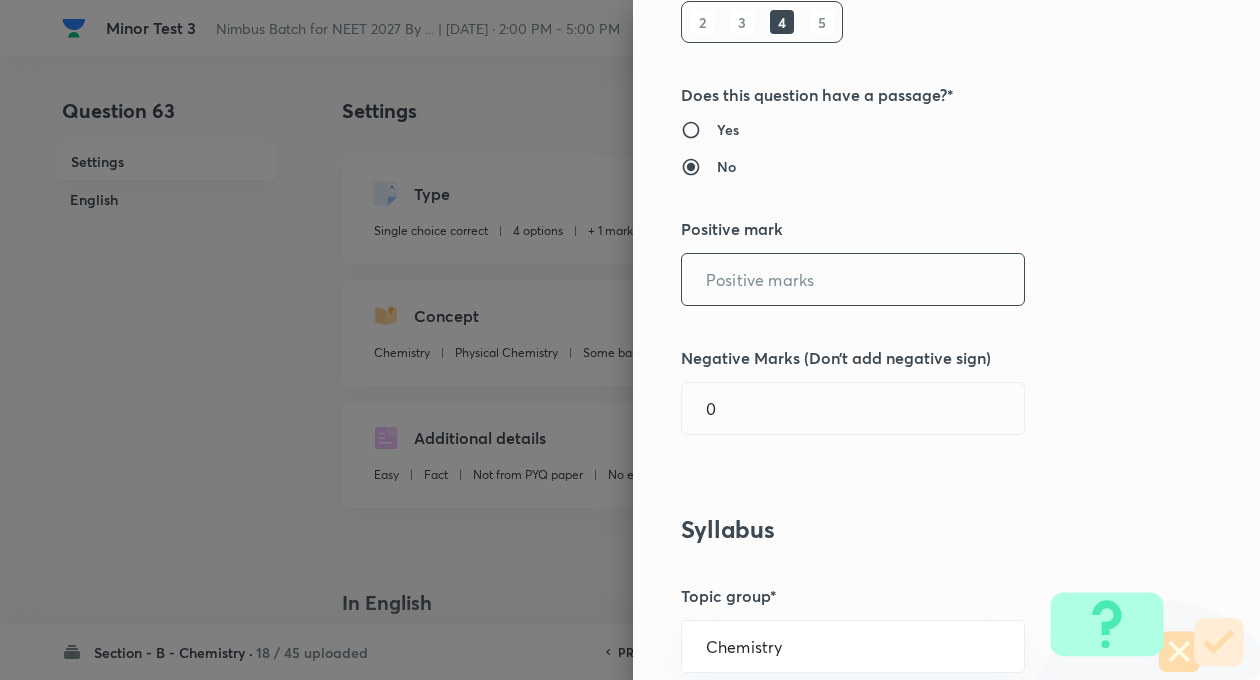 click at bounding box center [853, 279] 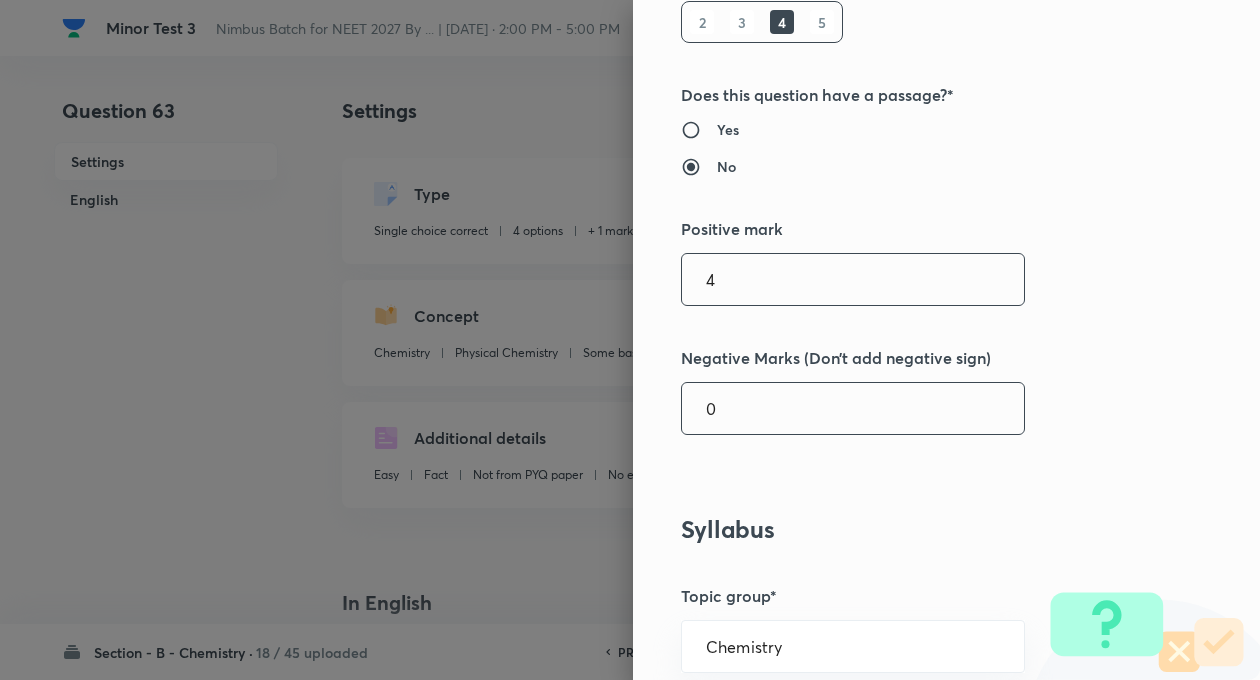 type on "4" 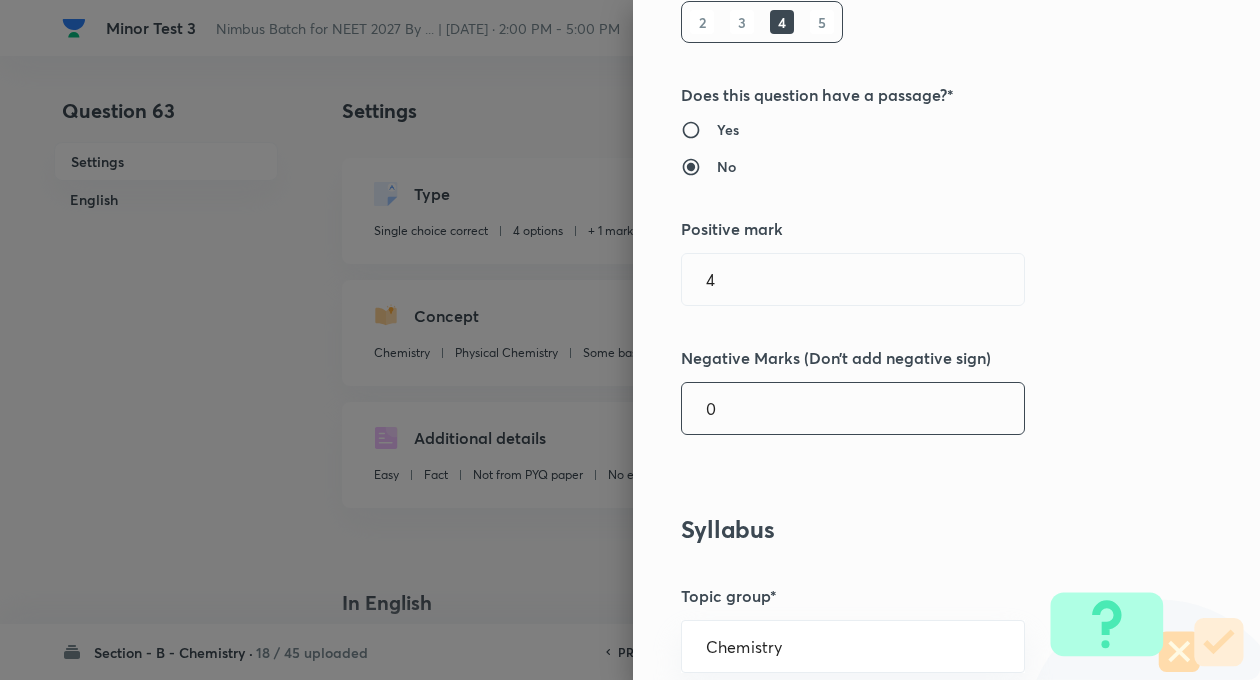 click on "0" at bounding box center (853, 408) 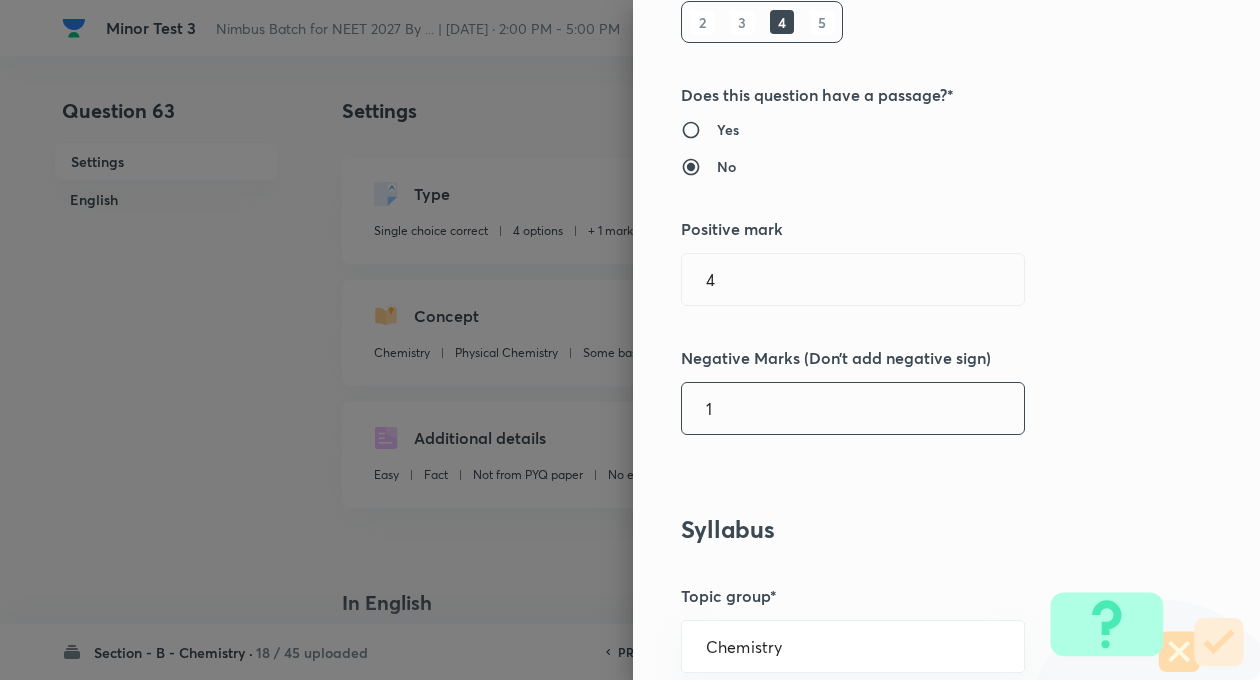 type on "1" 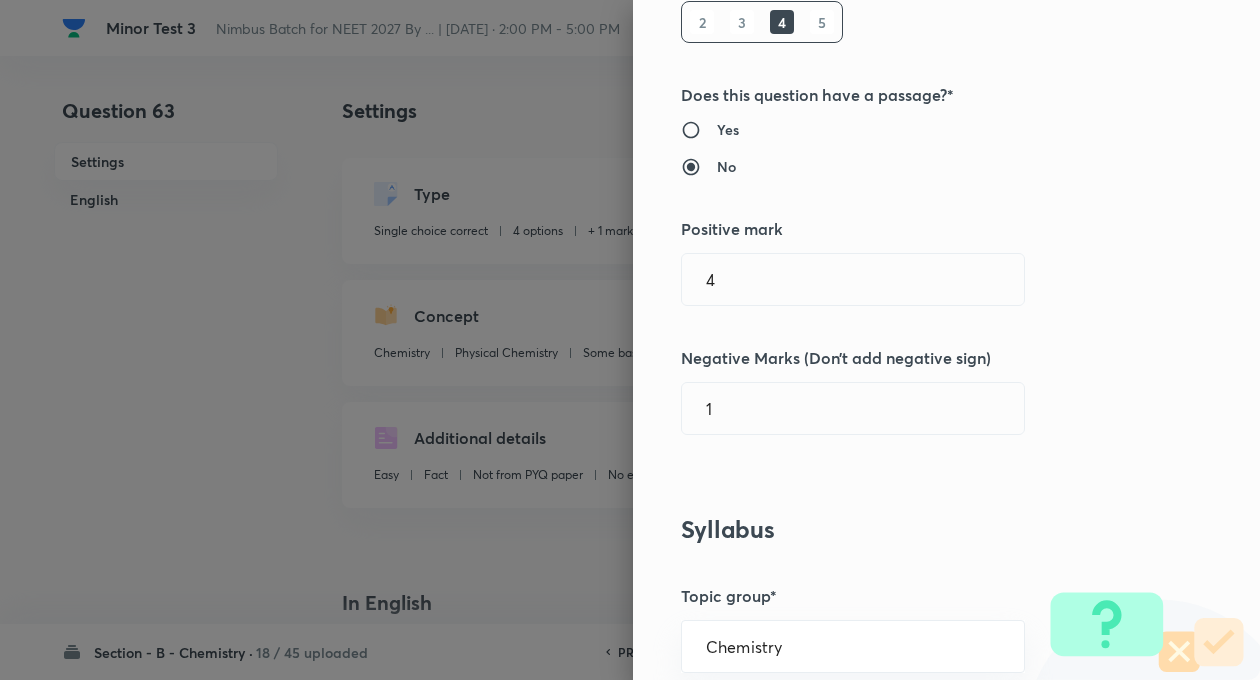 click on "Question settings Question type* Single choice correct Number of options* 2 3 4 5 Does this question have a passage?* Yes No Positive mark 4 ​ Negative Marks (Don’t add negative sign) 1 ​ Syllabus Topic group* Chemistry ​ Topic* Physical Chemistry ​ Concept* Some basic Concepts of Chemistry ​ Sub-concept* Mole Concept ​ Concept-field ​ Additional details Question Difficulty Very easy Easy Moderate Hard Very hard Question is based on Fact Numerical Concept Previous year question Yes No Does this question have equation? Yes No Verification status Is the question verified? *Select 'yes' only if a question is verified Yes No Save" at bounding box center [946, 340] 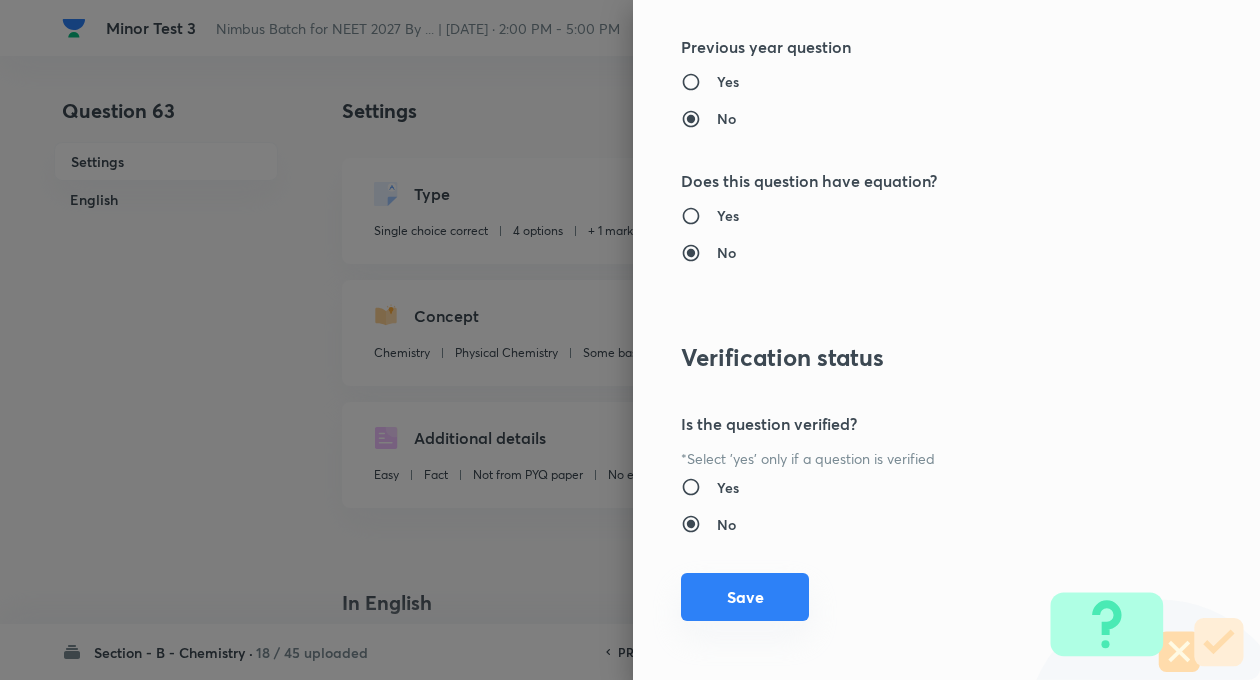 scroll, scrollTop: 2040, scrollLeft: 0, axis: vertical 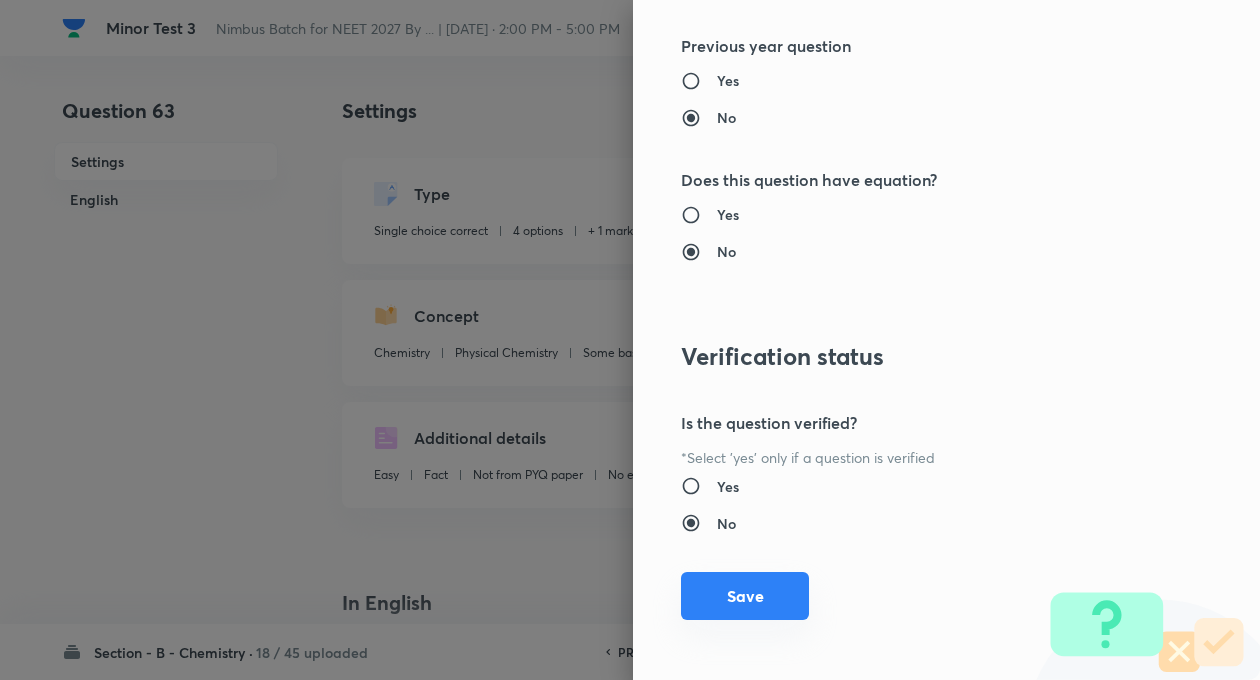 click on "Save" at bounding box center (745, 596) 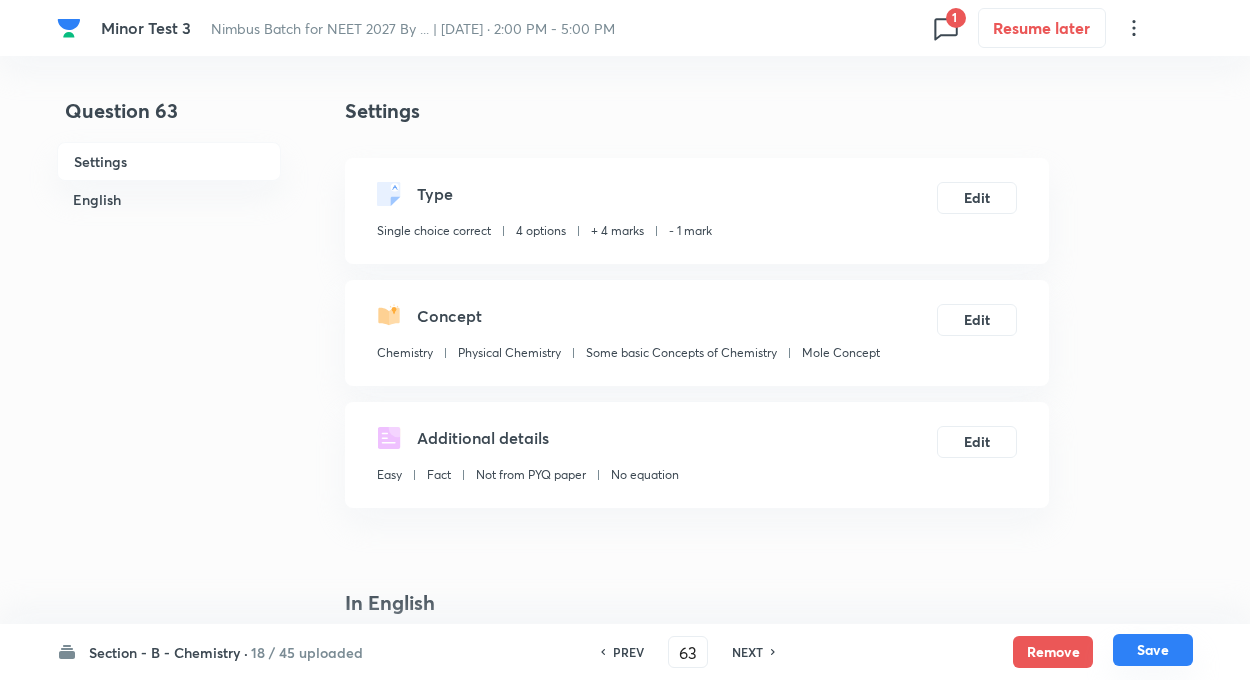 click on "Save" at bounding box center [1153, 650] 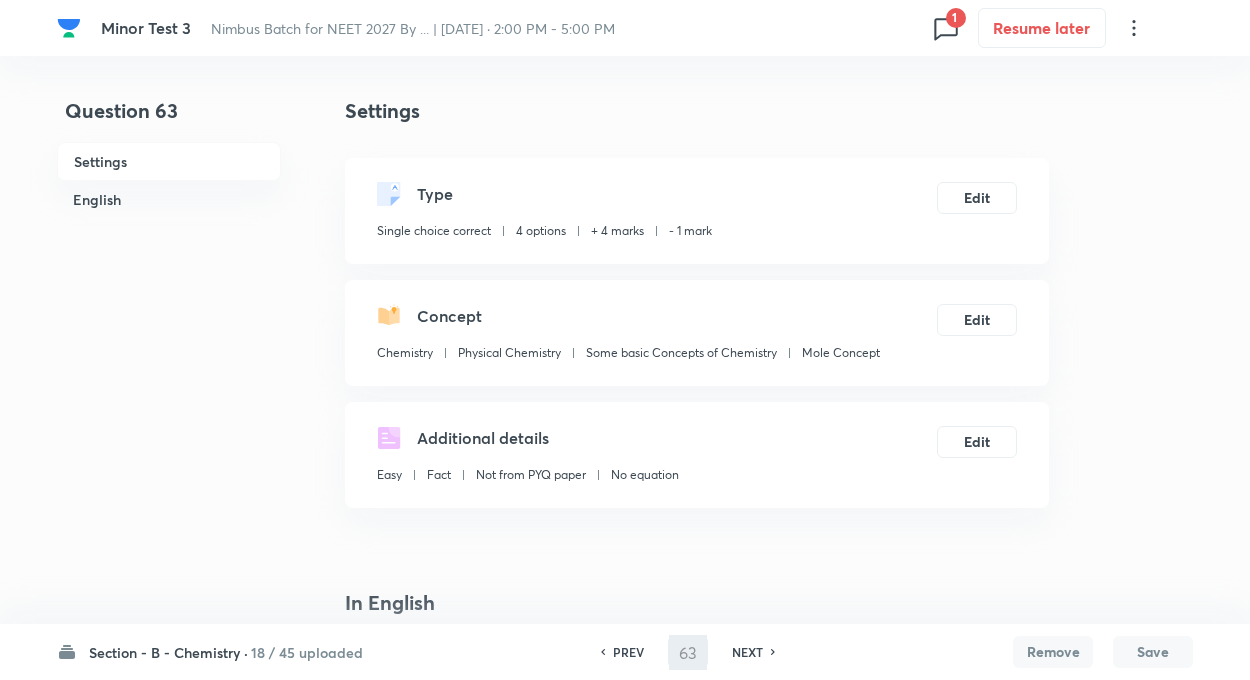 type on "64" 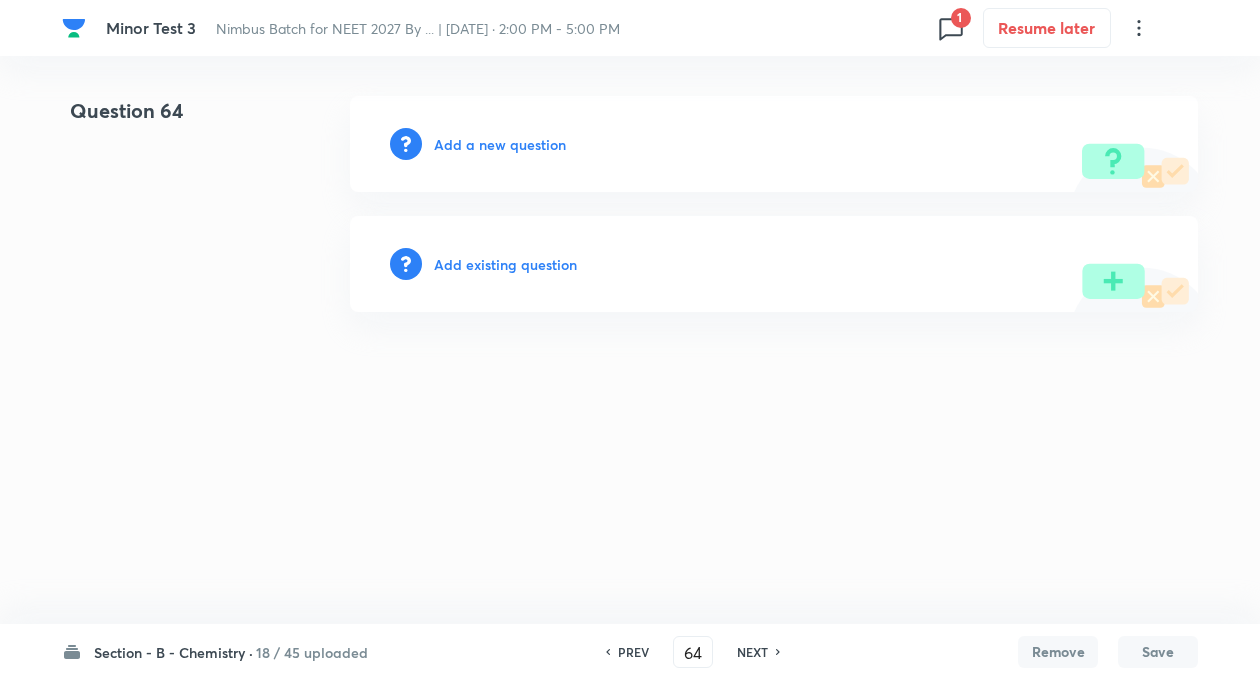 click on "Add existing question" at bounding box center (505, 264) 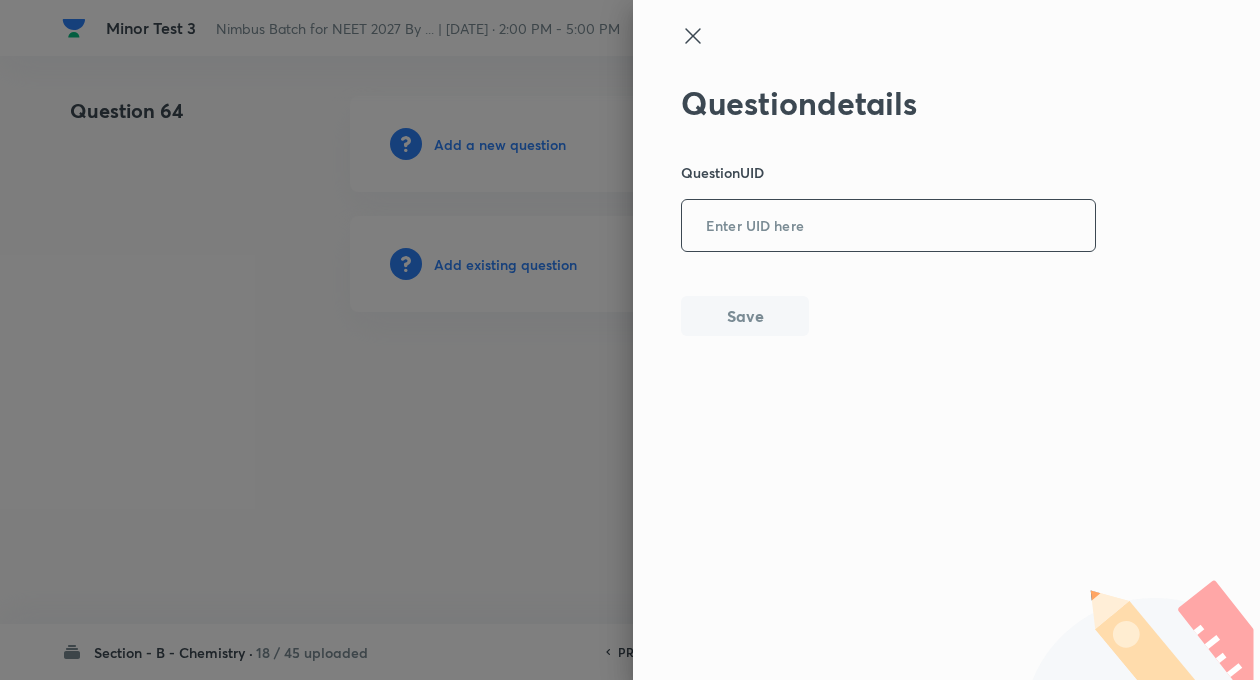 click at bounding box center [888, 226] 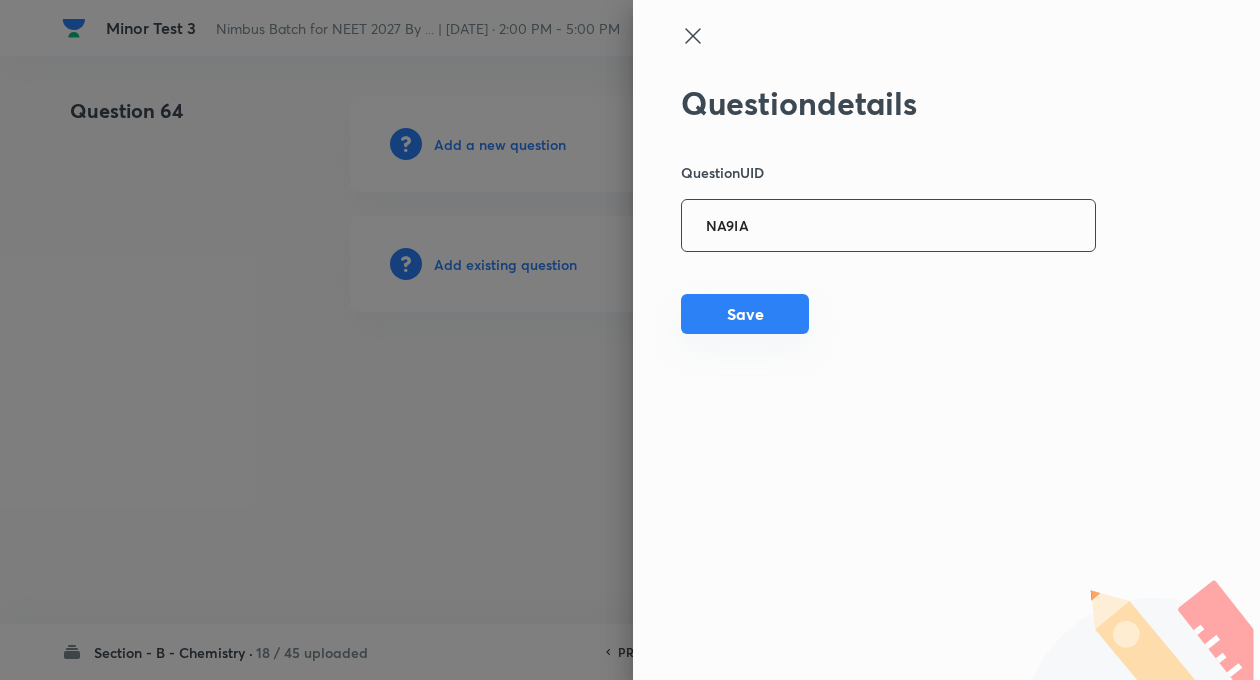 type on "NA9IA" 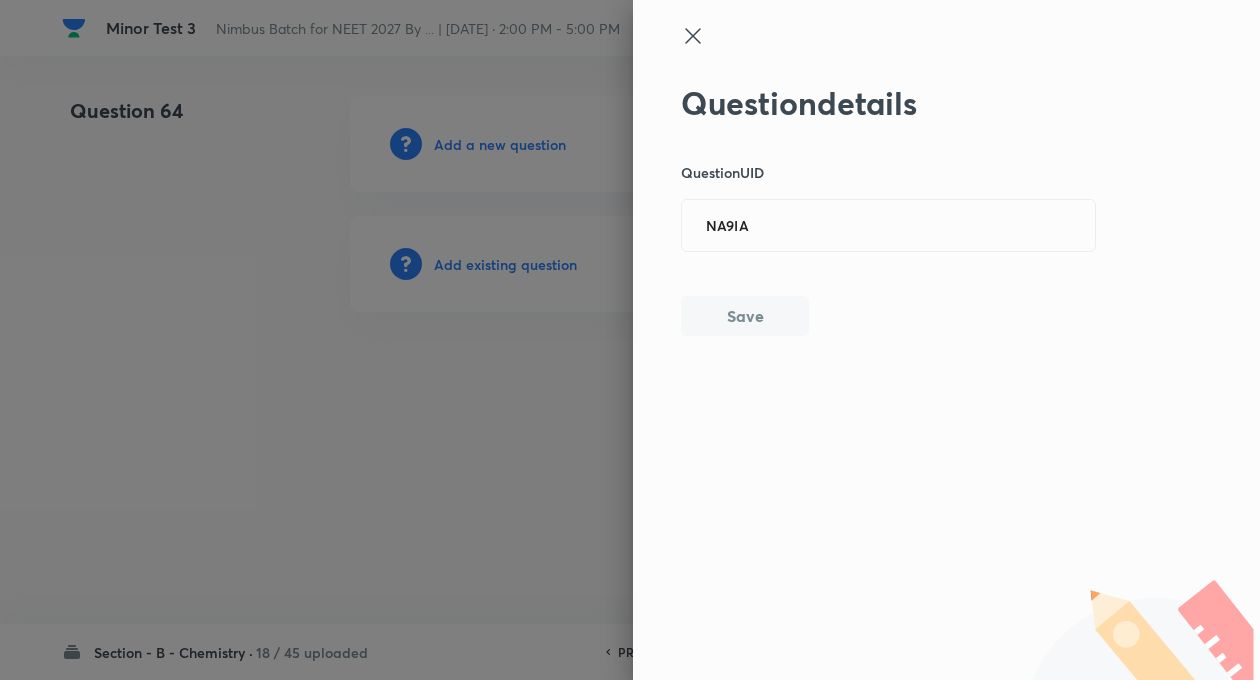 type 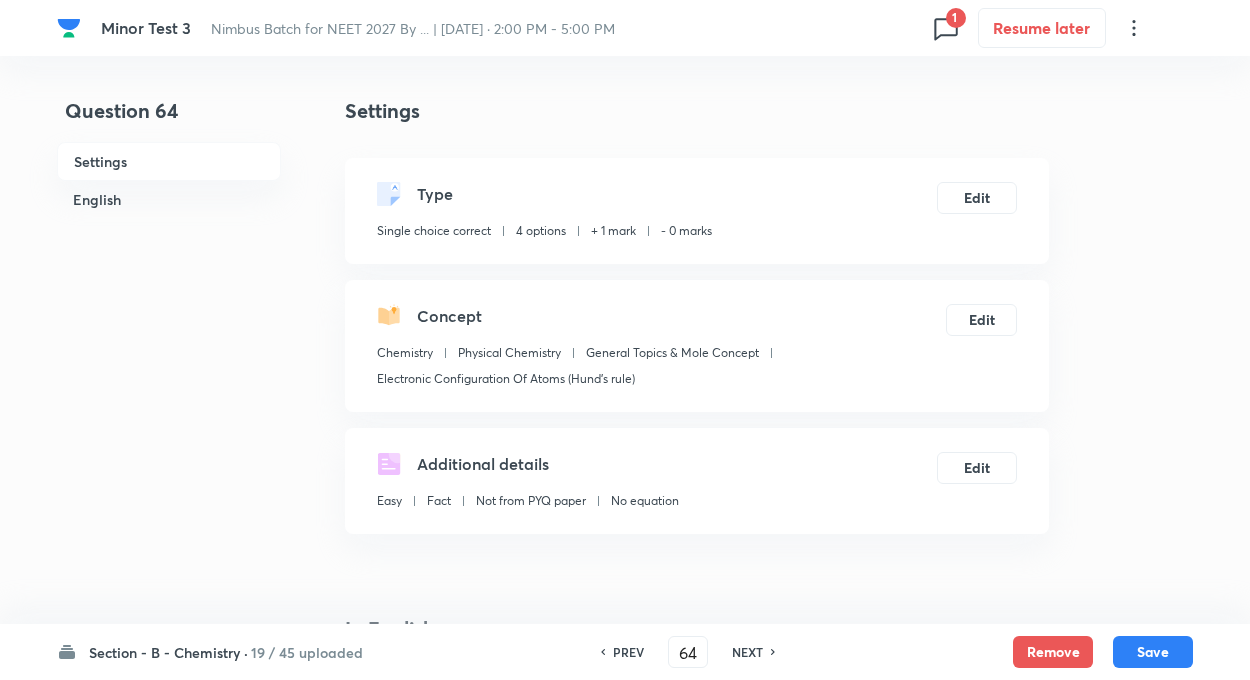 checkbox on "true" 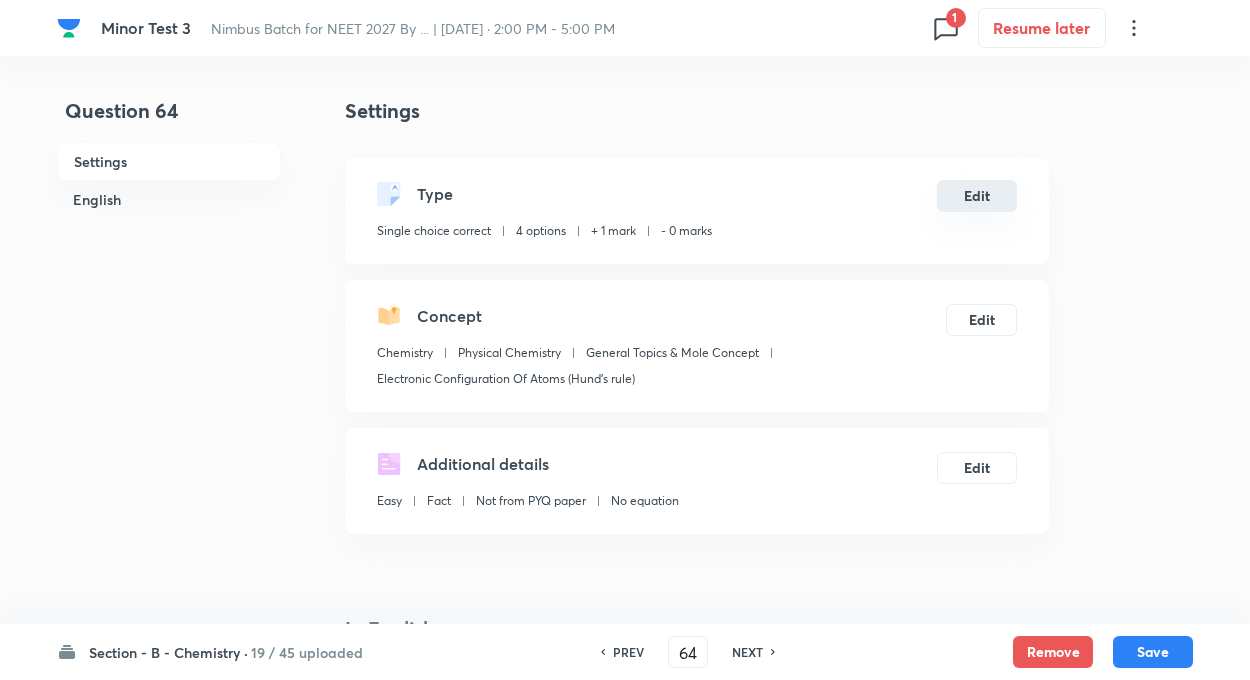 click on "Edit" at bounding box center (977, 196) 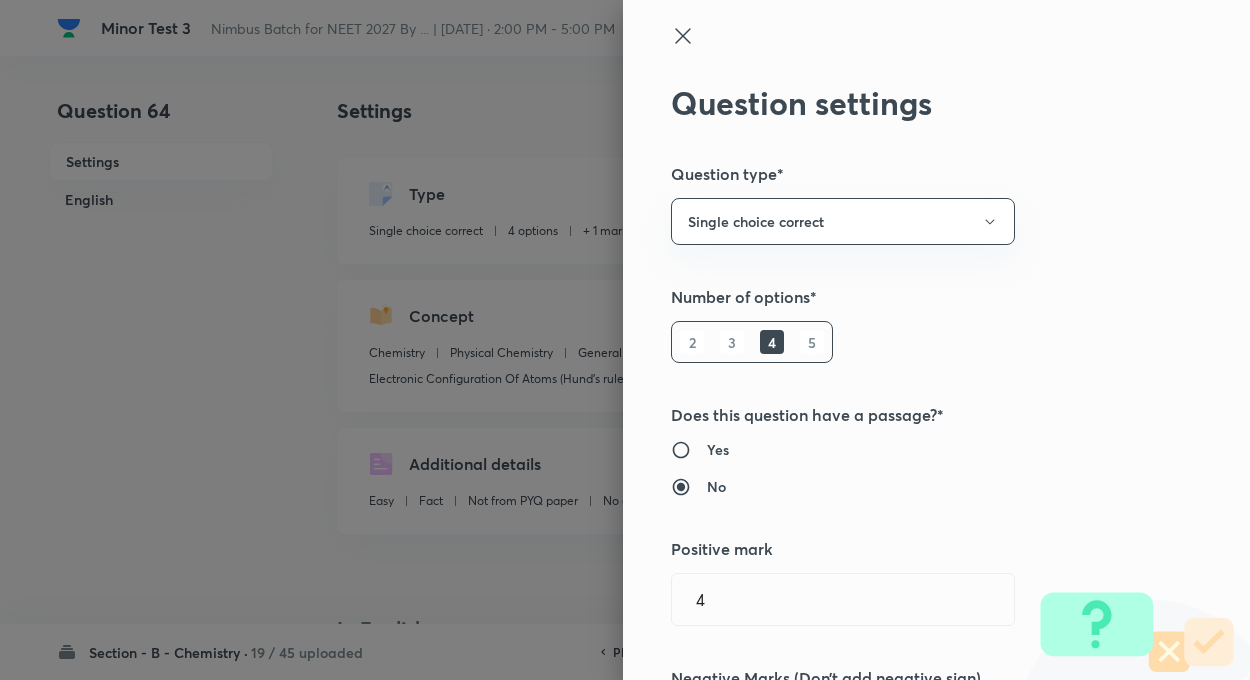 click on "Question settings Question type* Single choice correct Number of options* 2 3 4 5 Does this question have a passage?* Yes No Positive mark 4 ​ Negative Marks (Don’t add negative sign) 1 ​ Syllabus Topic group* Chemistry ​ Topic* Physical Chemistry ​ Concept* Some basic Concepts of Chemistry ​ Sub-concept* Mole Concept ​ Concept-field ​ Additional details Question Difficulty Very easy Easy Moderate Hard Very hard Question is based on Fact Numerical Concept Previous year question Yes No Does this question have equation? Yes No Verification status Is the question verified? *Select 'yes' only if a question is verified Yes No Save" at bounding box center [936, 340] 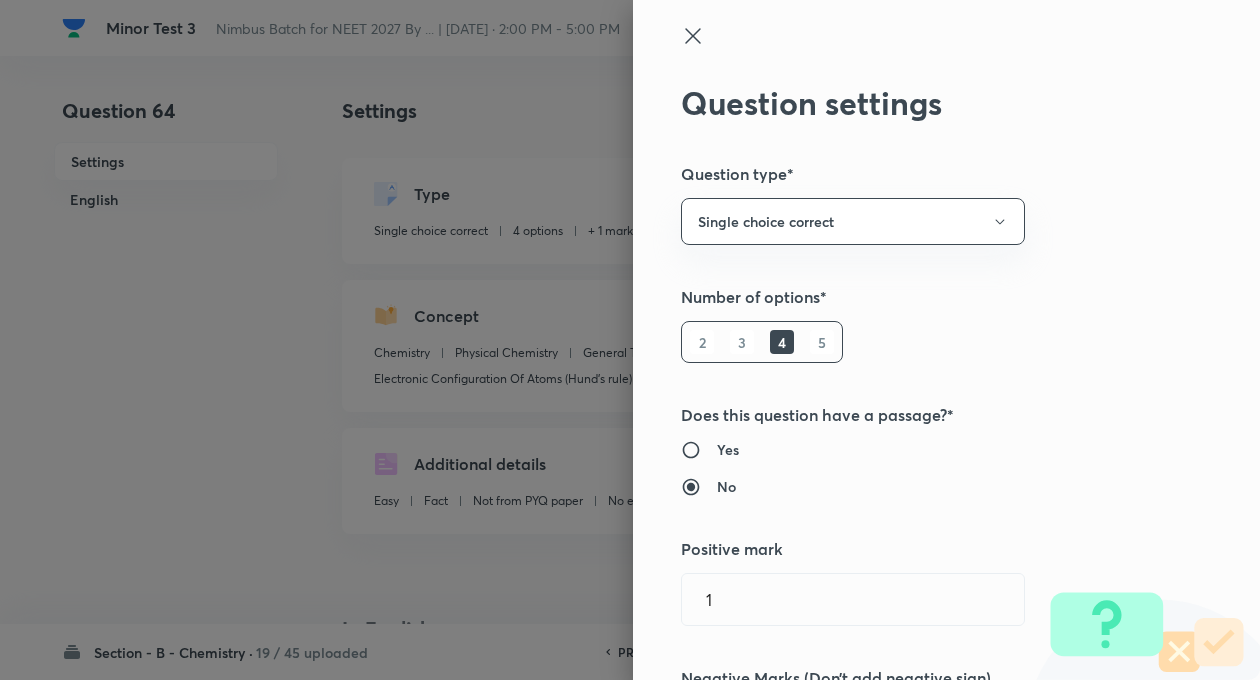 type on "1" 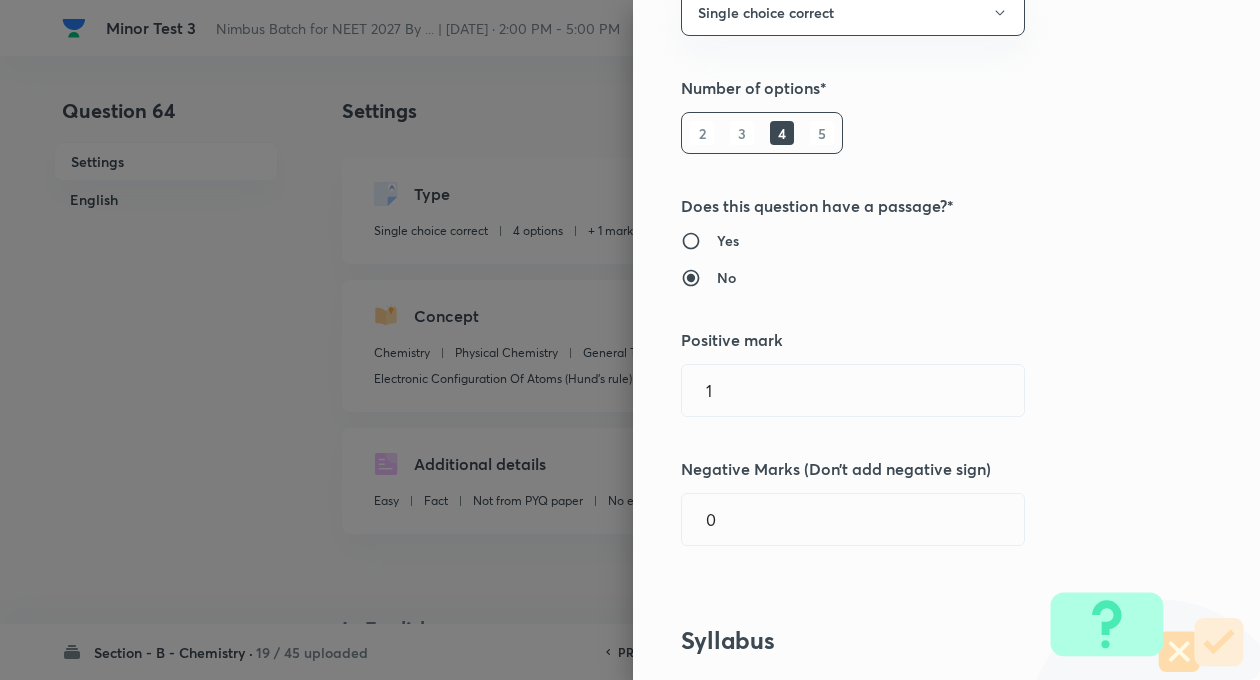 scroll, scrollTop: 400, scrollLeft: 0, axis: vertical 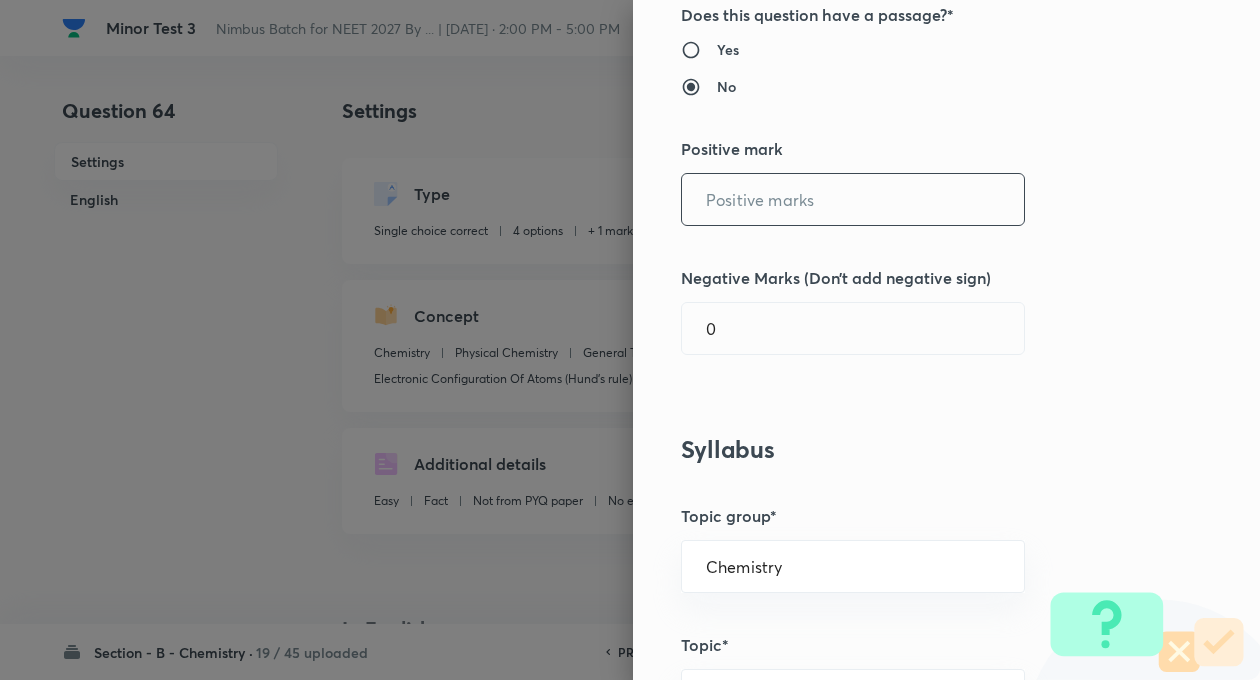 click at bounding box center [853, 199] 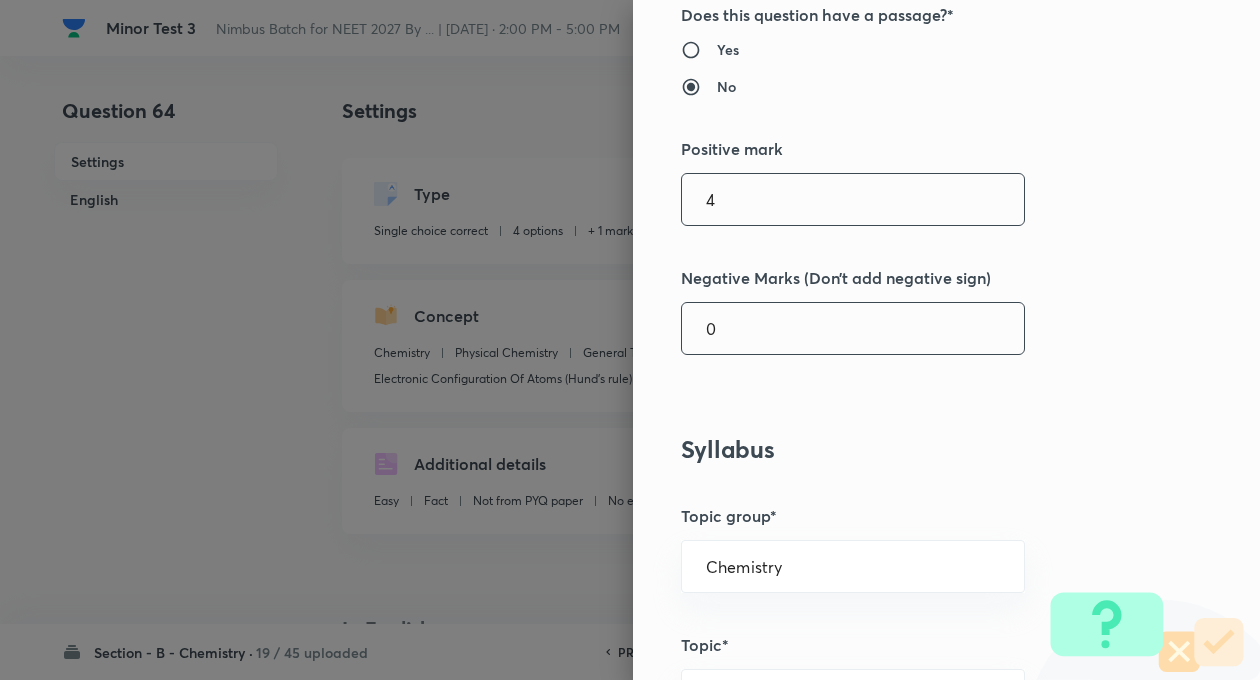type on "4" 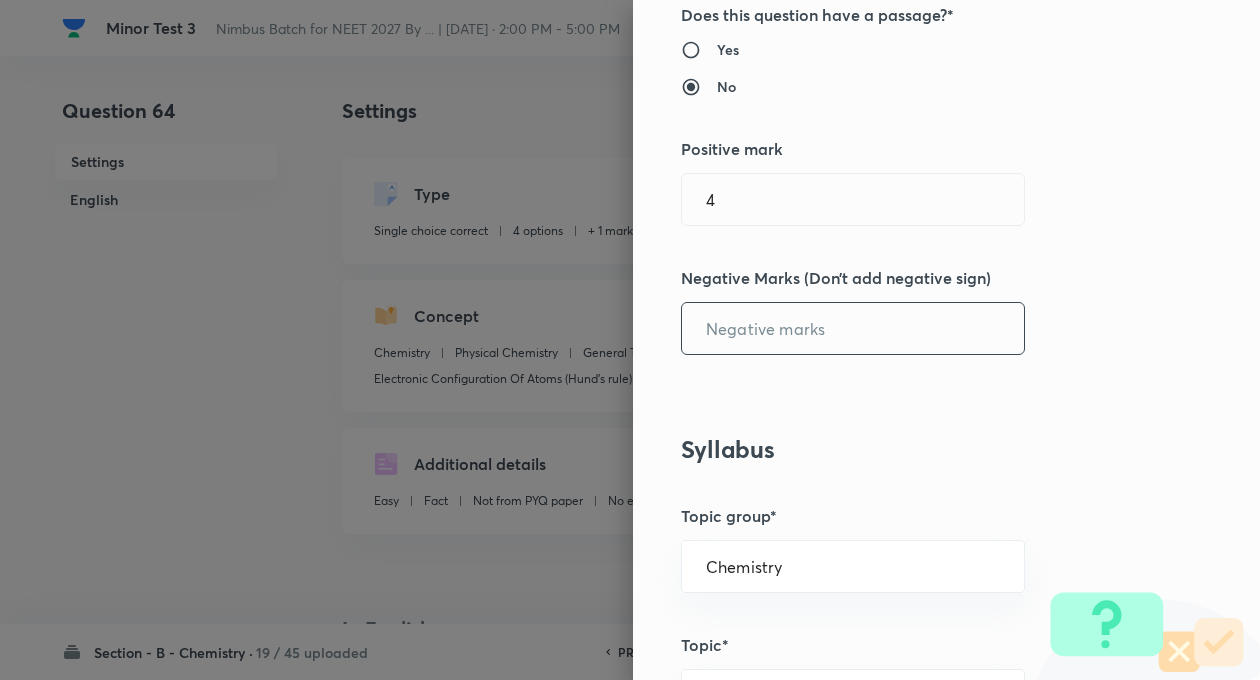 click at bounding box center (853, 328) 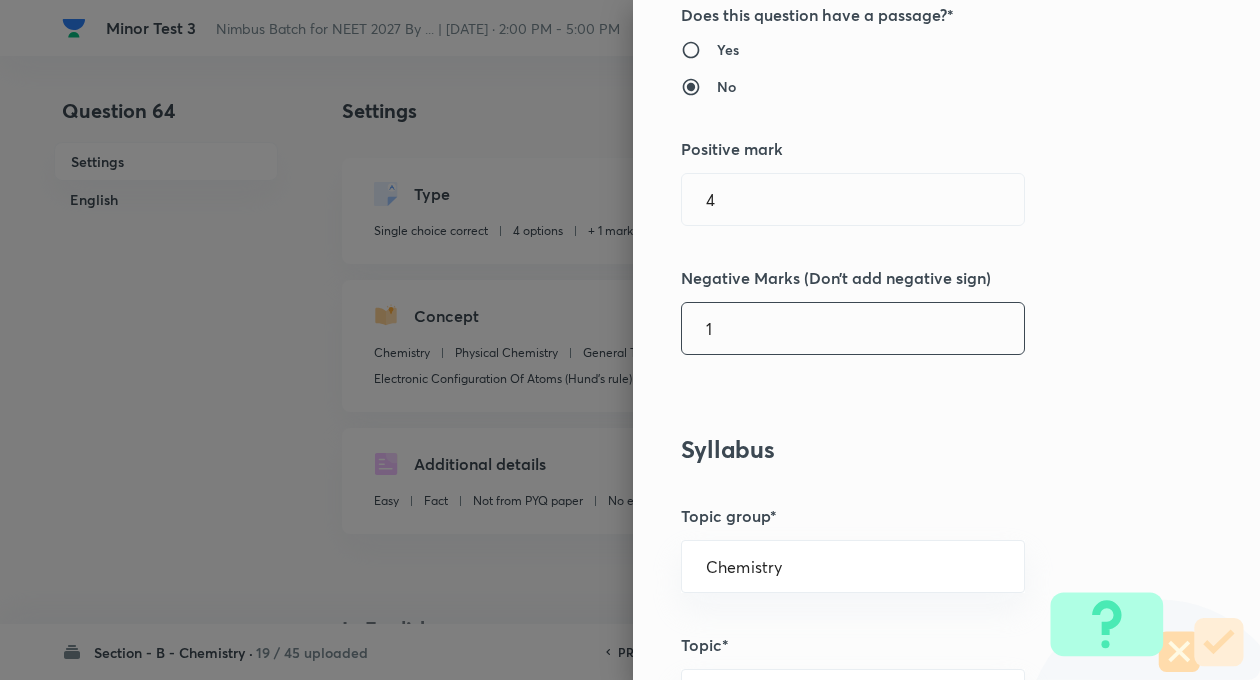type on "1" 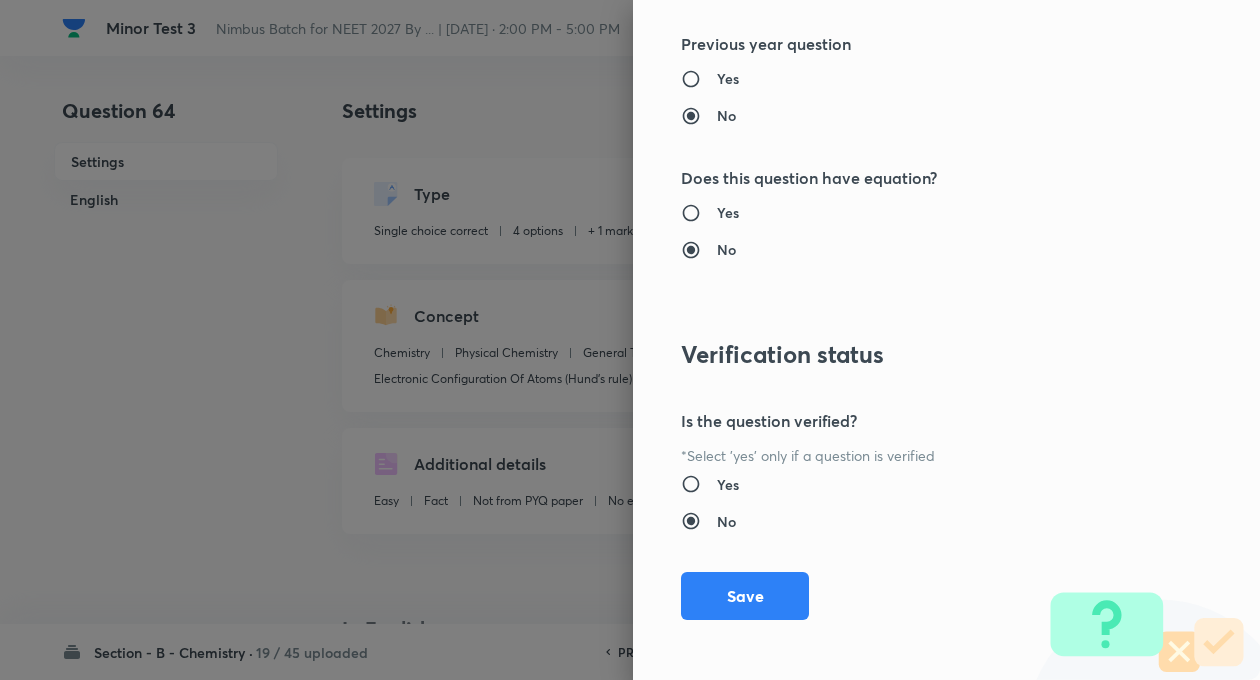 scroll, scrollTop: 2046, scrollLeft: 0, axis: vertical 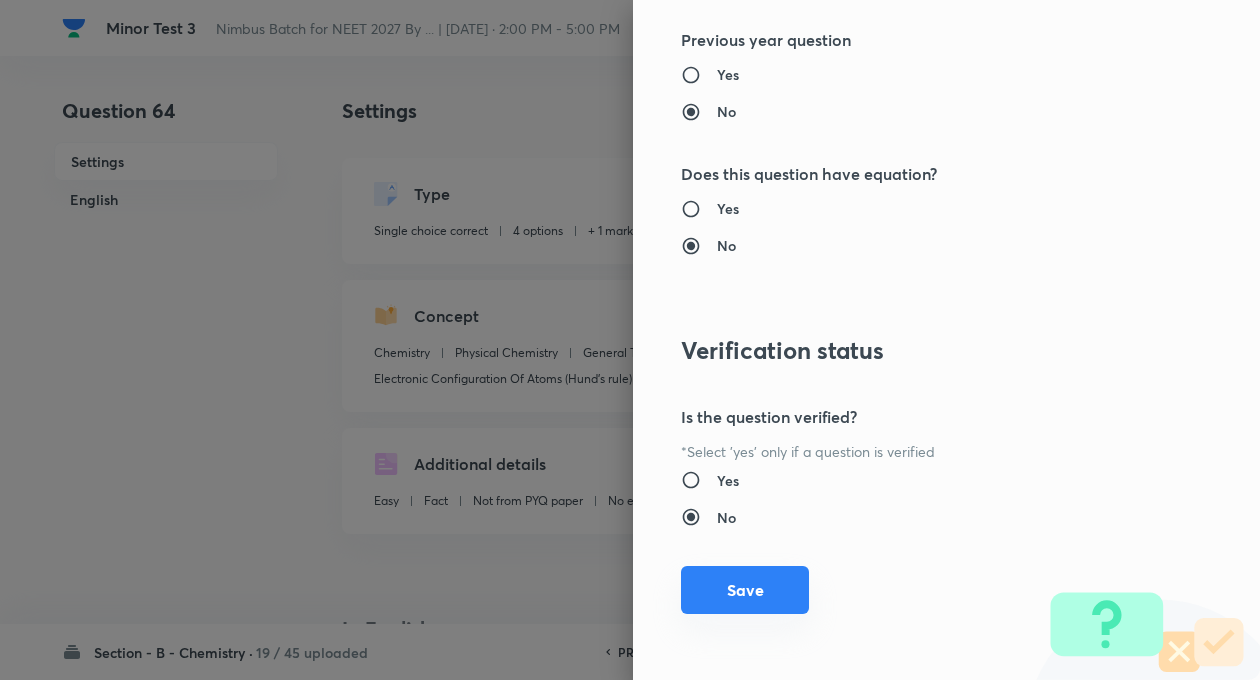 click on "Save" at bounding box center (745, 590) 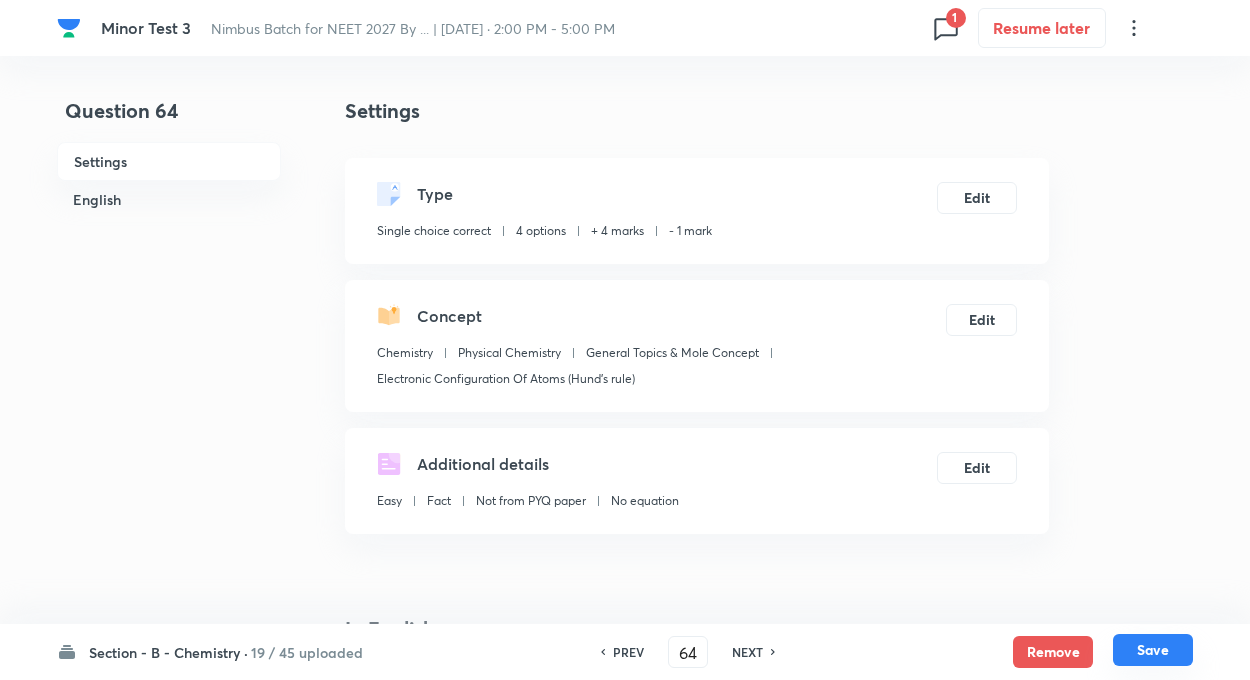 click on "Save" at bounding box center [1153, 650] 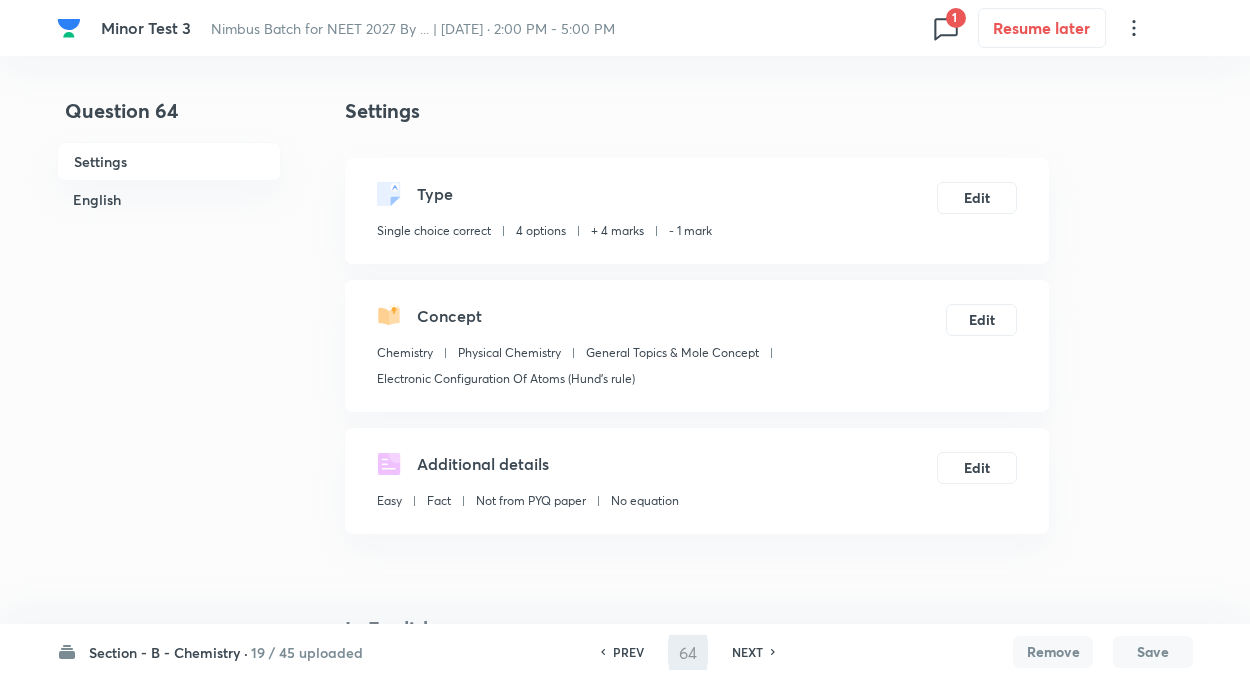 type on "65" 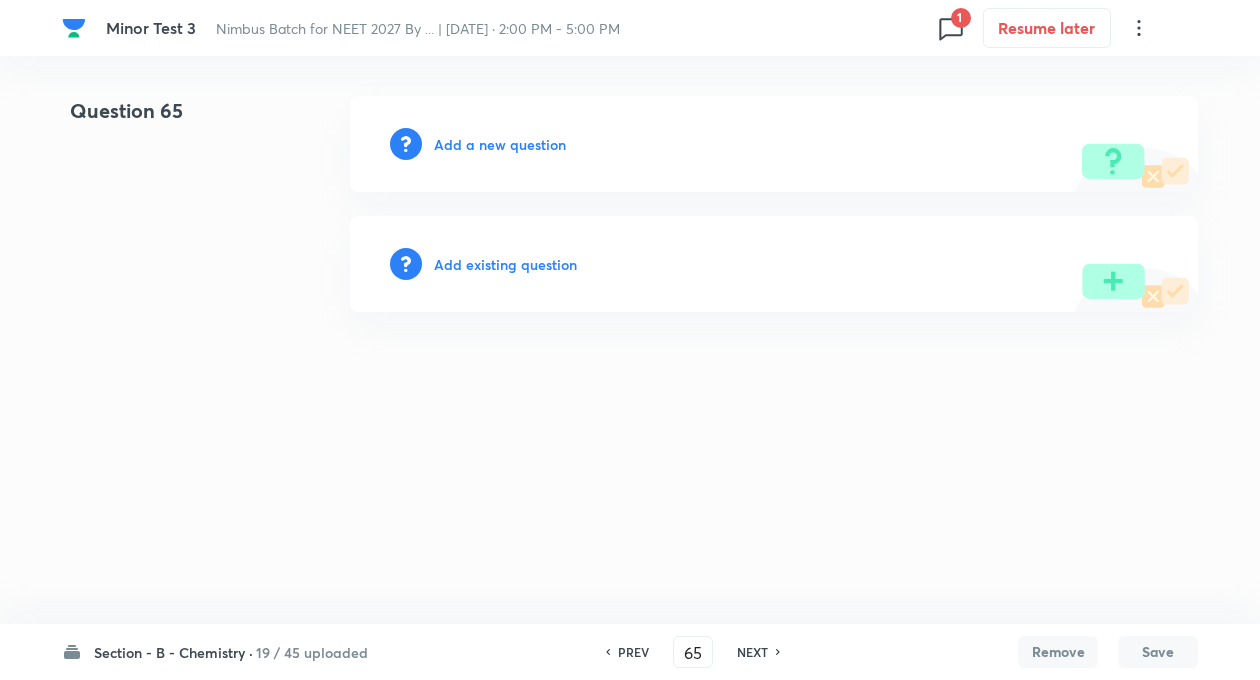 click on "Add existing question" at bounding box center [505, 264] 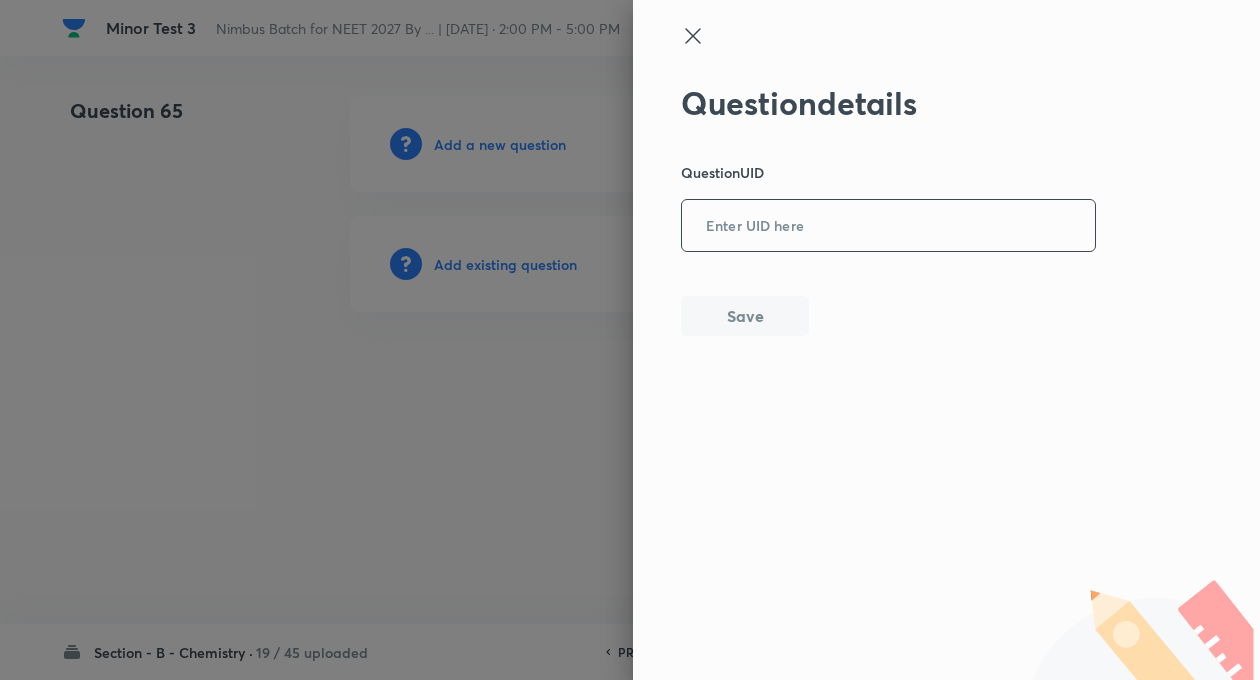 click at bounding box center (888, 226) 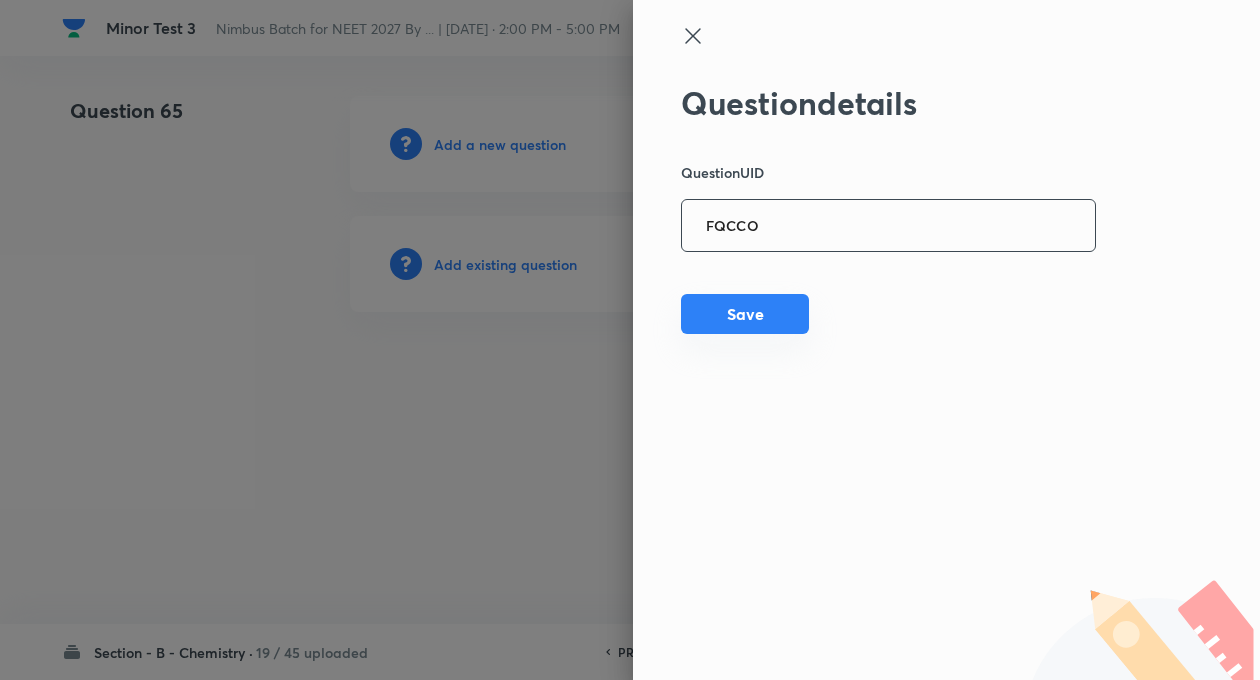 type on "FQCCO" 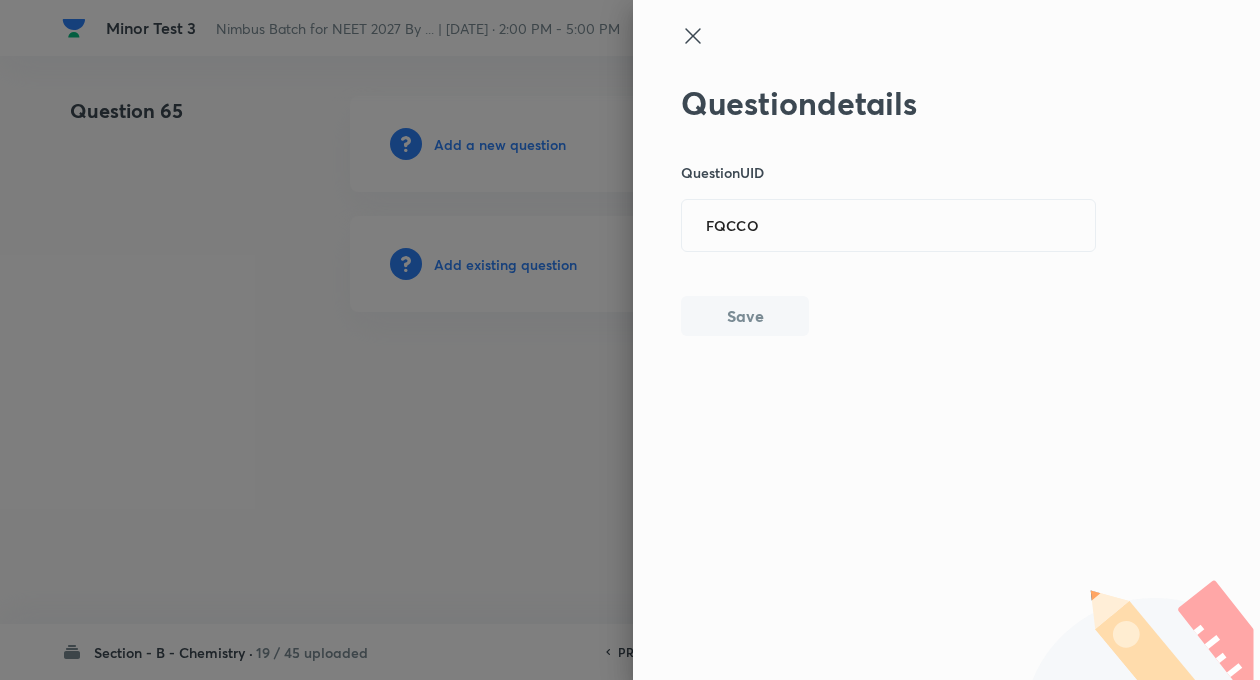 type 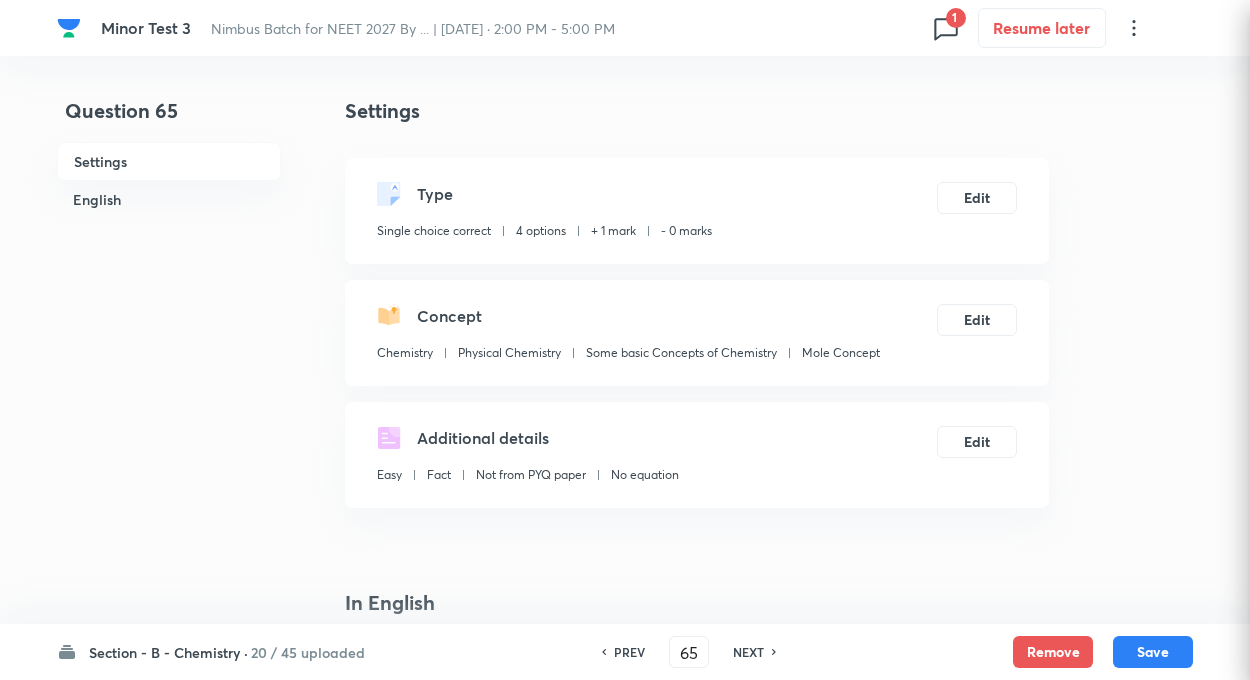 checkbox on "true" 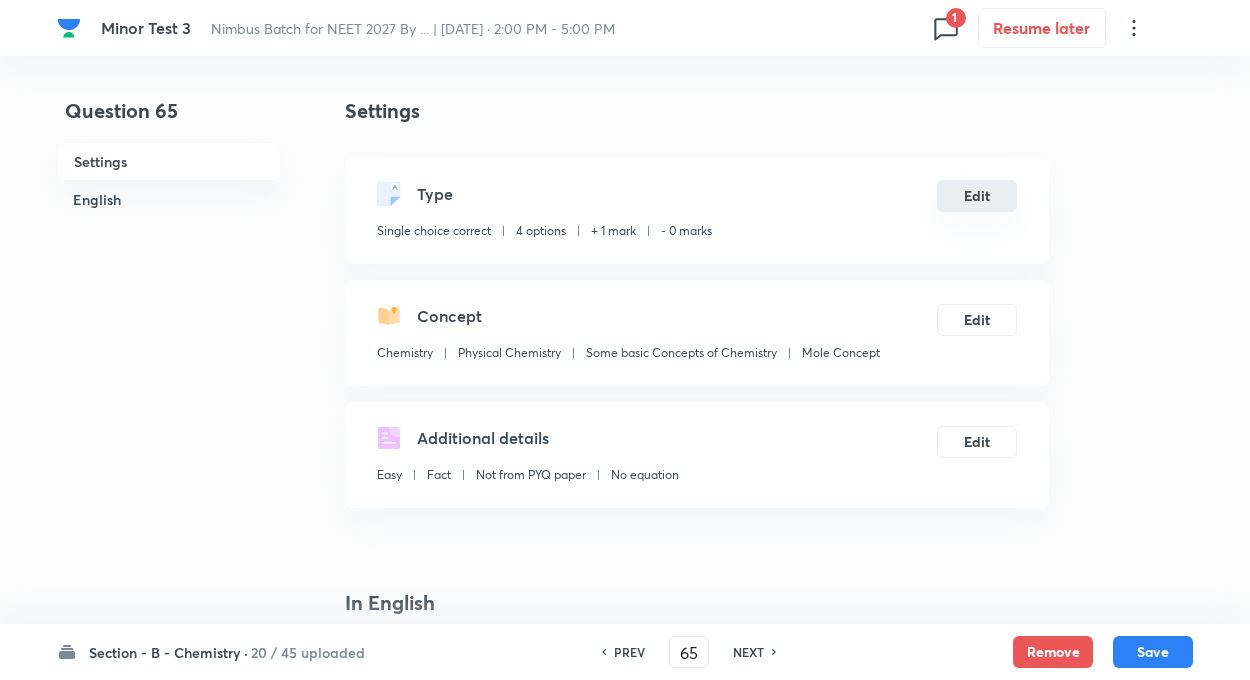 click on "Edit" at bounding box center (977, 196) 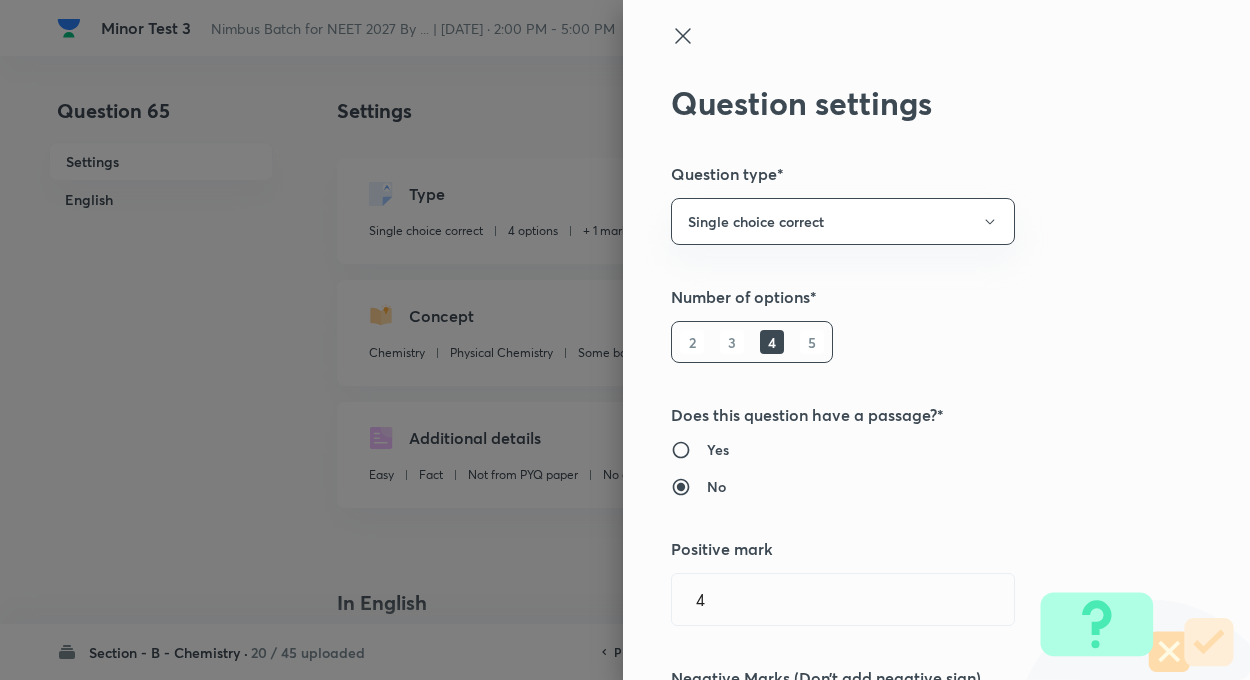 type on "1" 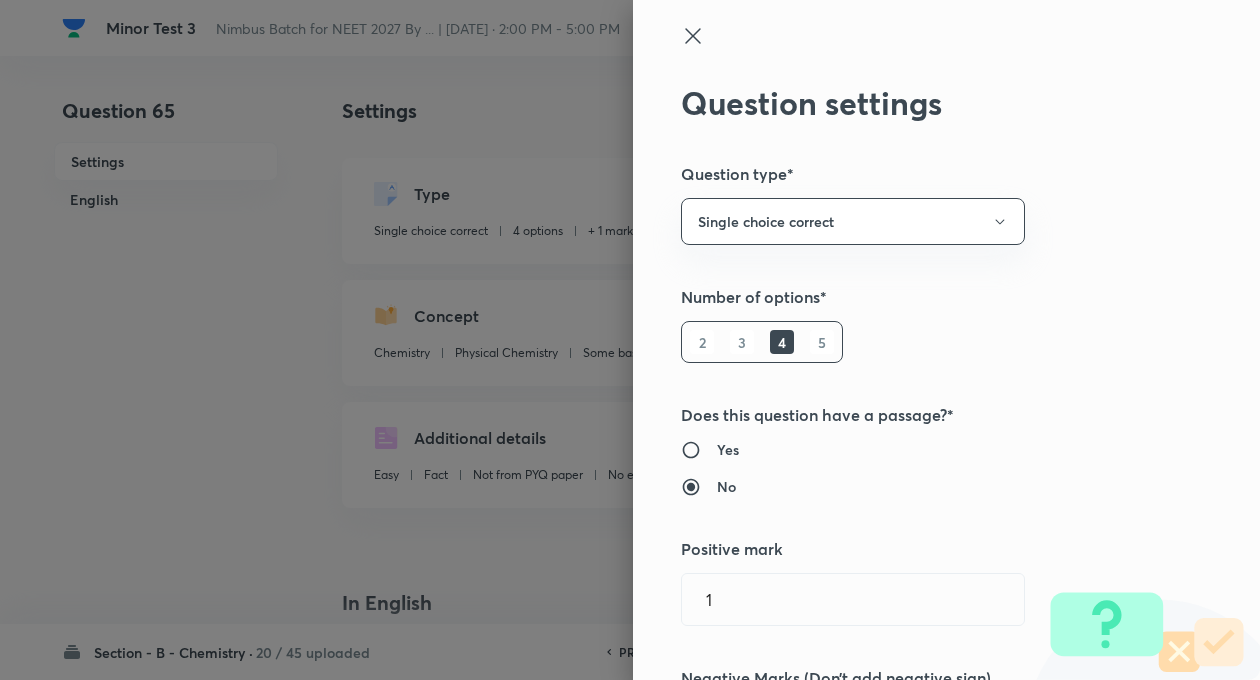 click on "Question settings Question type* Single choice correct Number of options* 2 3 4 5 Does this question have a passage?* Yes No Positive mark 1 ​ Negative Marks (Don’t add negative sign) 0 ​ Syllabus Topic group* Chemistry ​ Topic* Physical Chemistry ​ Concept* Some basic Concepts of Chemistry ​ Sub-concept* Mole Concept ​ Concept-field ​ Additional details Question Difficulty Very easy Easy Moderate Hard Very hard Question is based on Fact Numerical Concept Previous year question Yes No Does this question have equation? Yes No Verification status Is the question verified? *Select 'yes' only if a question is verified Yes No Save" at bounding box center [946, 340] 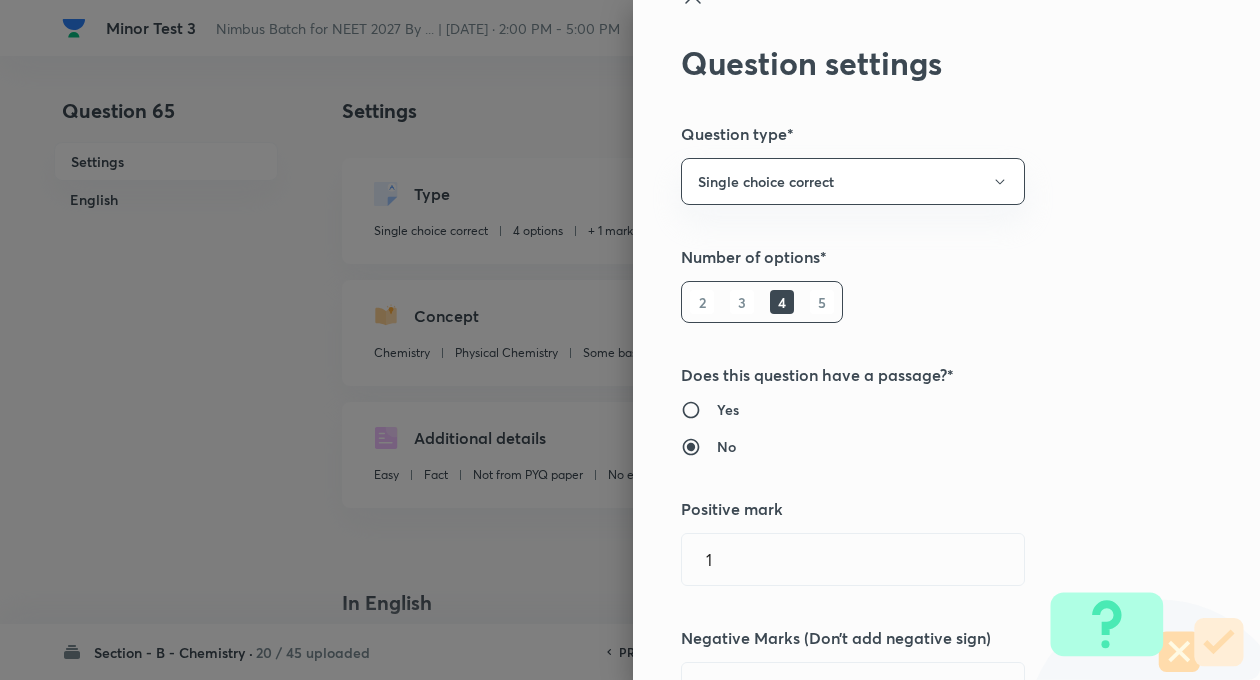 click on "Does this question have a passage?*" at bounding box center [913, 375] 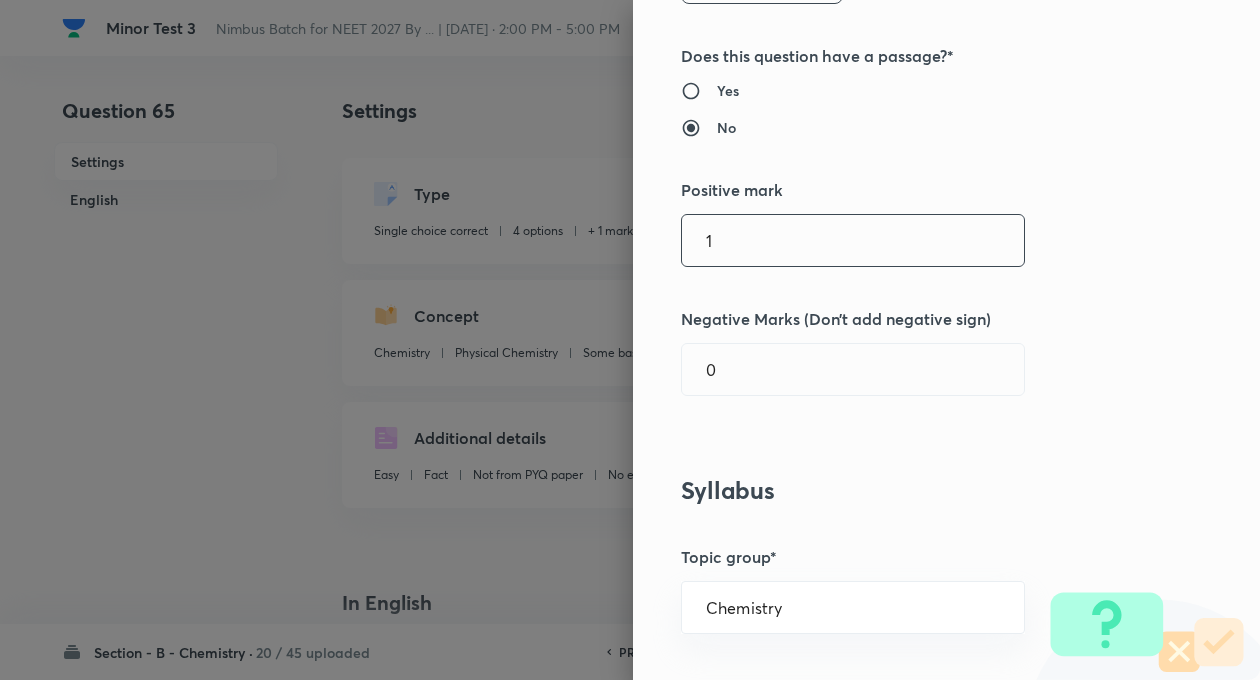 scroll, scrollTop: 360, scrollLeft: 0, axis: vertical 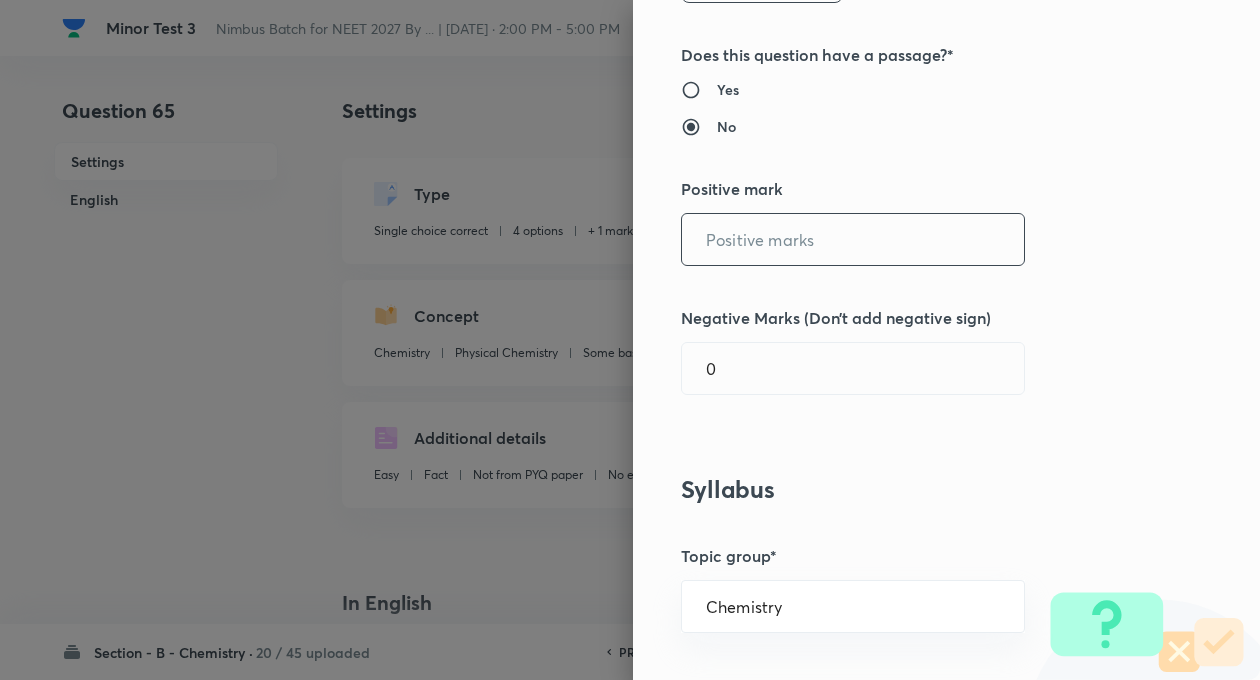 click at bounding box center (853, 239) 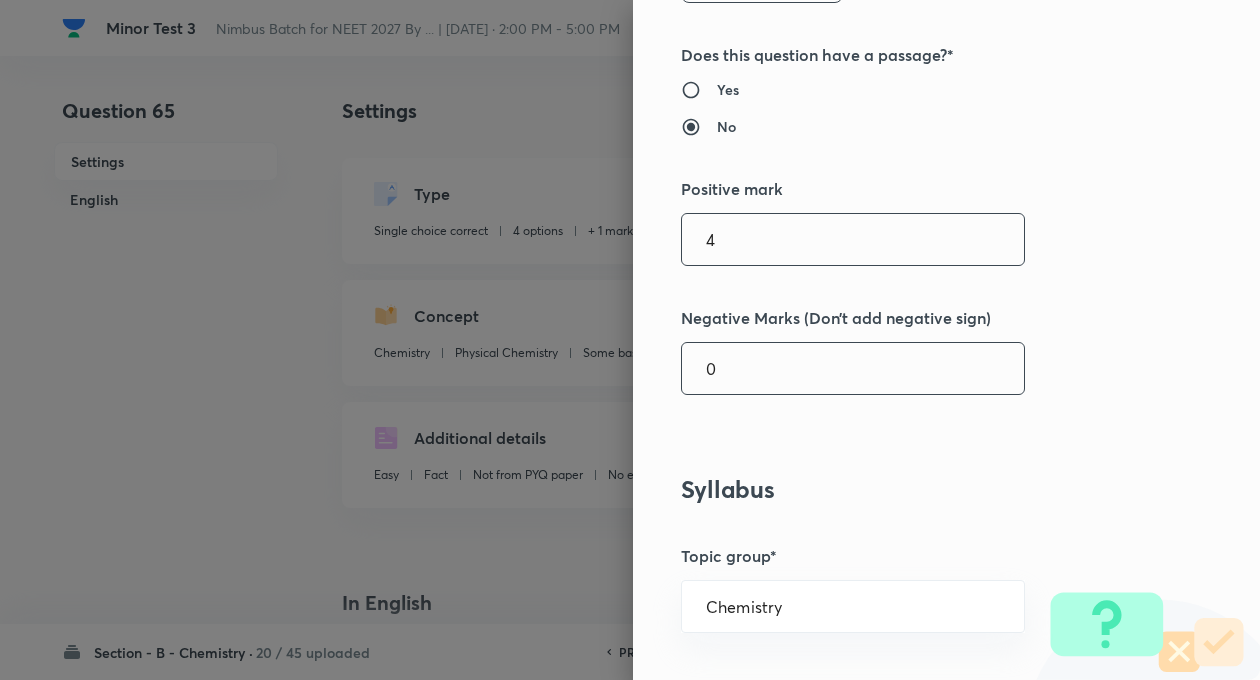 type on "4" 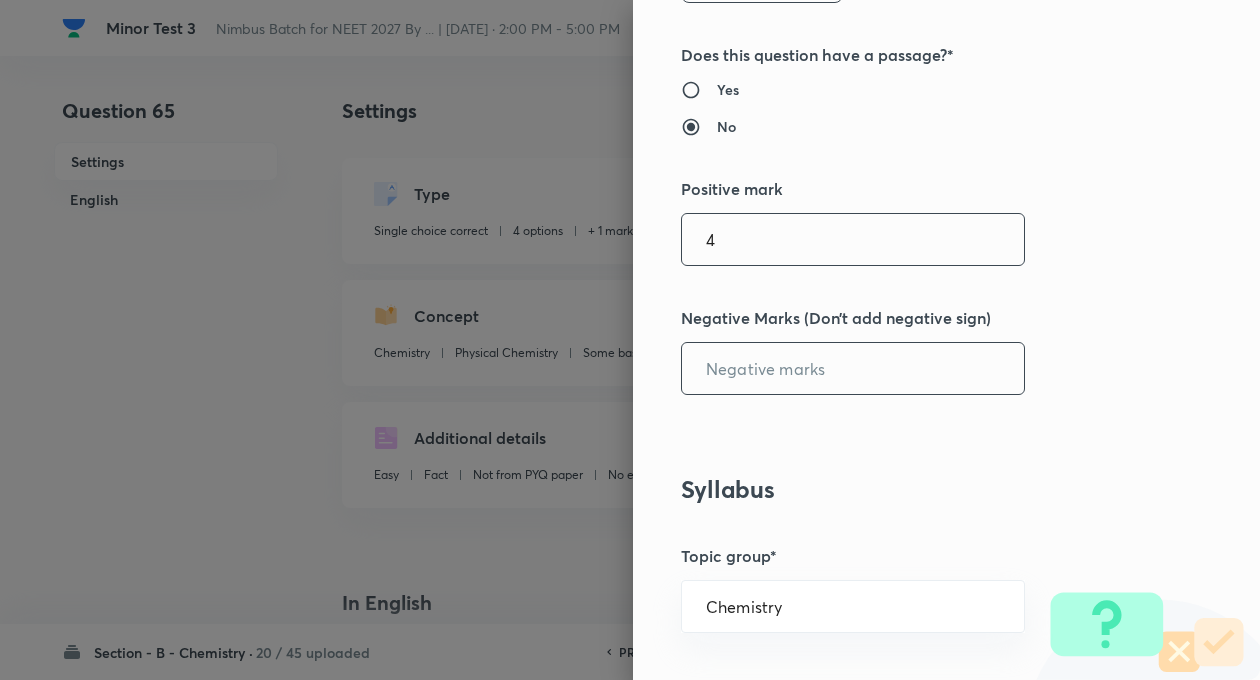 click at bounding box center (853, 368) 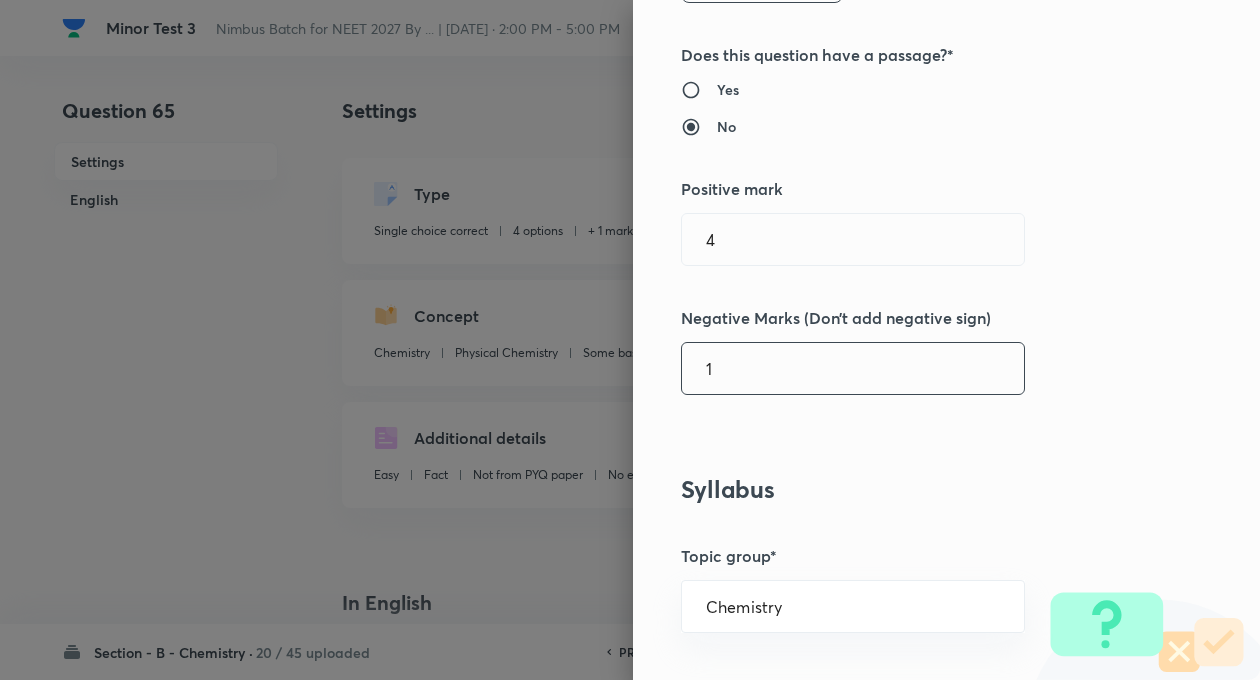type on "1" 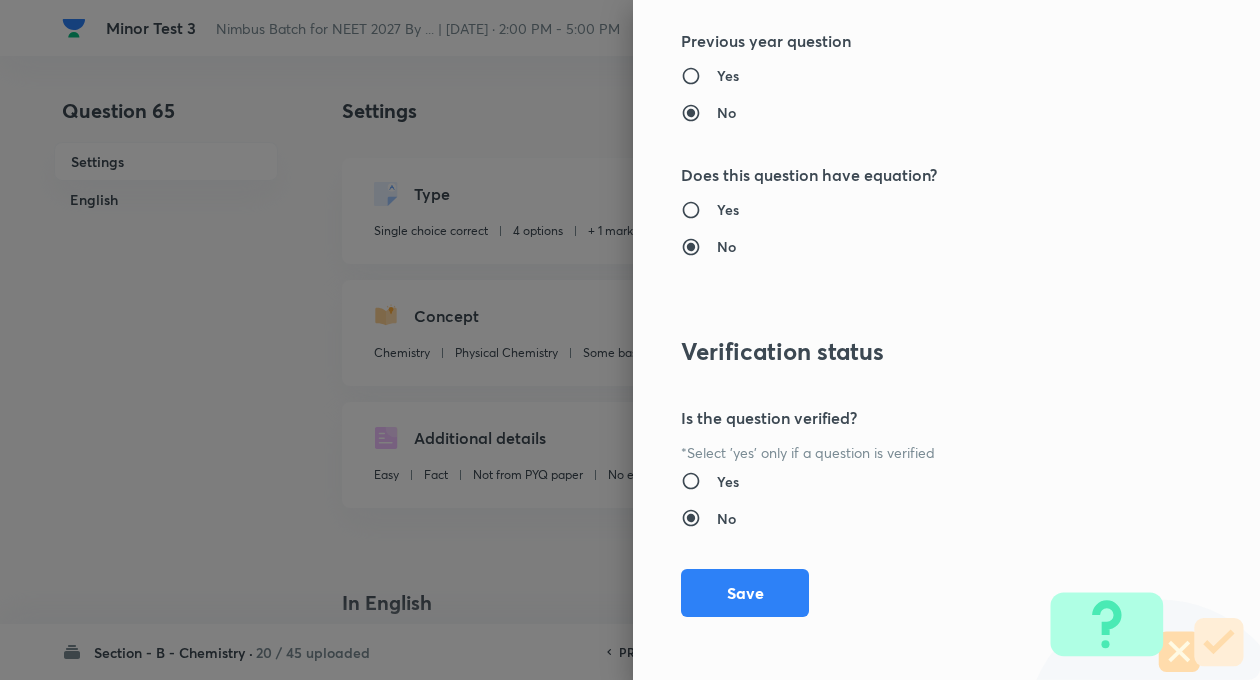 scroll, scrollTop: 2046, scrollLeft: 0, axis: vertical 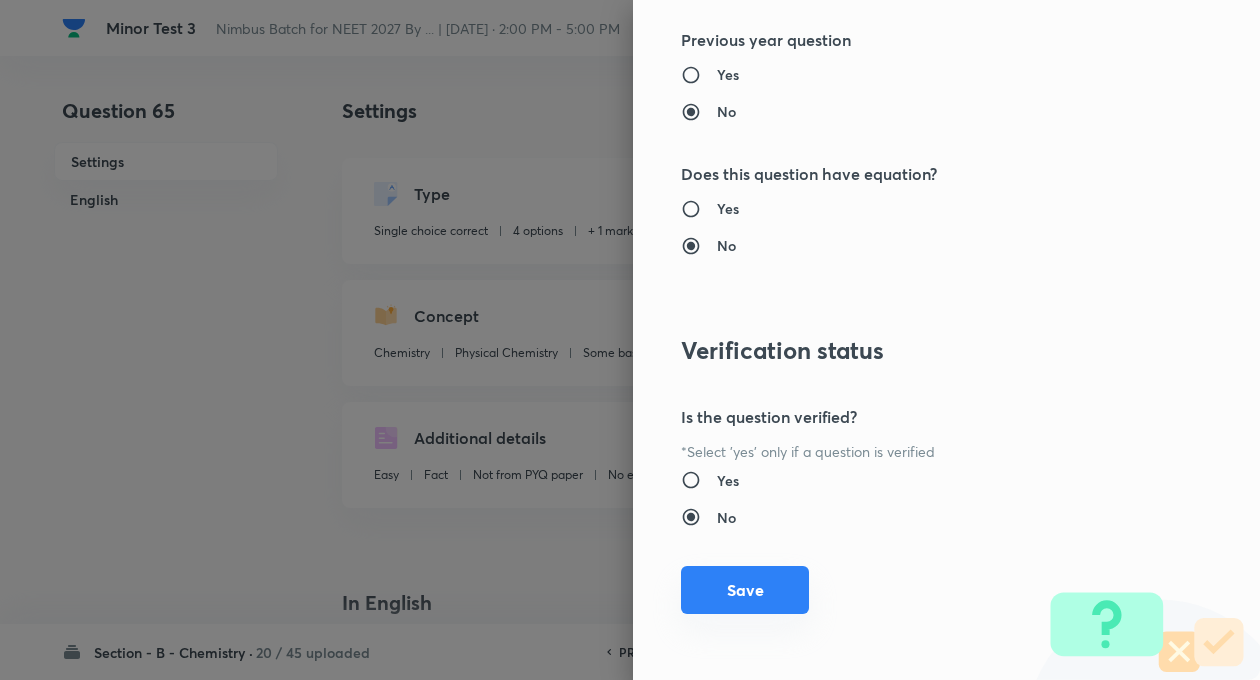 click on "Save" at bounding box center (745, 590) 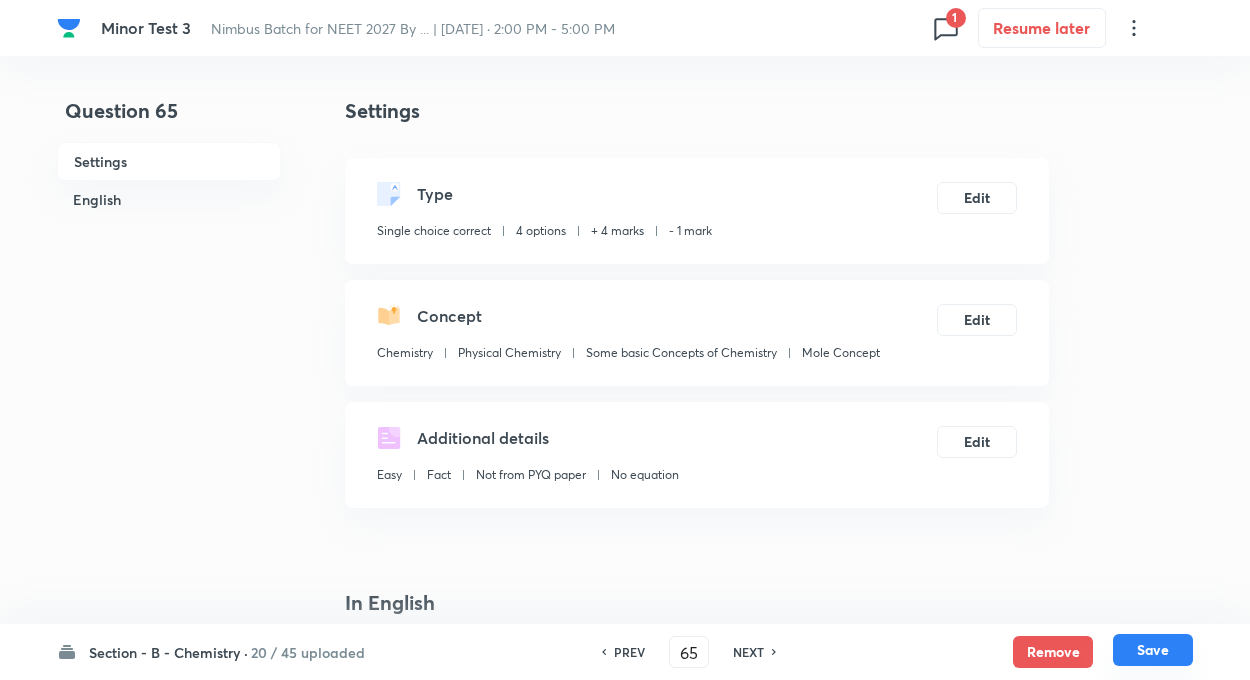 click on "Save" at bounding box center [1153, 650] 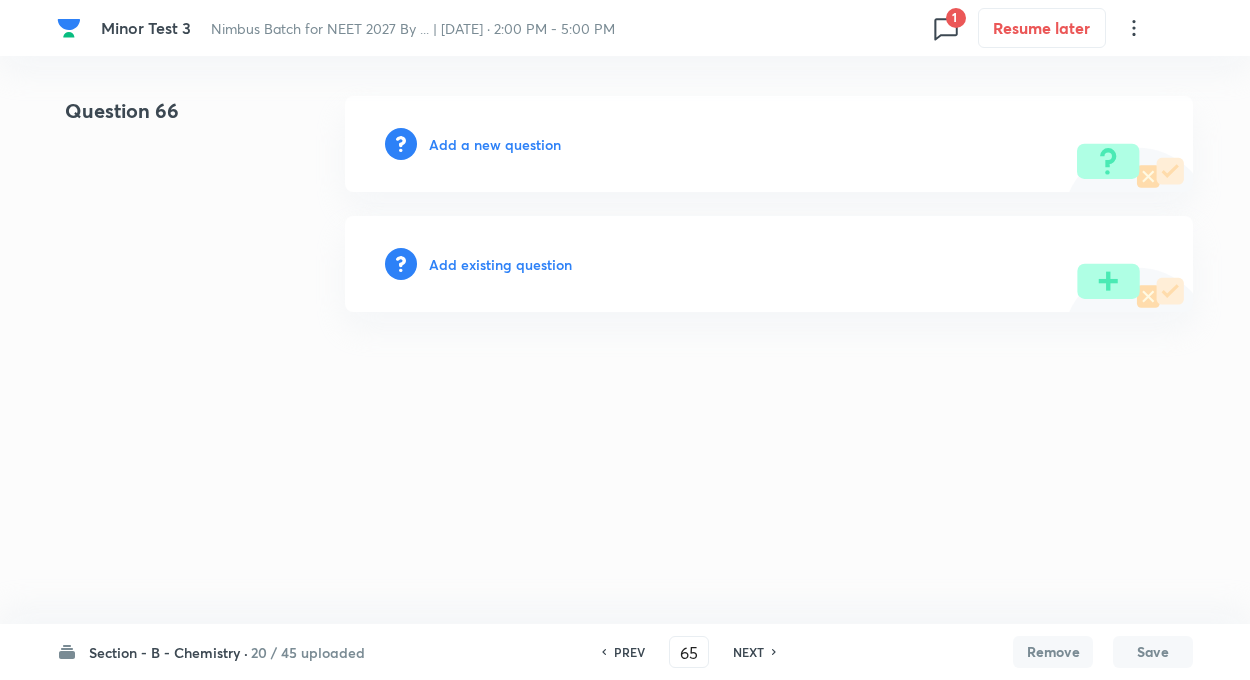 type on "66" 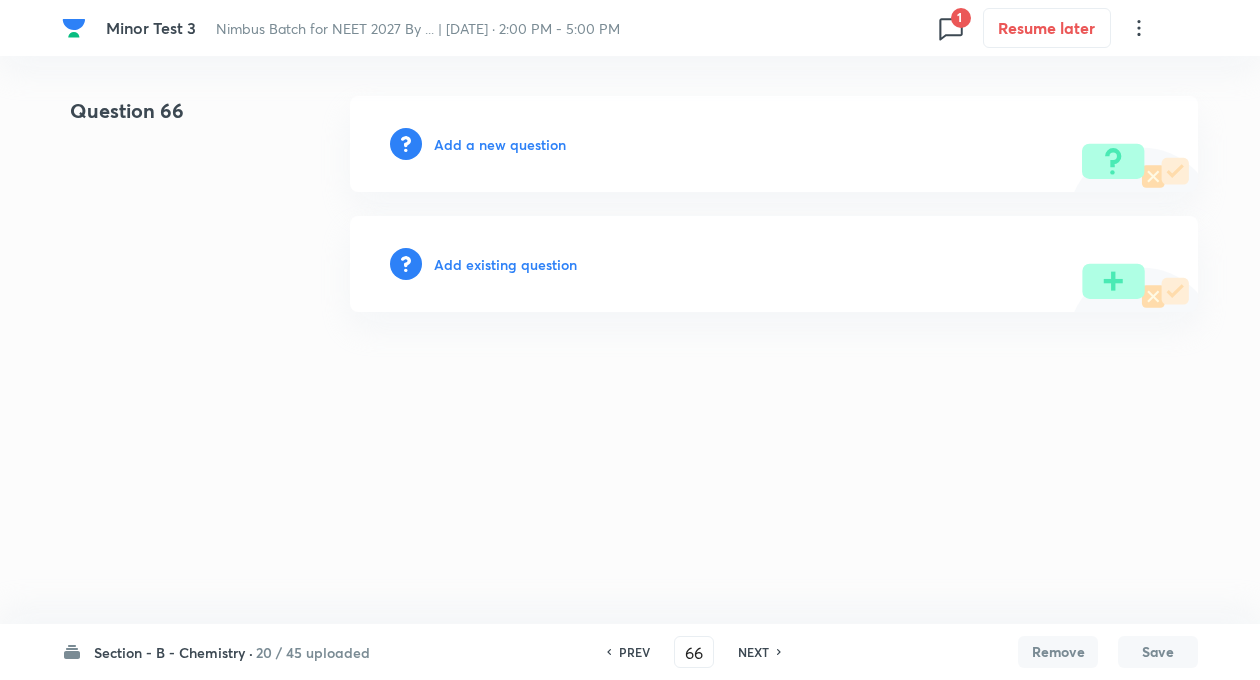 click on "Add existing question" at bounding box center (505, 264) 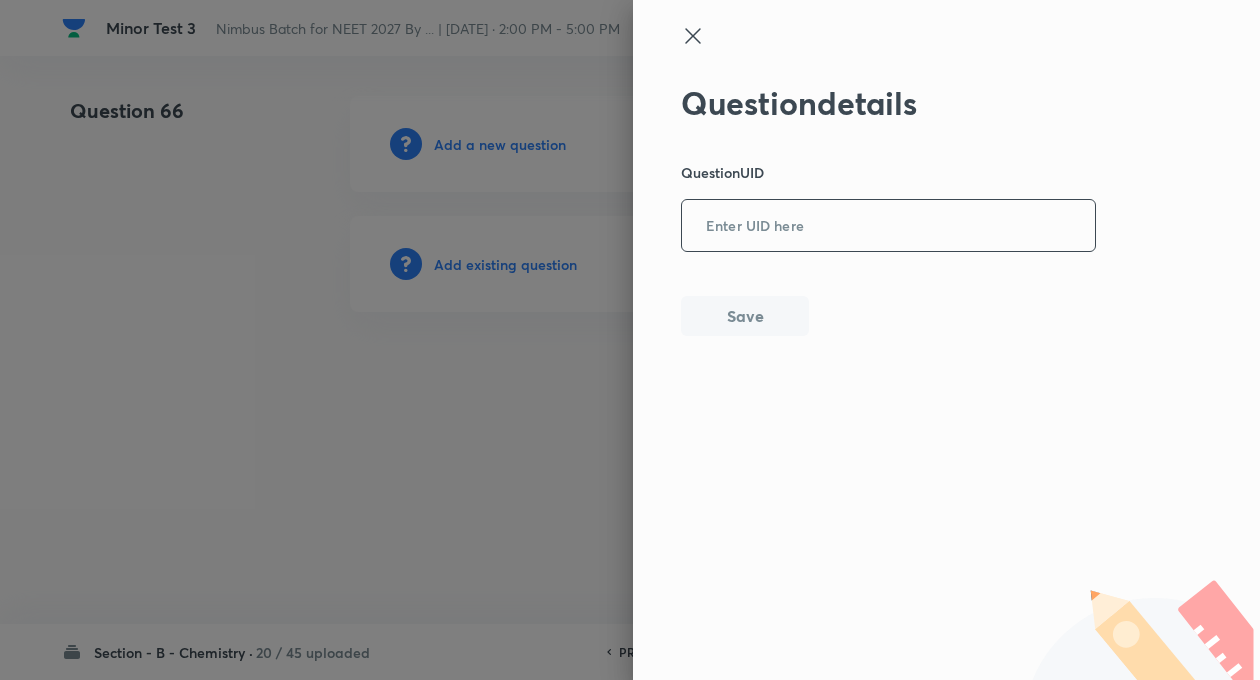 click at bounding box center [888, 226] 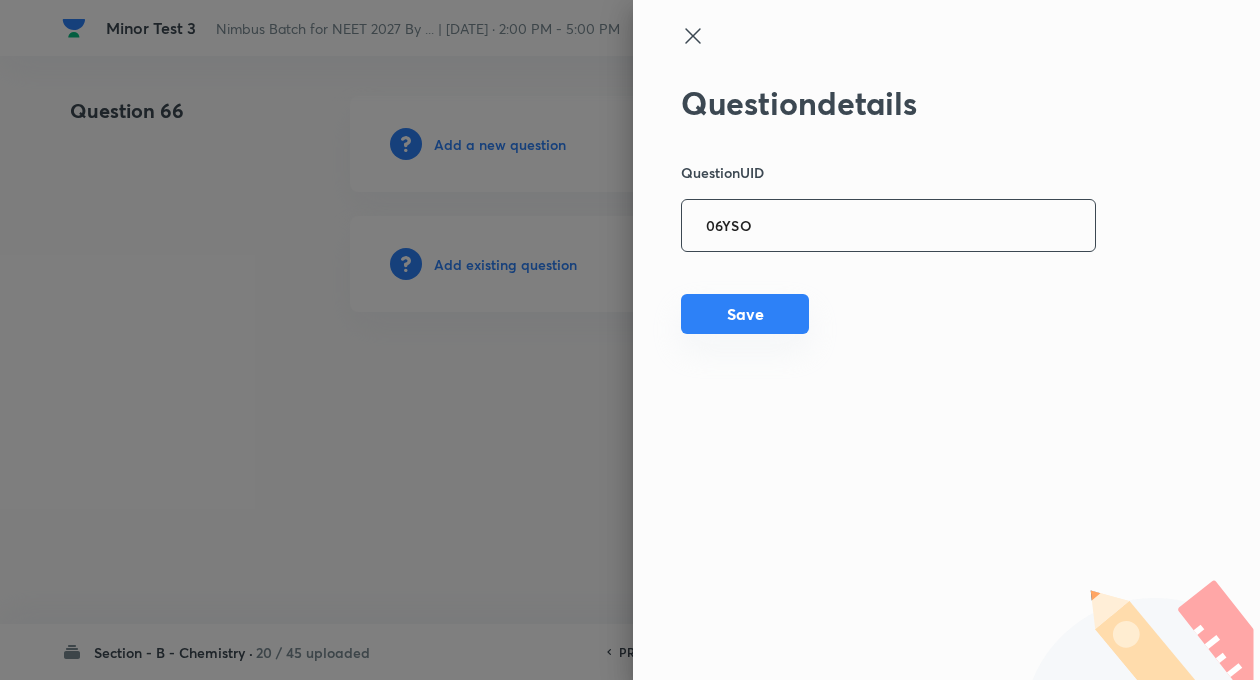 type on "06YSO" 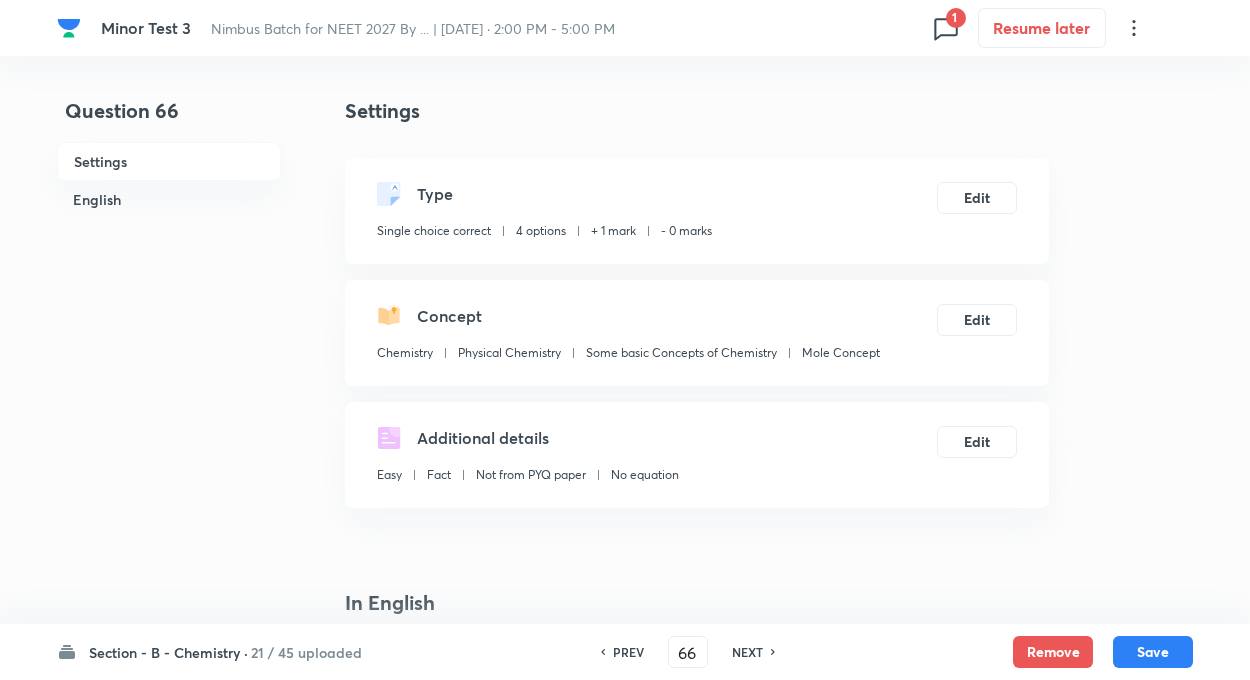 checkbox on "true" 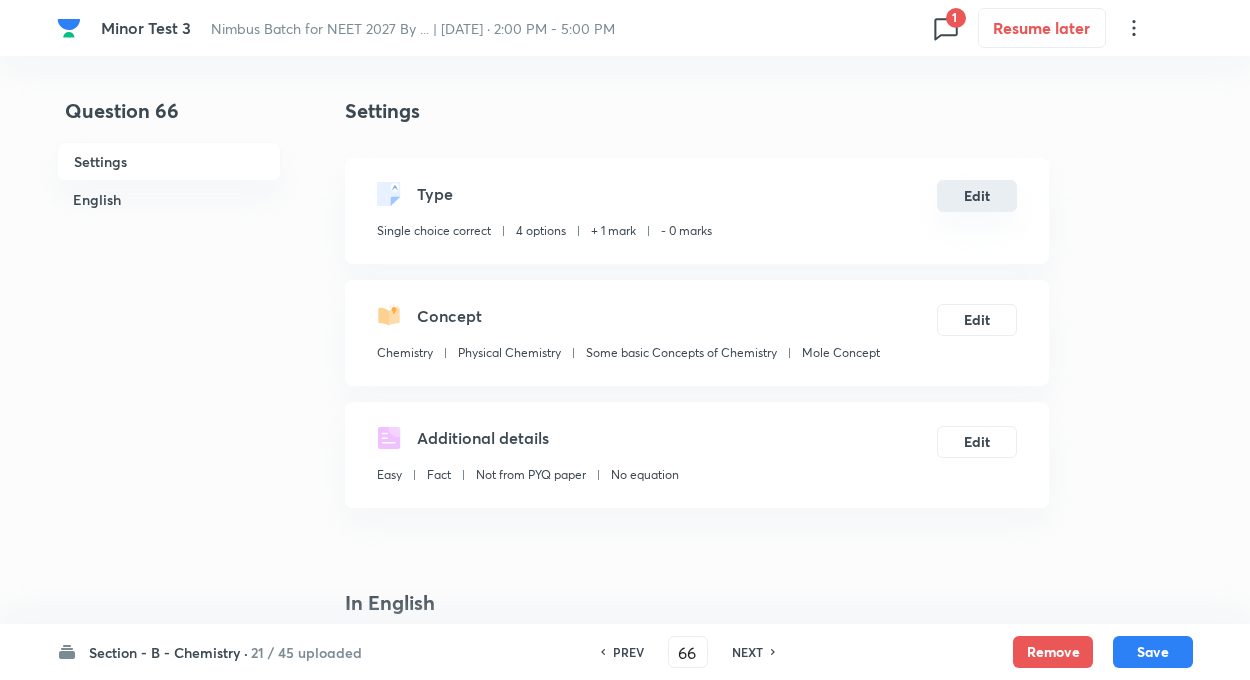 click on "Edit" at bounding box center [977, 196] 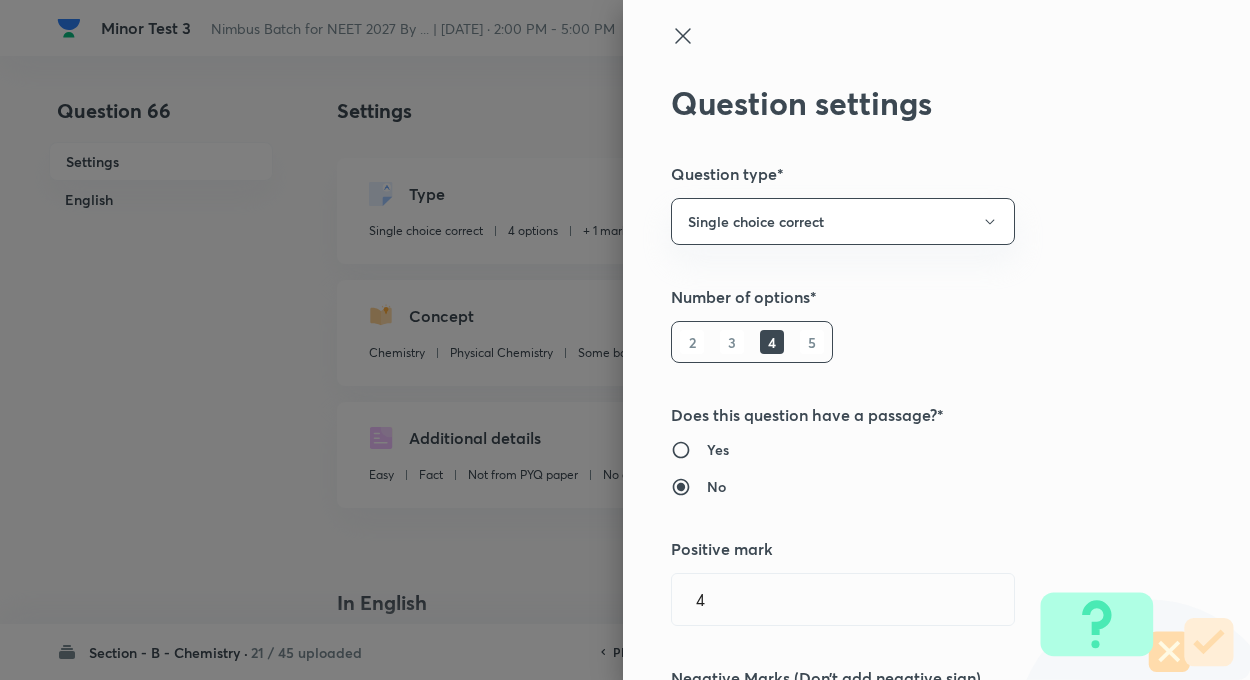 type on "1" 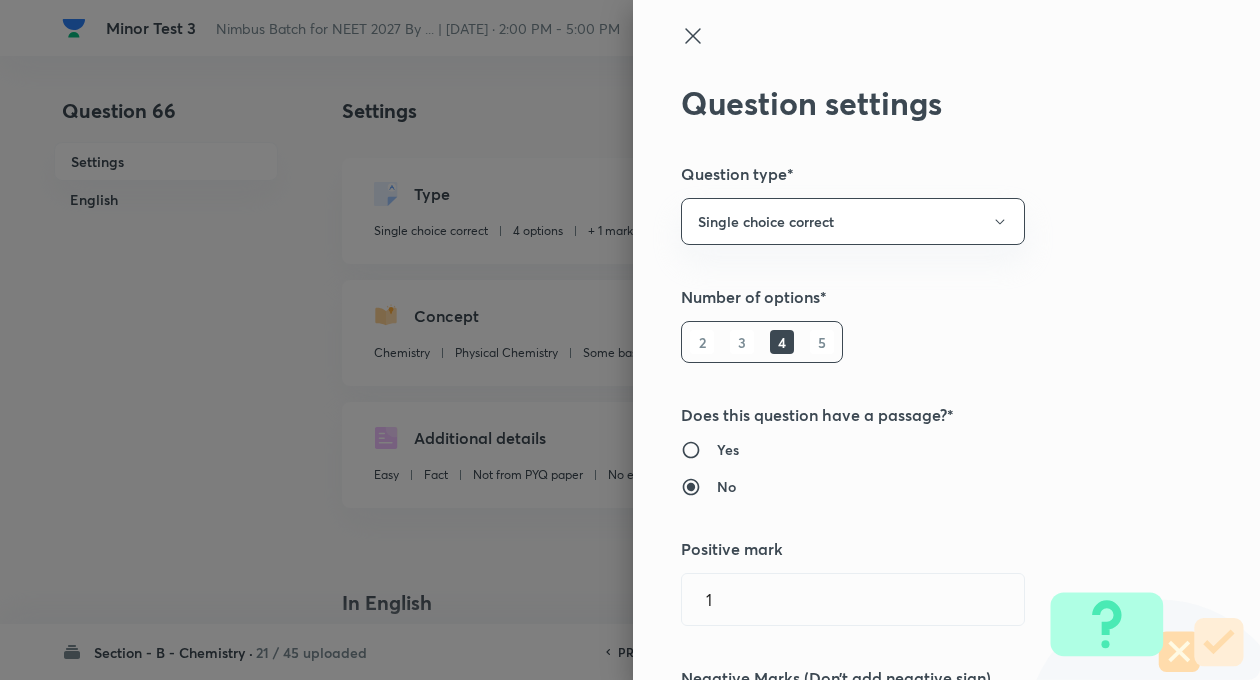 click on "Question settings Question type* Single choice correct Number of options* 2 3 4 5 Does this question have a passage?* Yes No Positive mark 1 ​ Negative Marks (Don’t add negative sign) 0 ​ Syllabus Topic group* Chemistry ​ Topic* Physical Chemistry ​ Concept* Some basic Concepts of Chemistry ​ Sub-concept* Mole Concept ​ Concept-field ​ Additional details Question Difficulty Very easy Easy Moderate Hard Very hard Question is based on Fact Numerical Concept Previous year question Yes No Does this question have equation? Yes No Verification status Is the question verified? *Select 'yes' only if a question is verified Yes No Save" at bounding box center (946, 340) 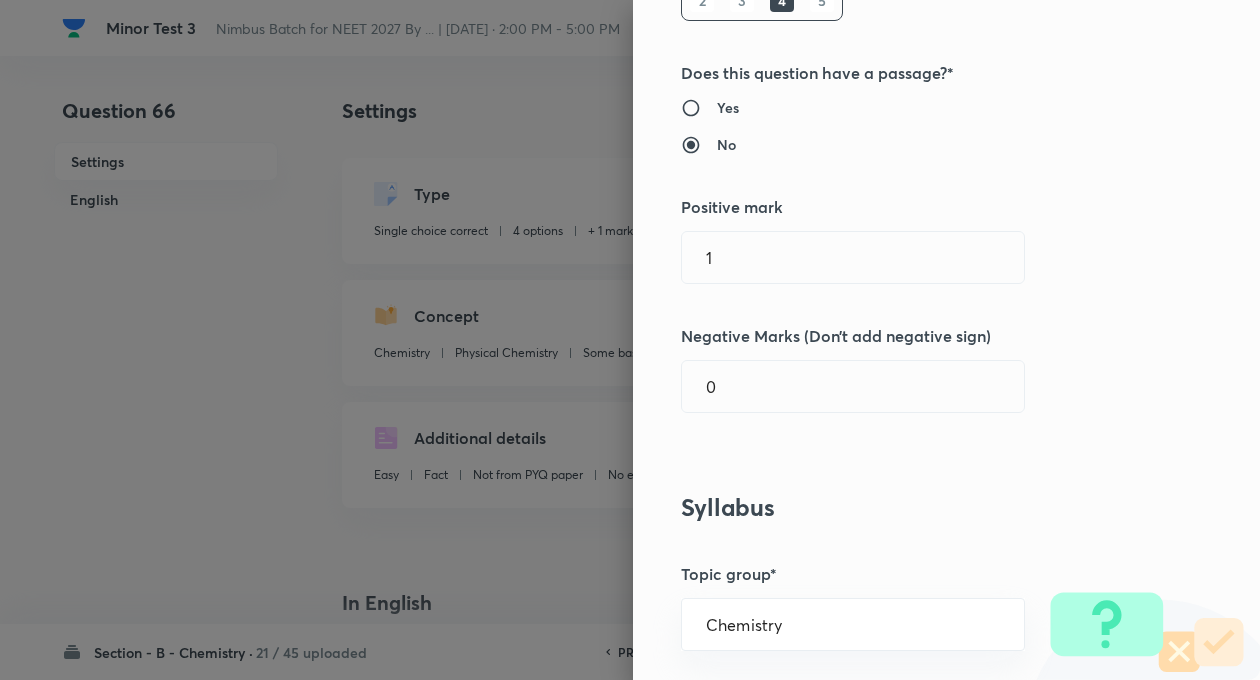 scroll, scrollTop: 360, scrollLeft: 0, axis: vertical 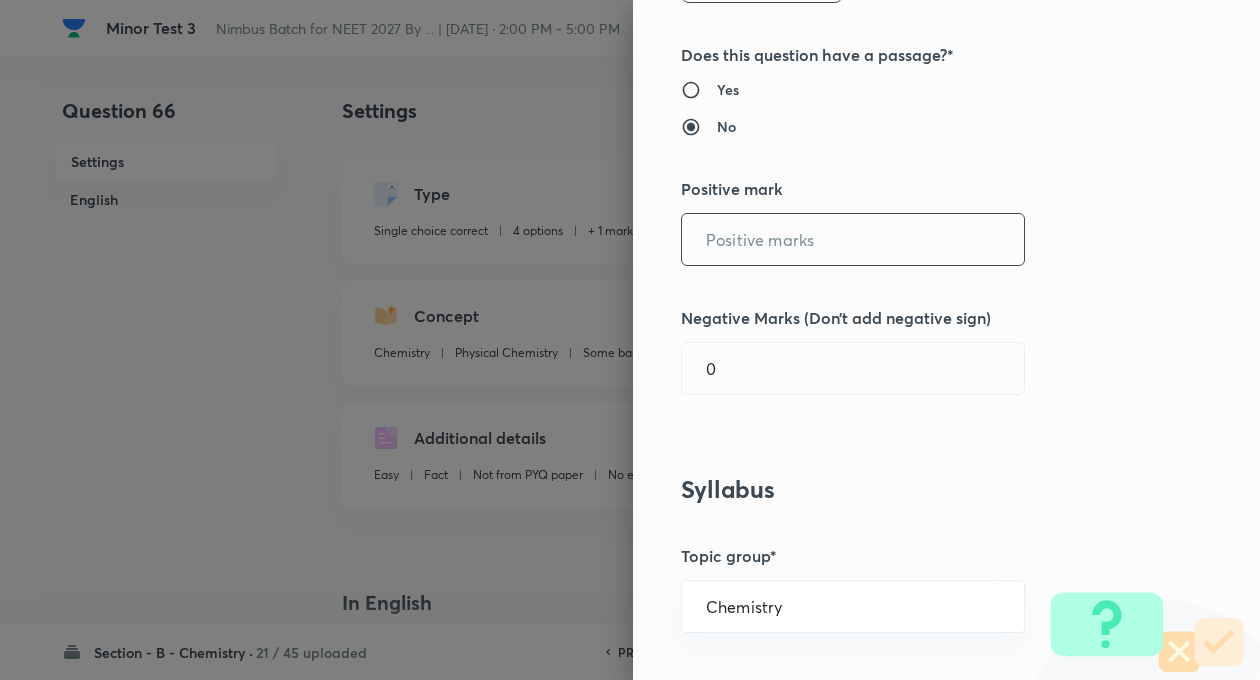 click at bounding box center [853, 239] 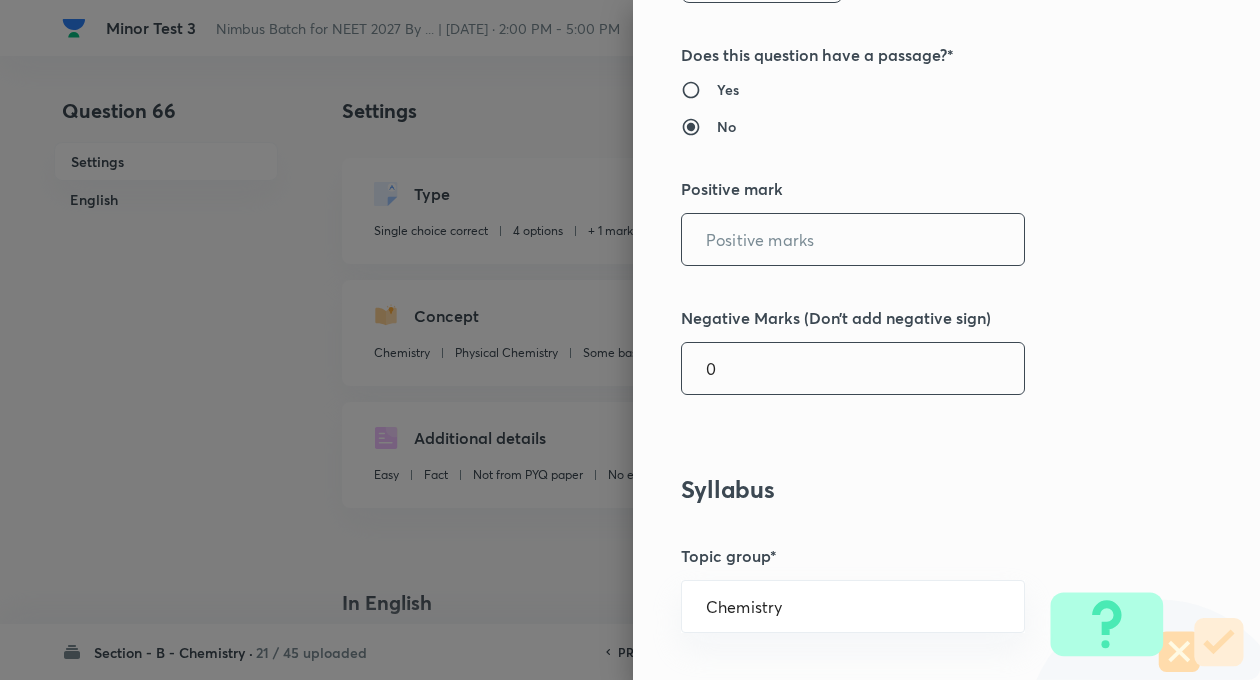 type on "1" 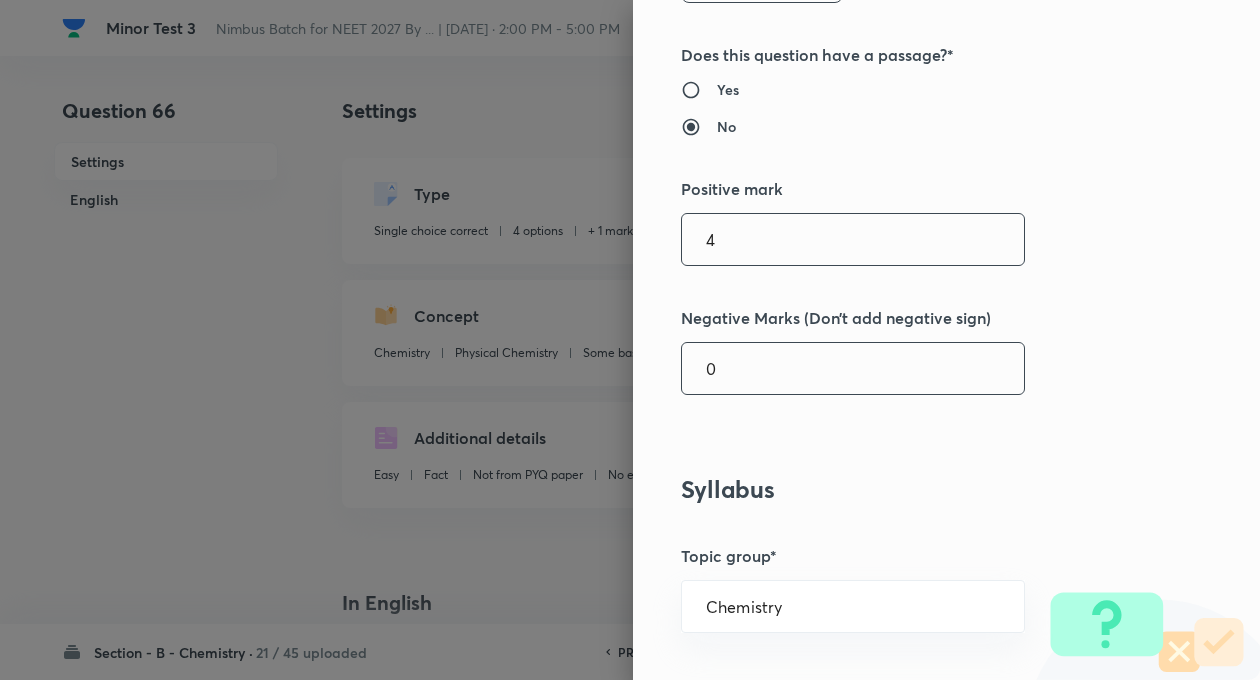 type on "4" 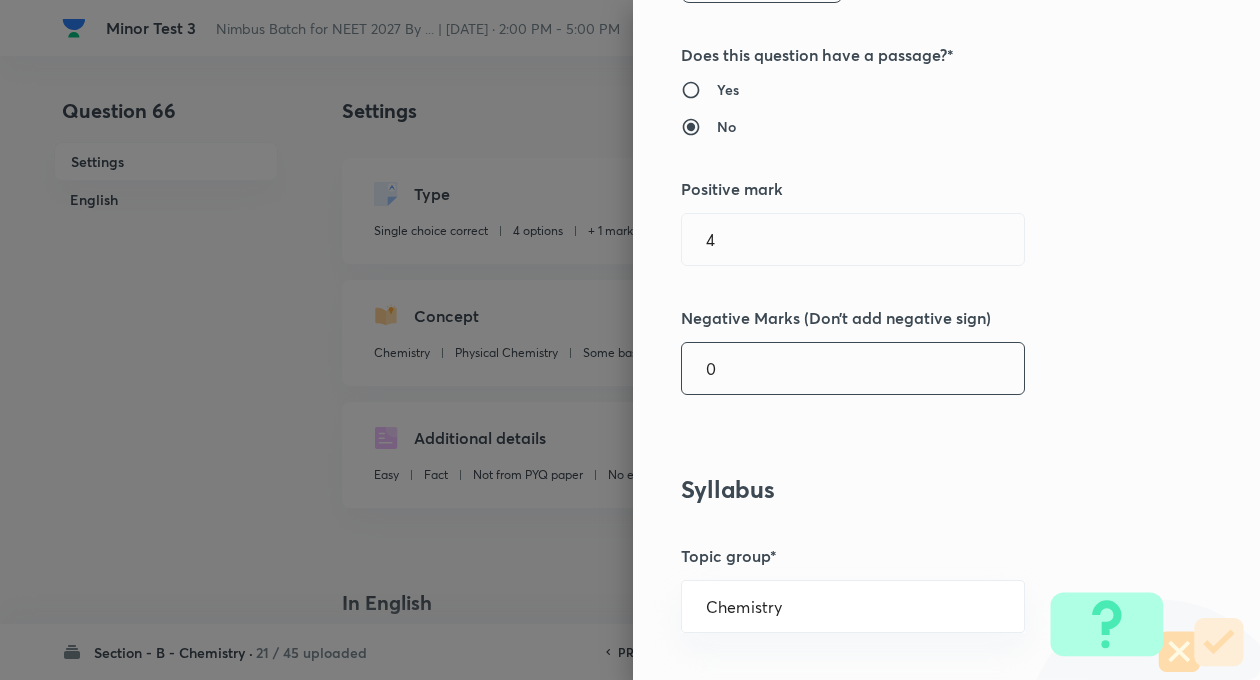 click on "0" at bounding box center (853, 368) 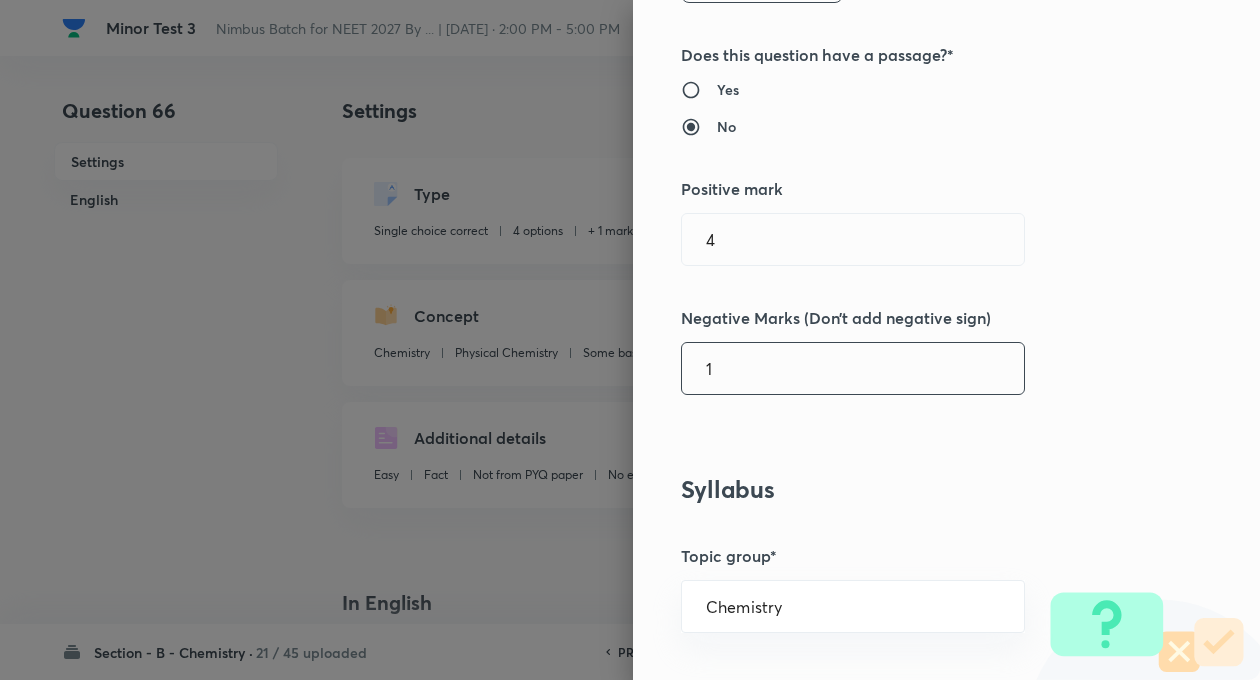 type on "1" 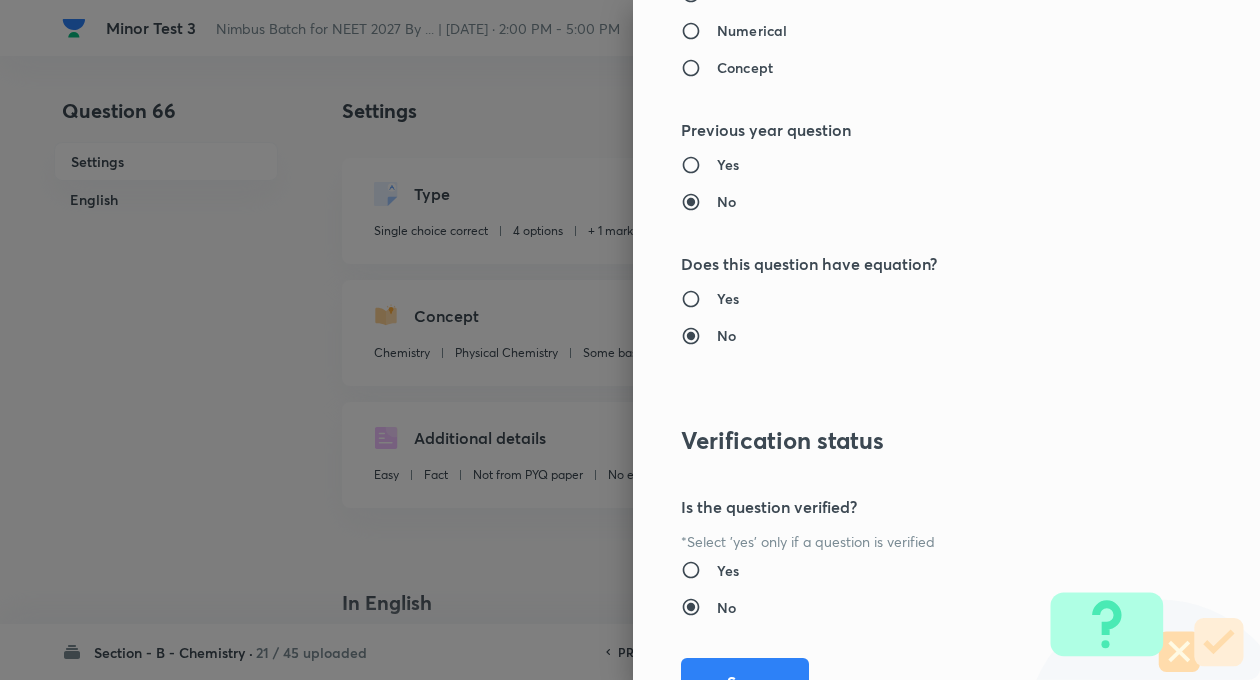 scroll, scrollTop: 2046, scrollLeft: 0, axis: vertical 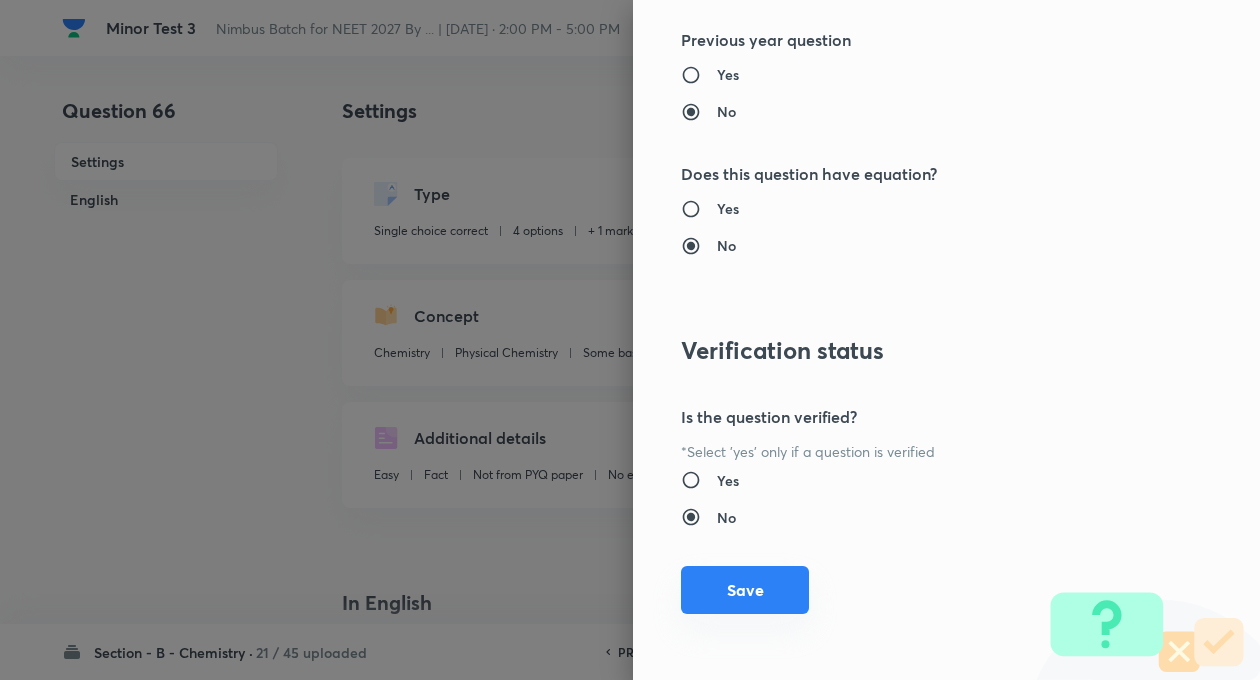 click on "Save" at bounding box center (745, 590) 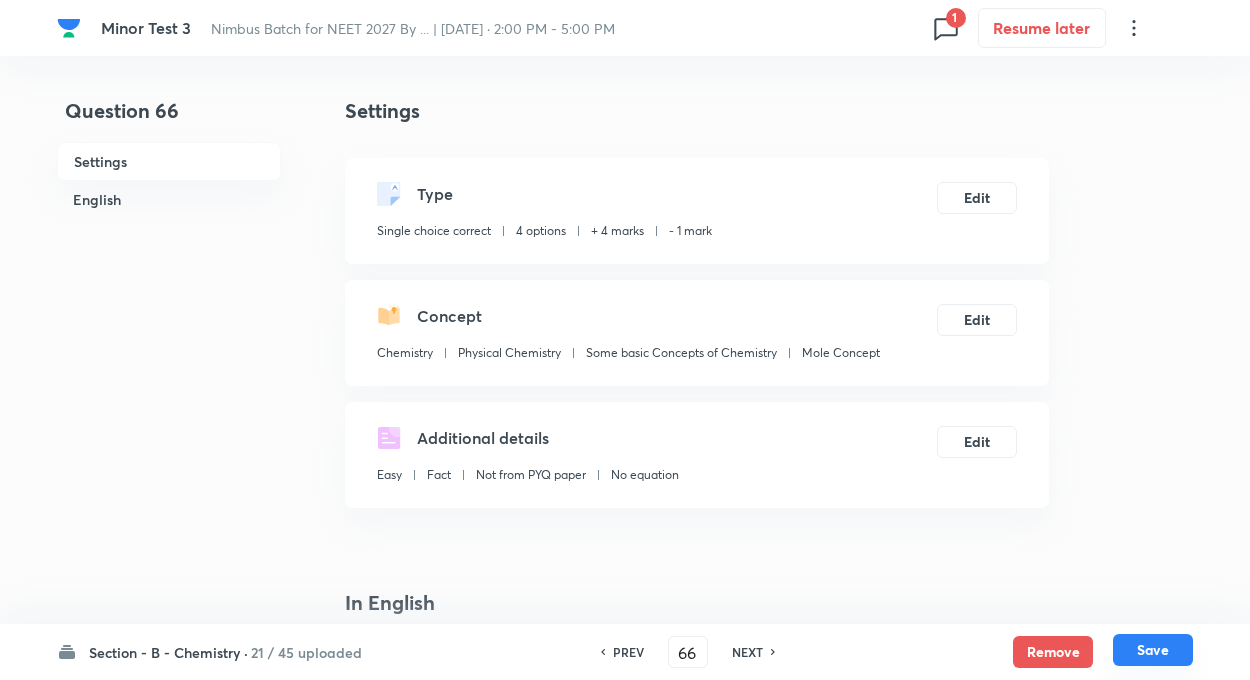 click on "Save" at bounding box center (1153, 650) 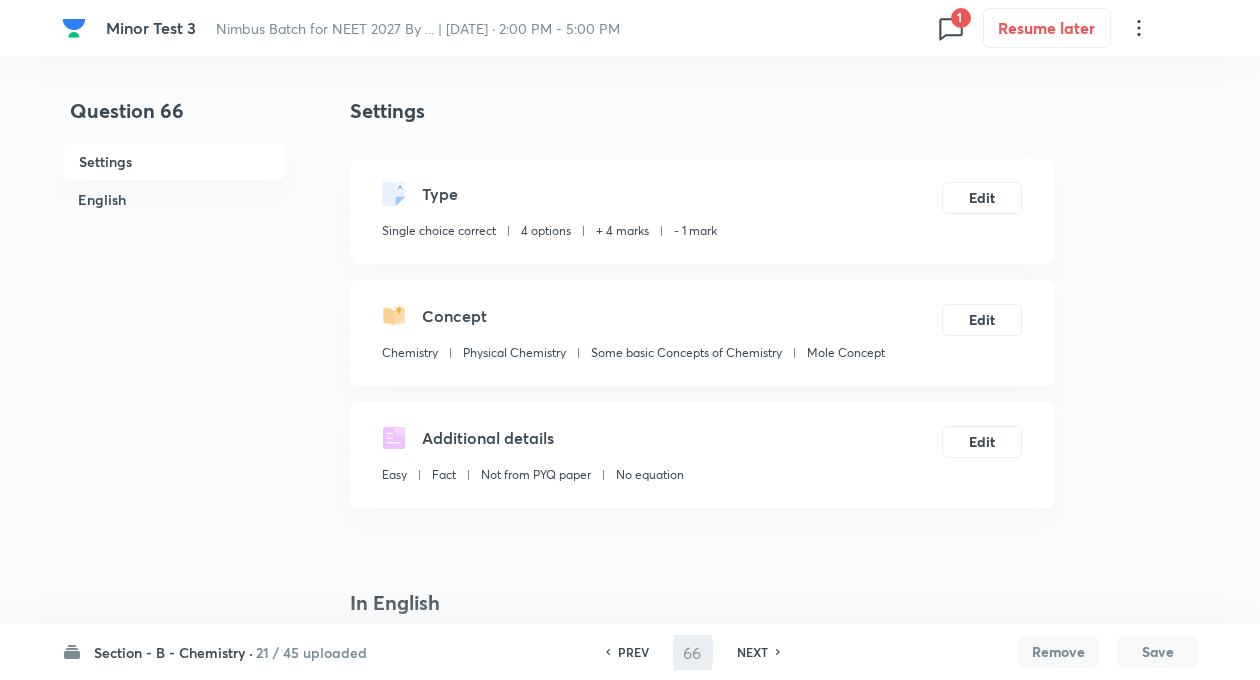 type on "67" 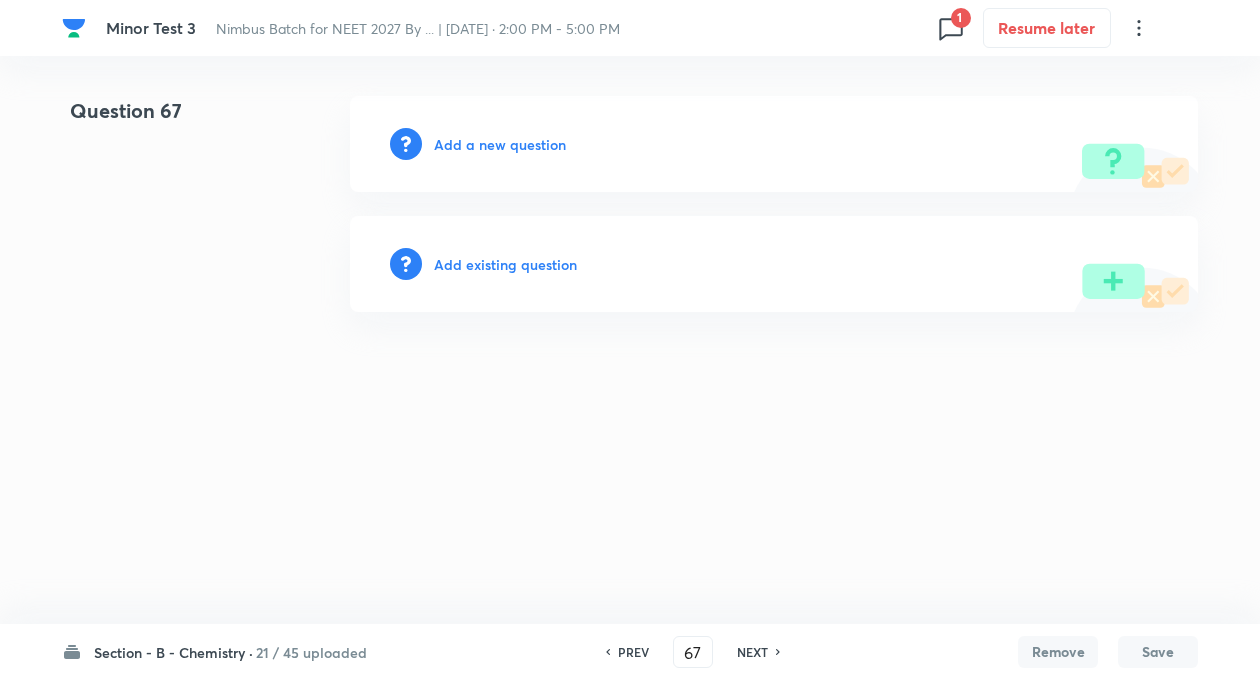 click on "Add existing question" at bounding box center (505, 264) 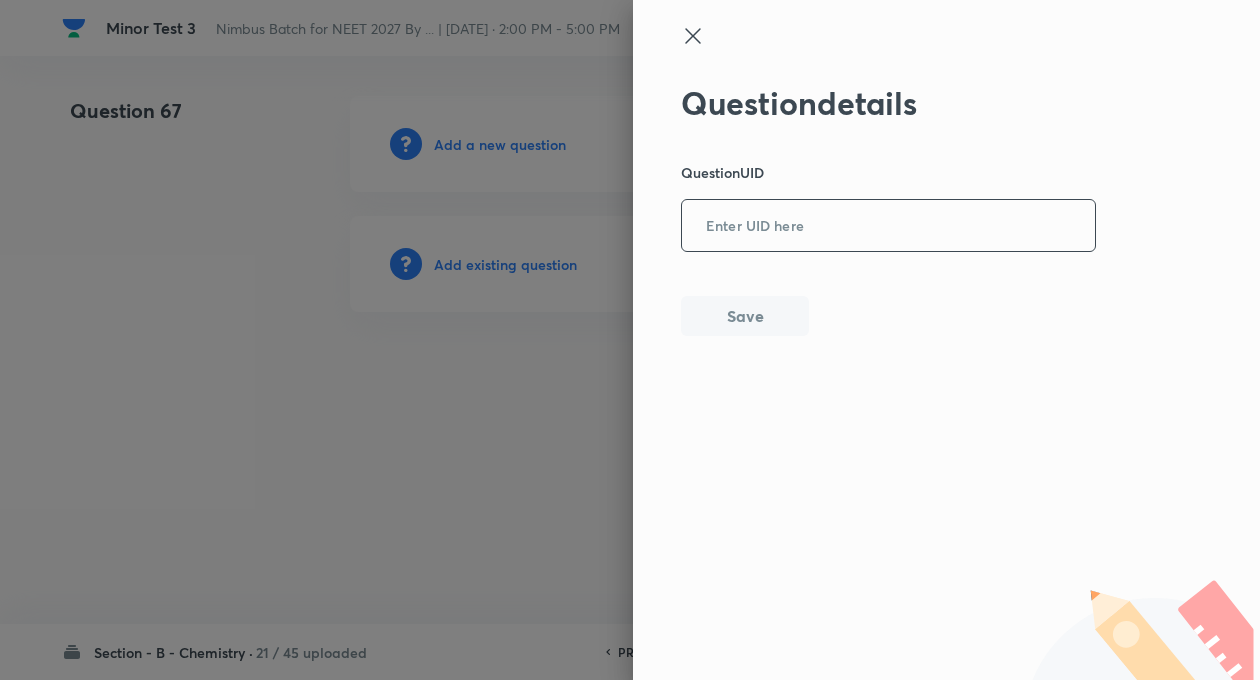 click at bounding box center [888, 226] 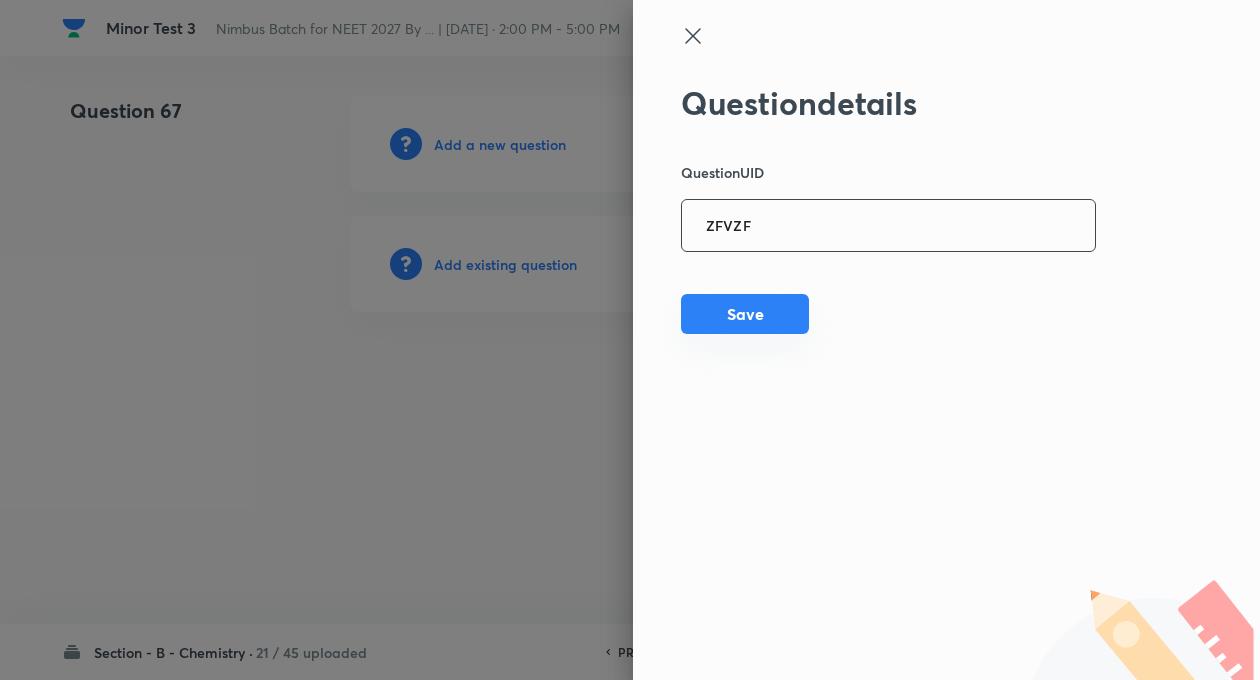 type on "ZFVZF" 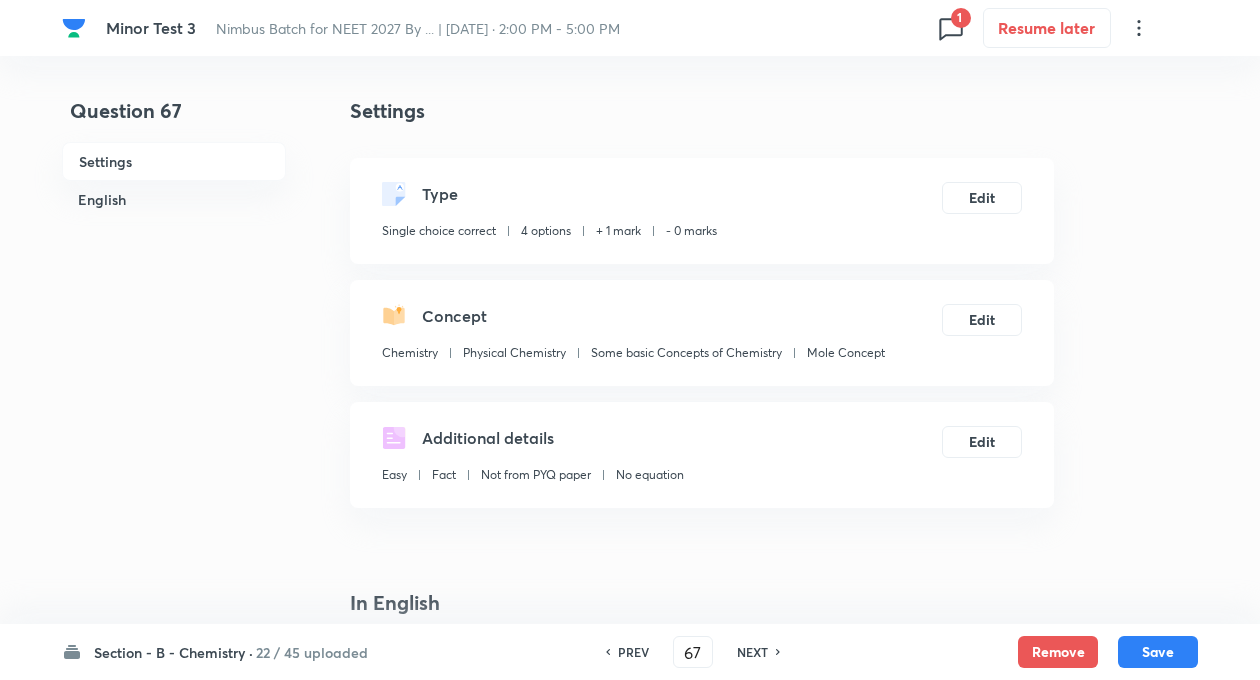 checkbox on "true" 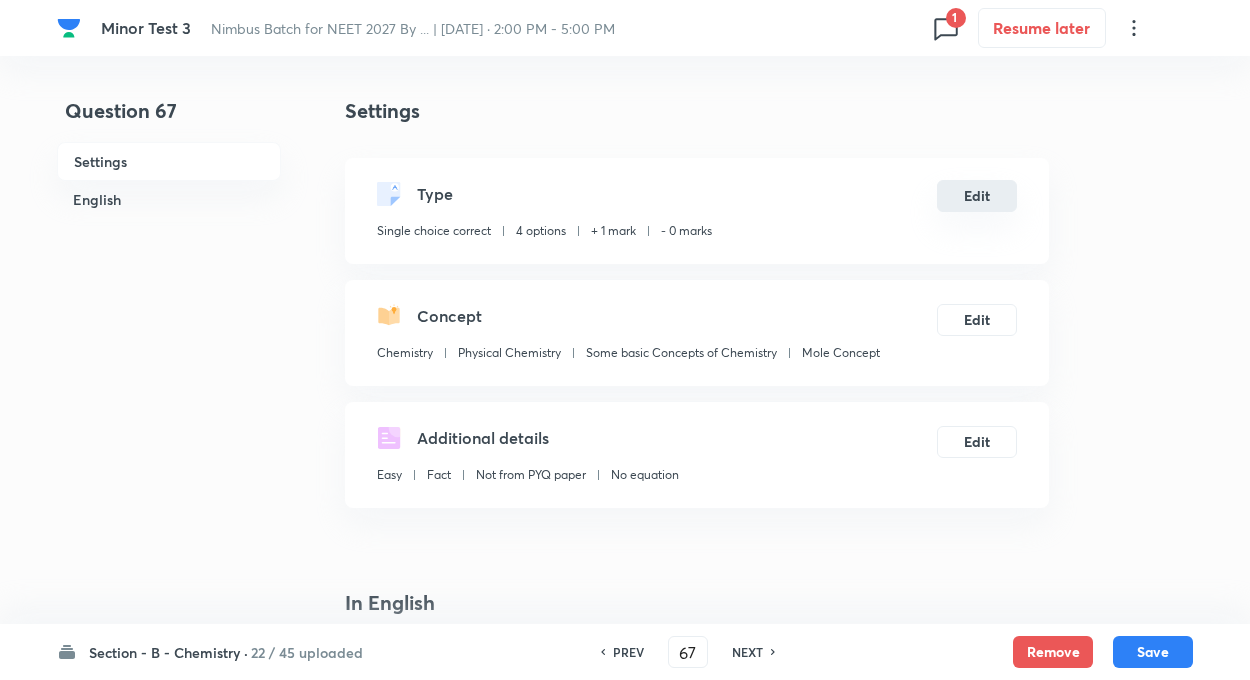click on "Edit" at bounding box center (977, 196) 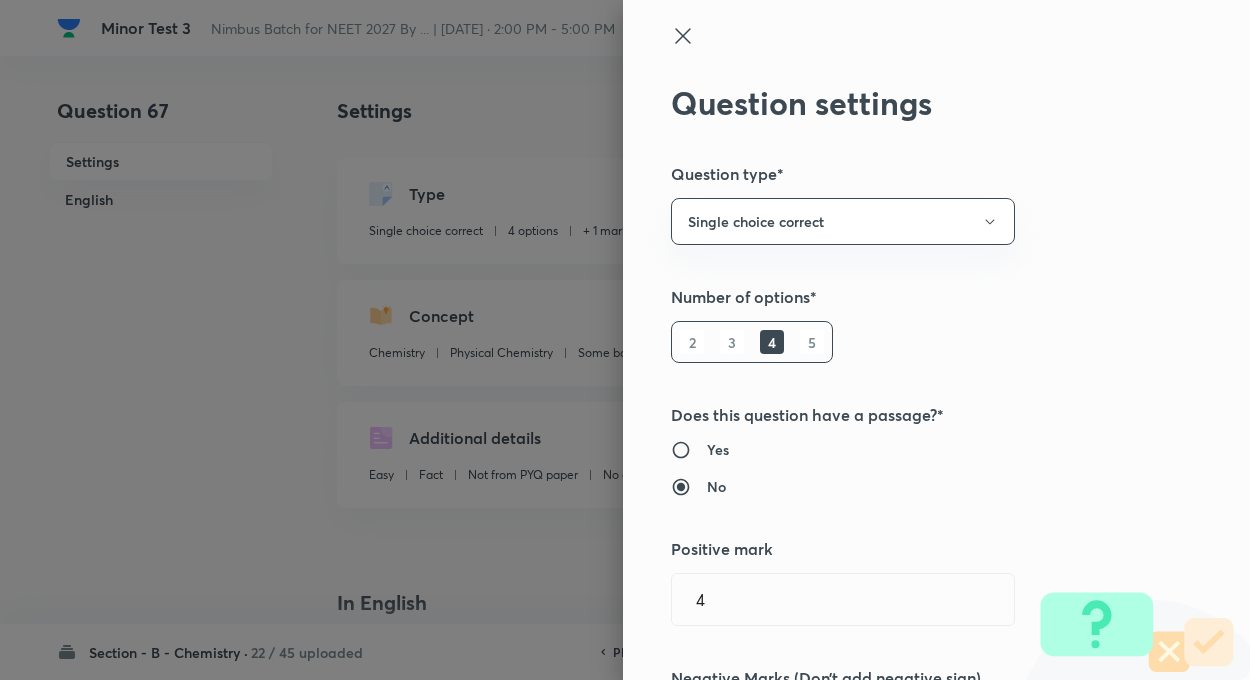 type on "1" 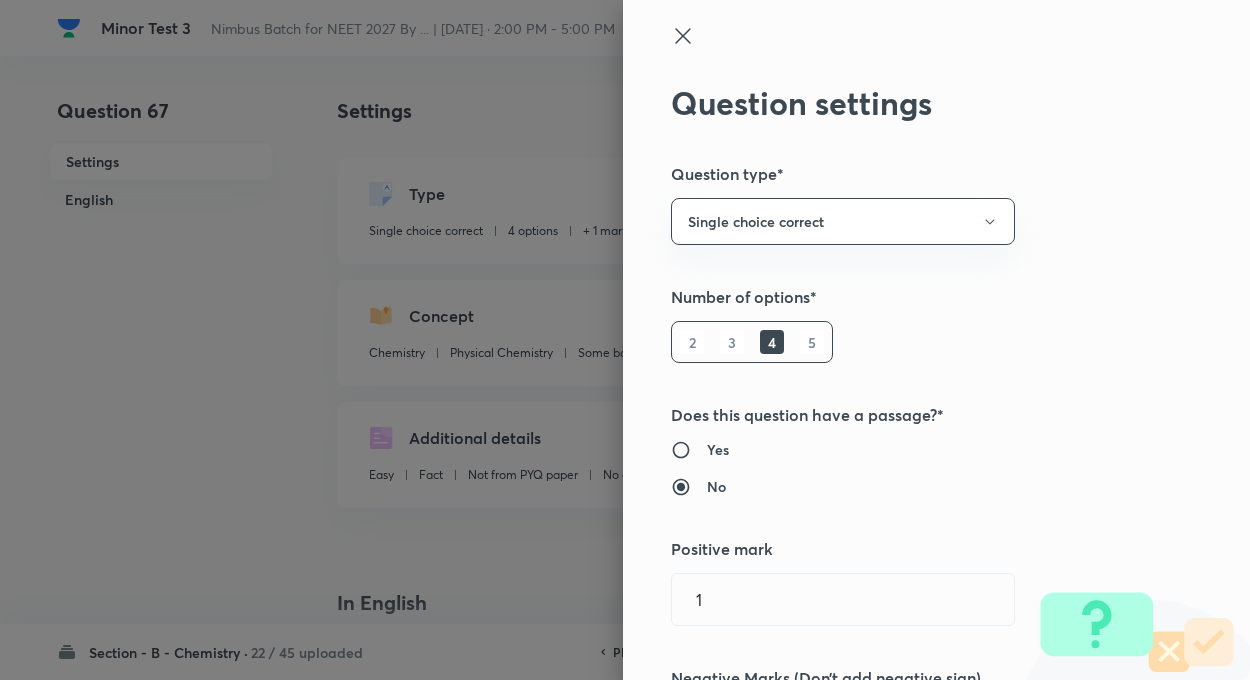 type on "0" 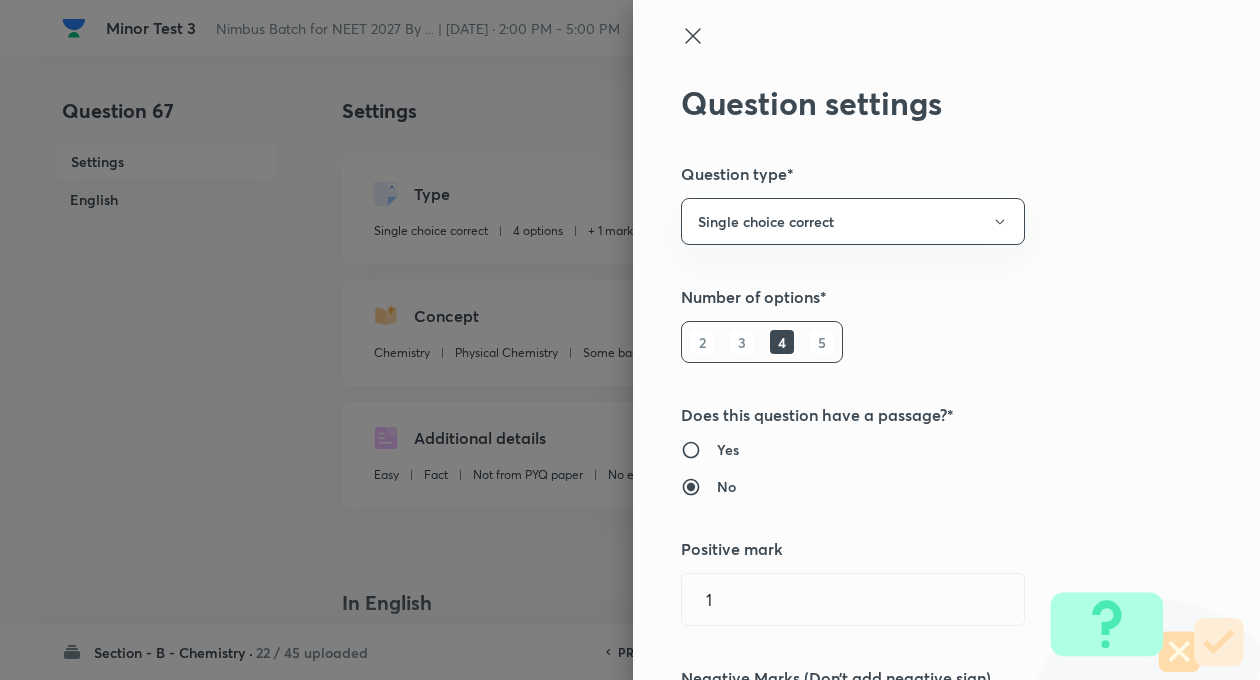 click on "Question settings Question type* Single choice correct Number of options* 2 3 4 5 Does this question have a passage?* Yes No Positive mark 1 ​ Negative Marks (Don’t add negative sign) 0 ​ Syllabus Topic group* Chemistry ​ Topic* Physical Chemistry ​ Concept* Some basic Concepts of Chemistry ​ Sub-concept* Mole Concept ​ Concept-field ​ Additional details Question Difficulty Very easy Easy Moderate Hard Very hard Question is based on Fact Numerical Concept Previous year question Yes No Does this question have equation? Yes No Verification status Is the question verified? *Select 'yes' only if a question is verified Yes No Save" at bounding box center [946, 340] 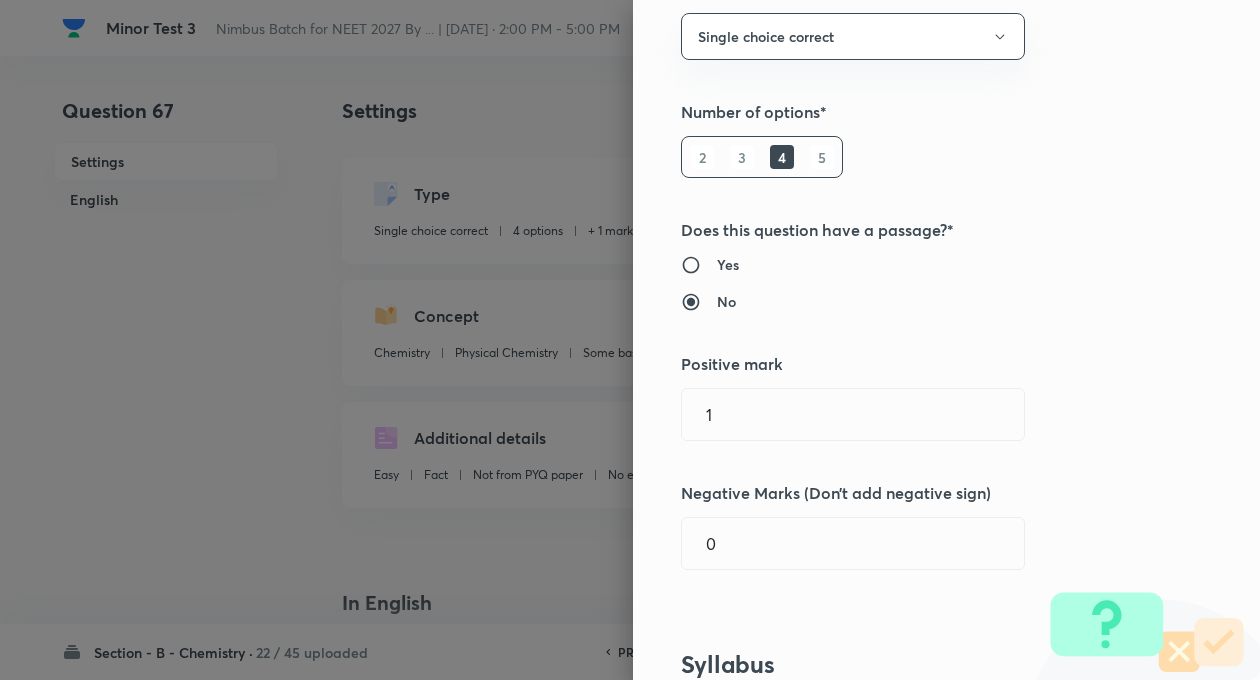 scroll, scrollTop: 320, scrollLeft: 0, axis: vertical 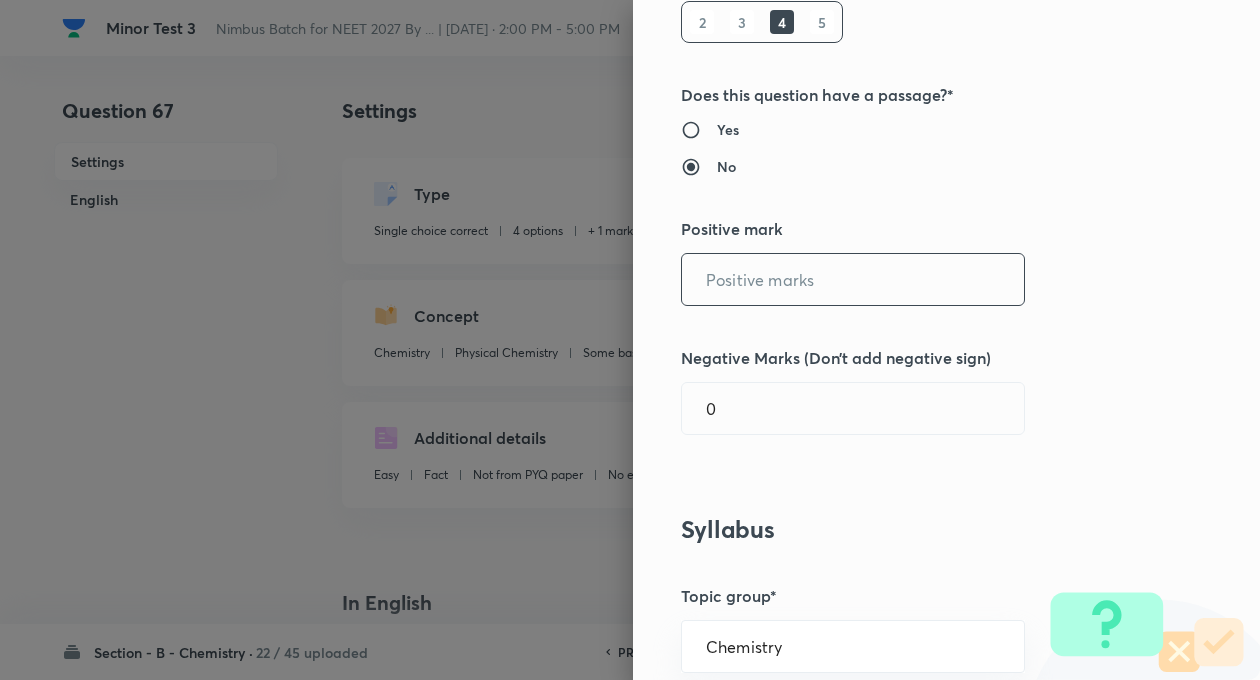 click at bounding box center [853, 279] 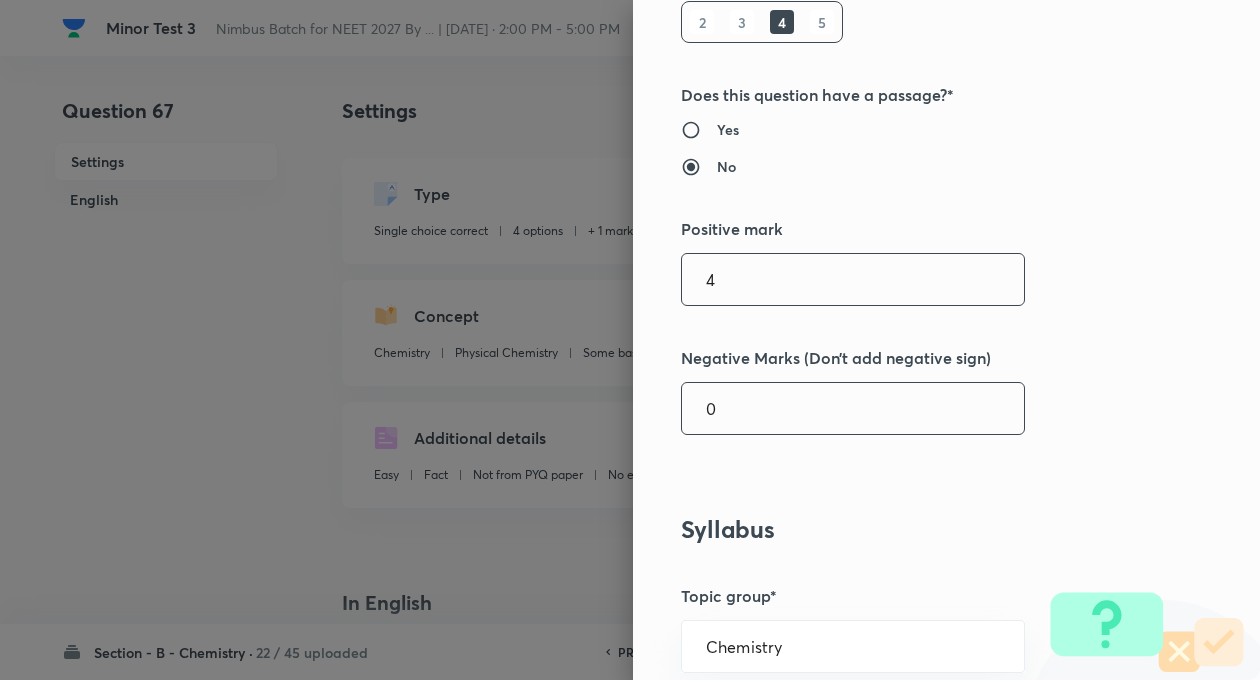 type on "4" 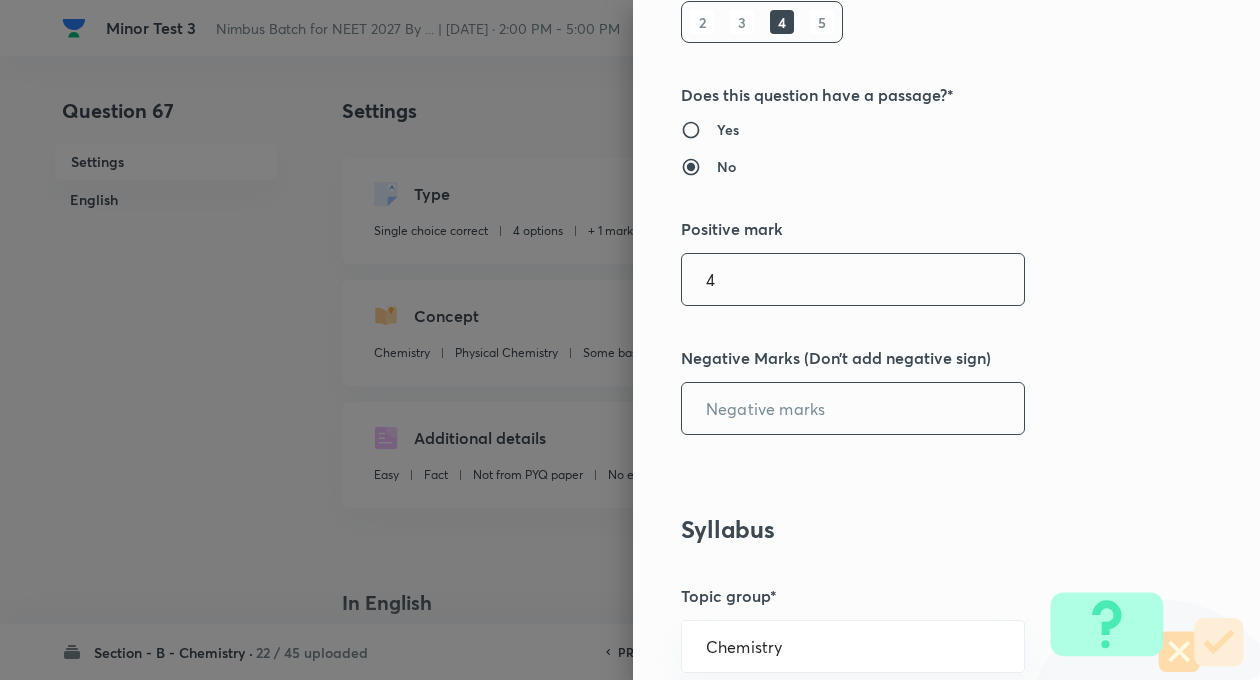 click at bounding box center (853, 408) 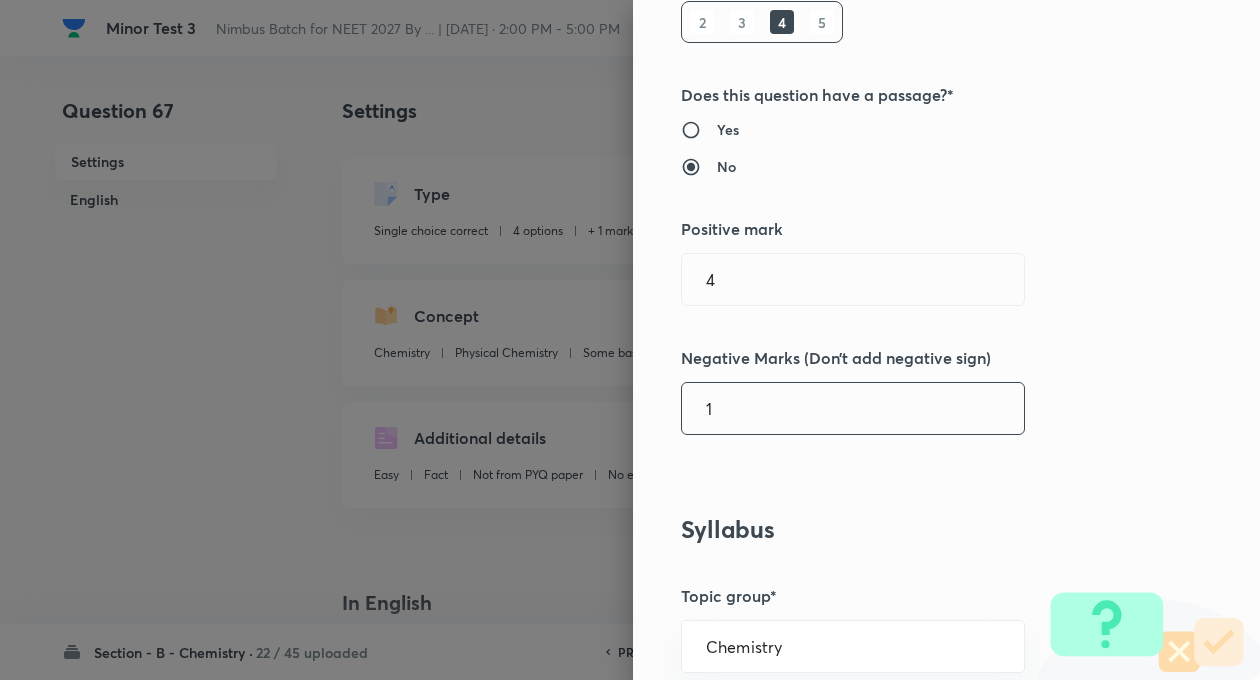 type on "1" 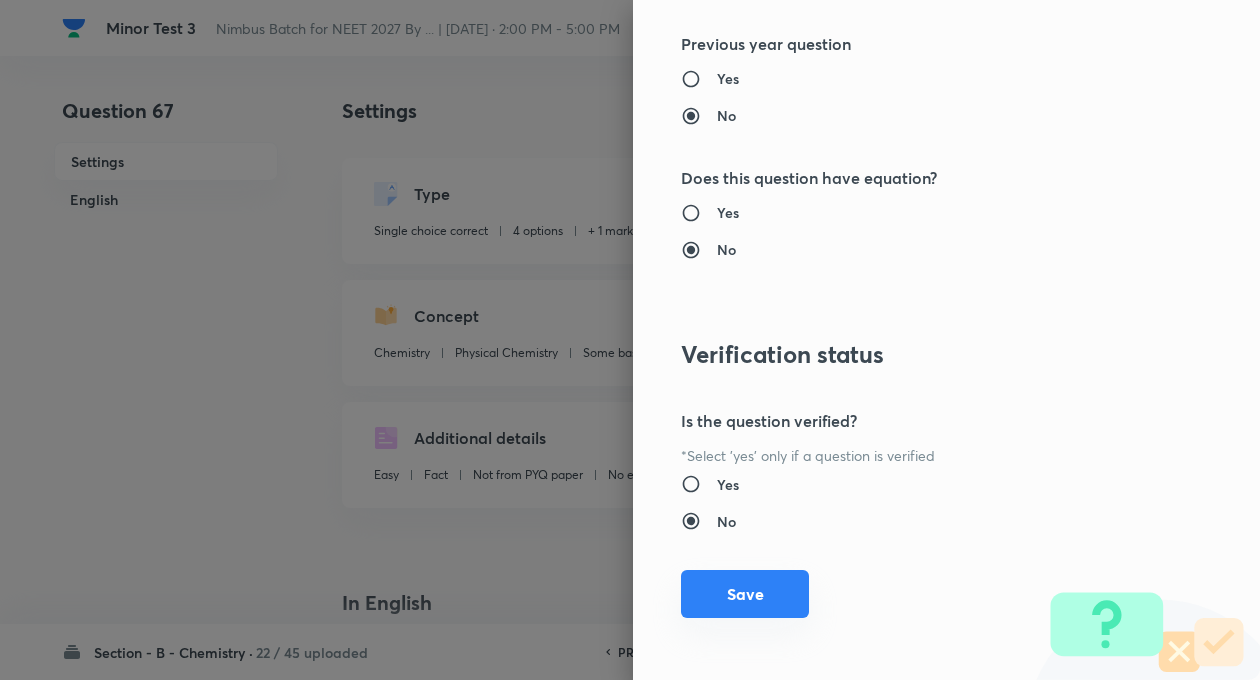 scroll, scrollTop: 2046, scrollLeft: 0, axis: vertical 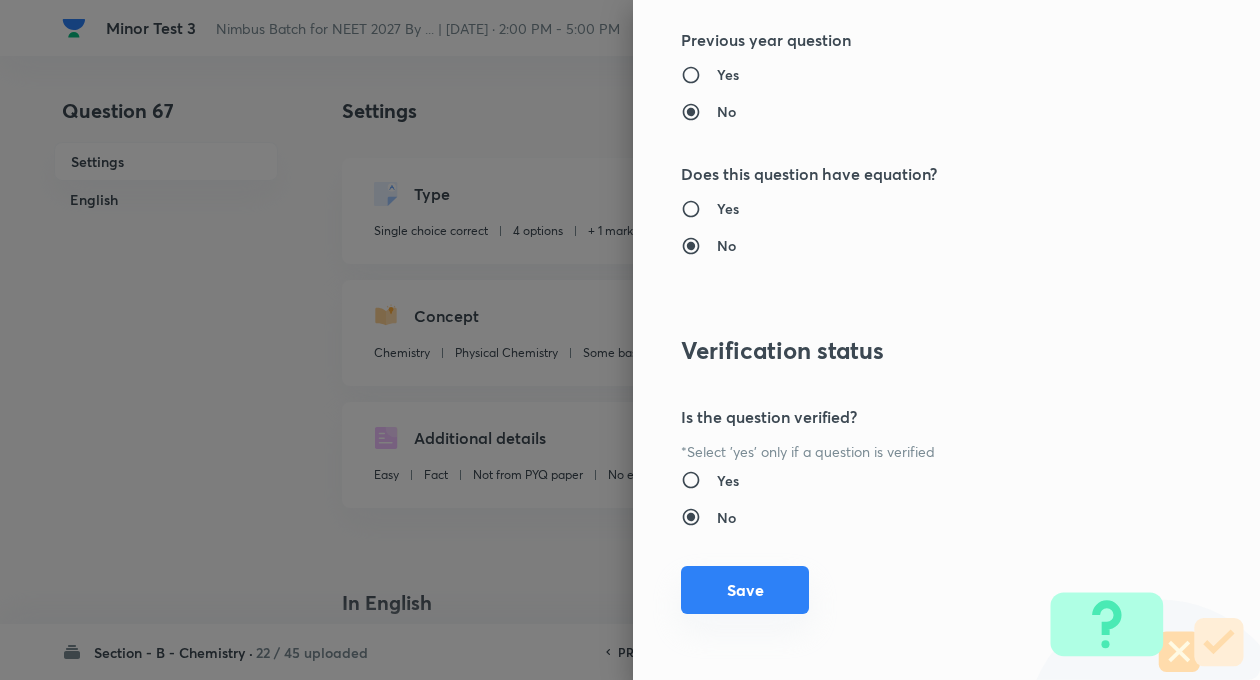 click on "Save" at bounding box center (745, 590) 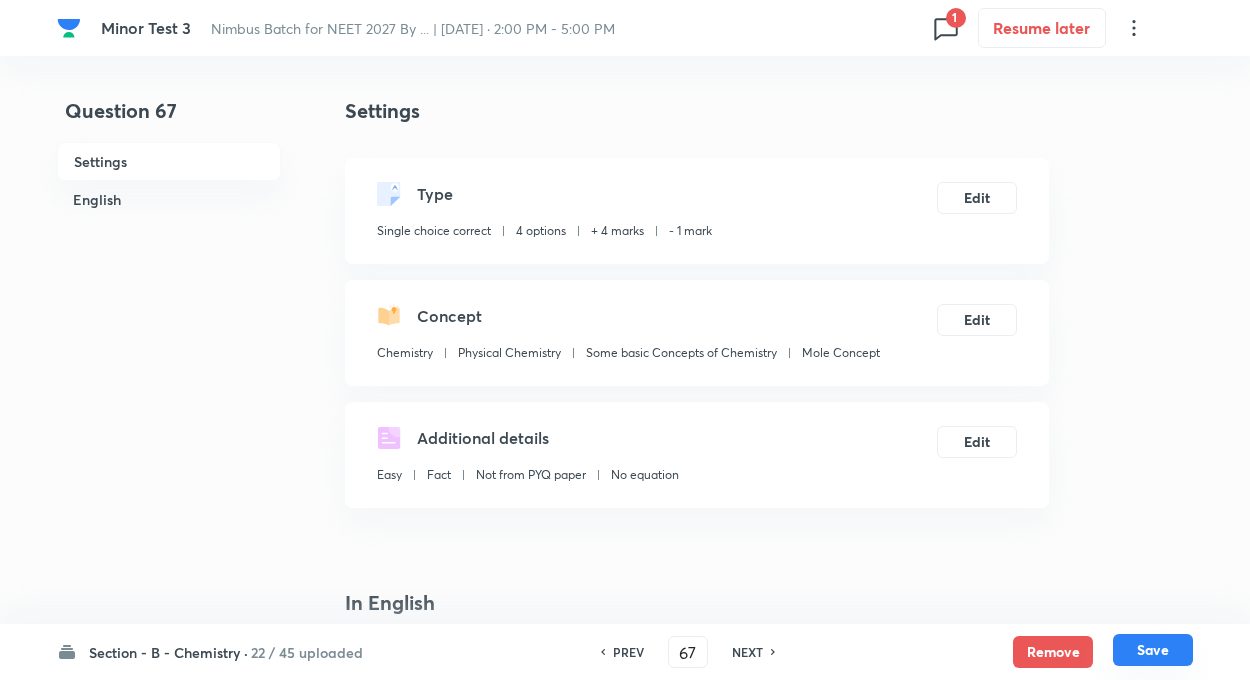 click on "Save" at bounding box center (1153, 650) 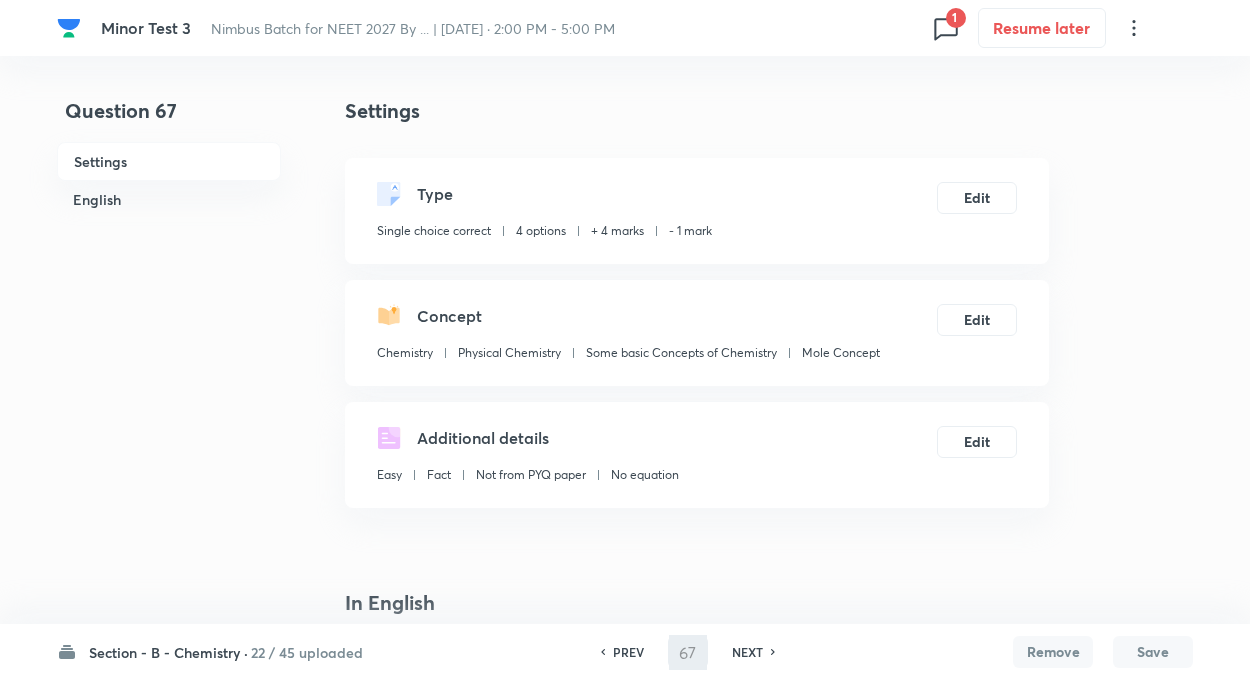 type on "68" 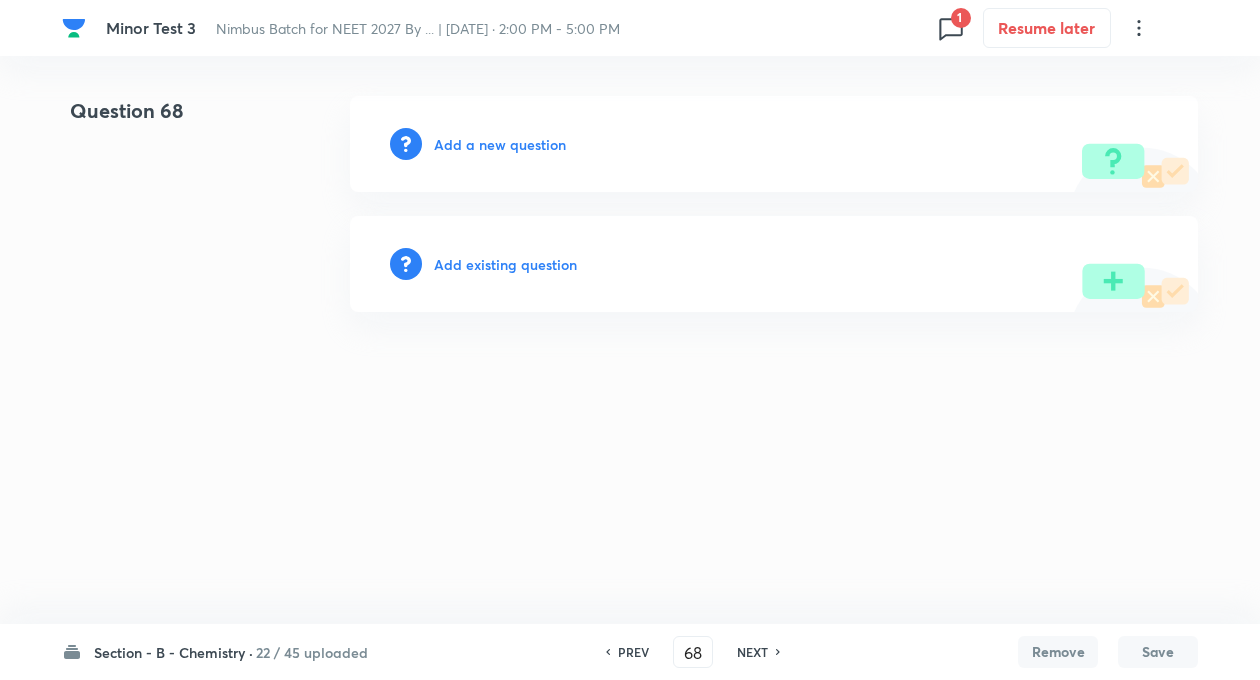 click on "Add existing question" at bounding box center [505, 264] 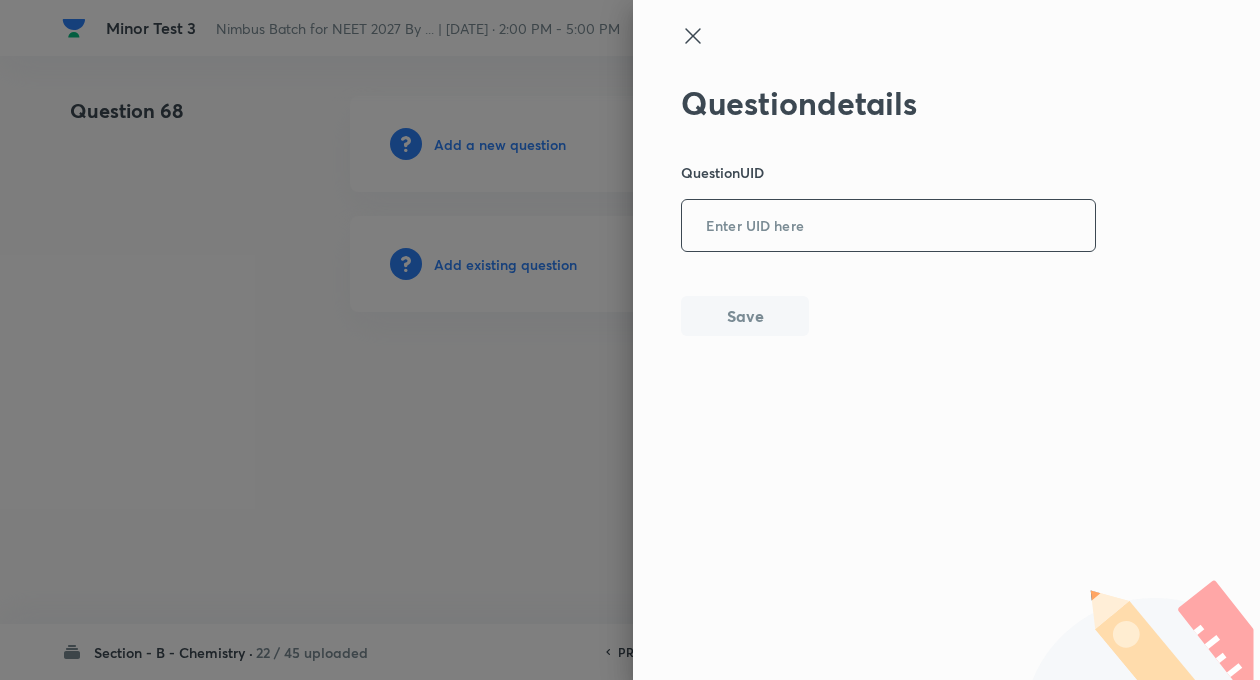 click at bounding box center [888, 226] 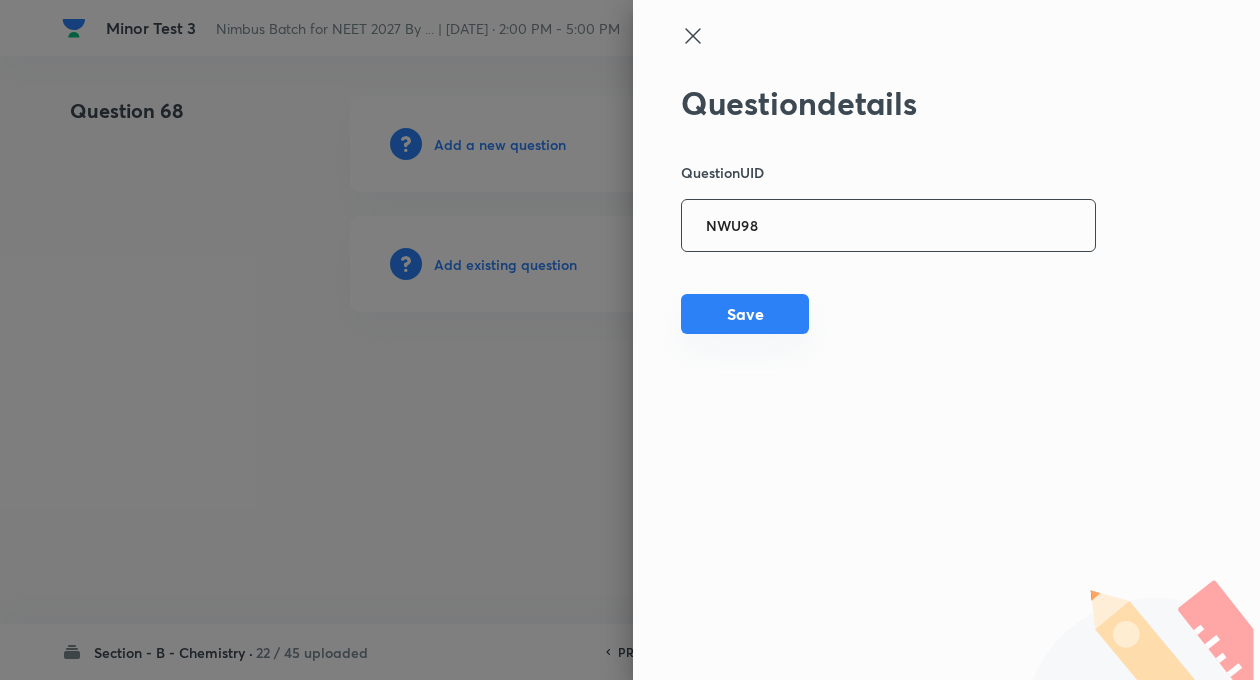 type on "NWU98" 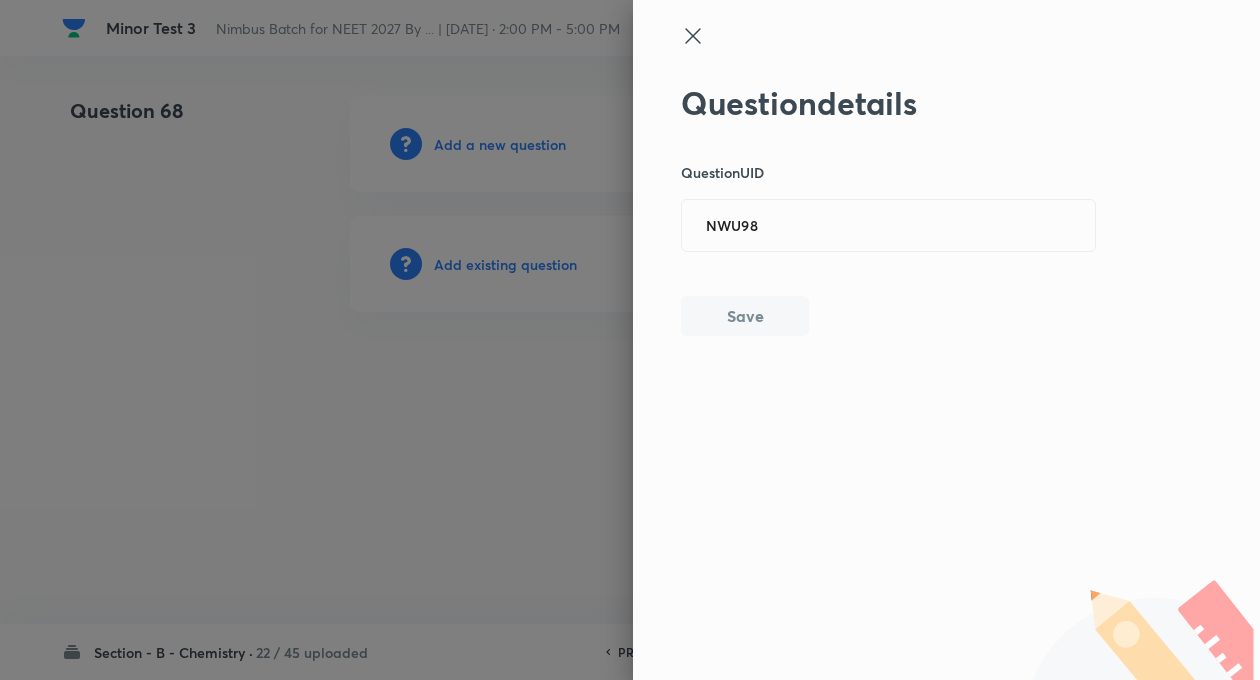 type 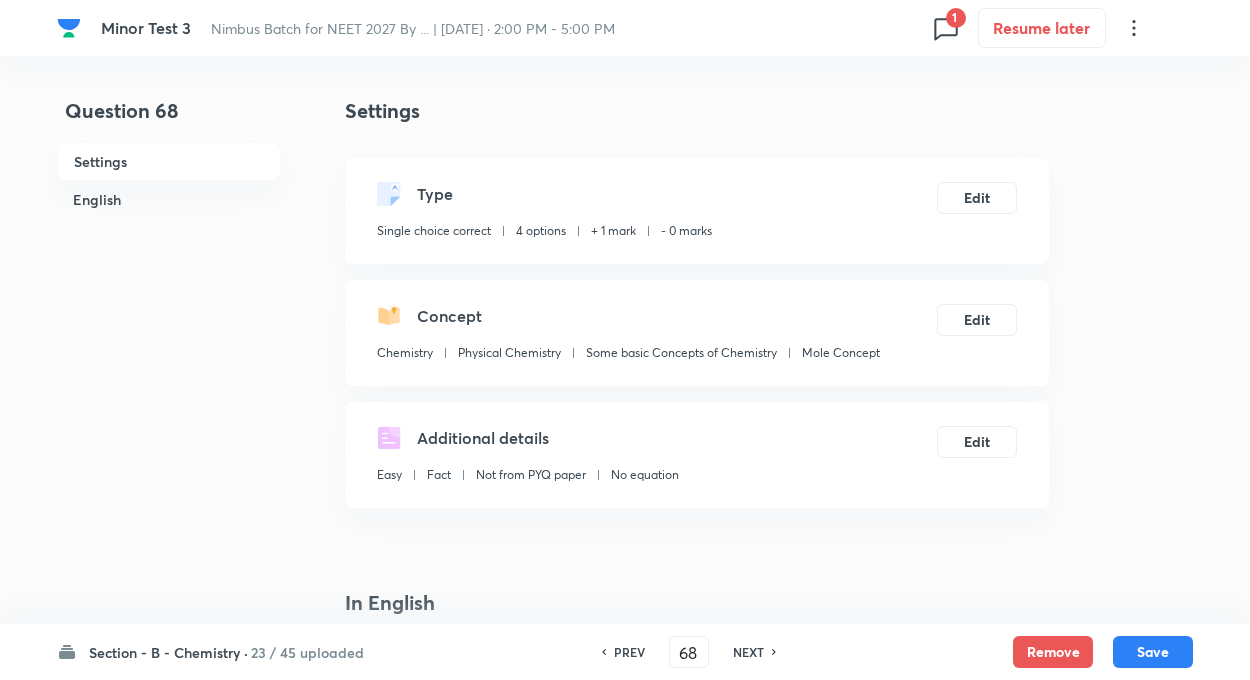 checkbox on "true" 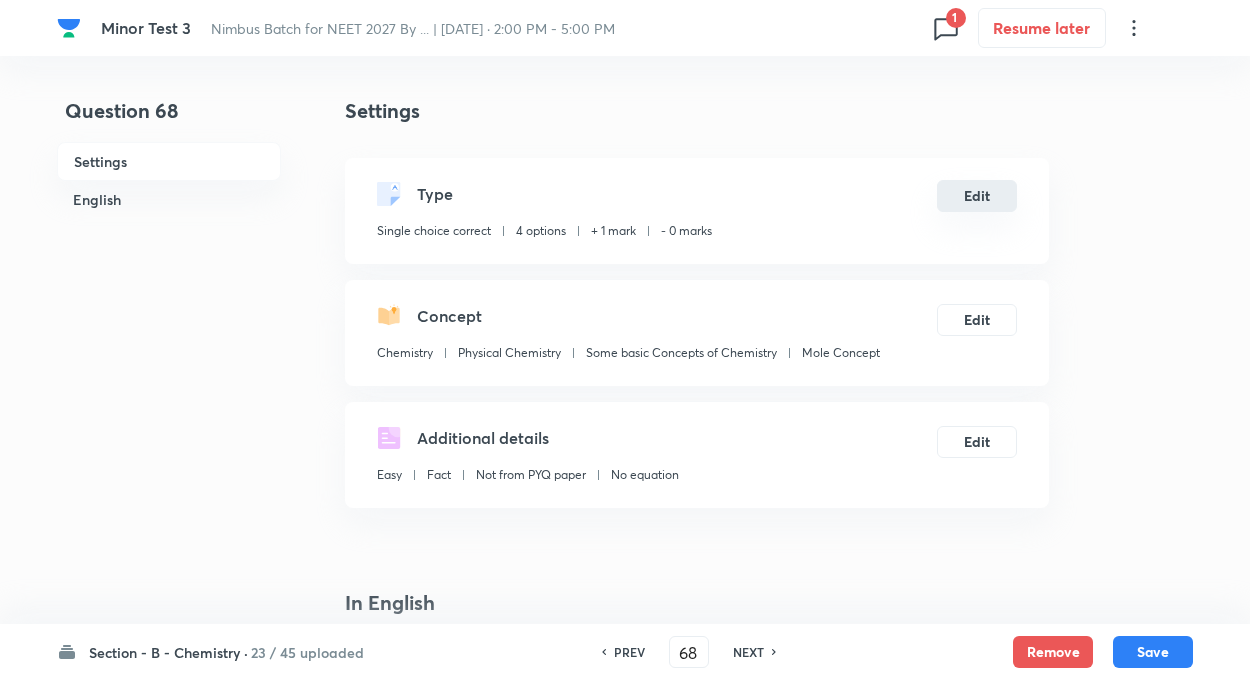 click on "Edit" at bounding box center (977, 196) 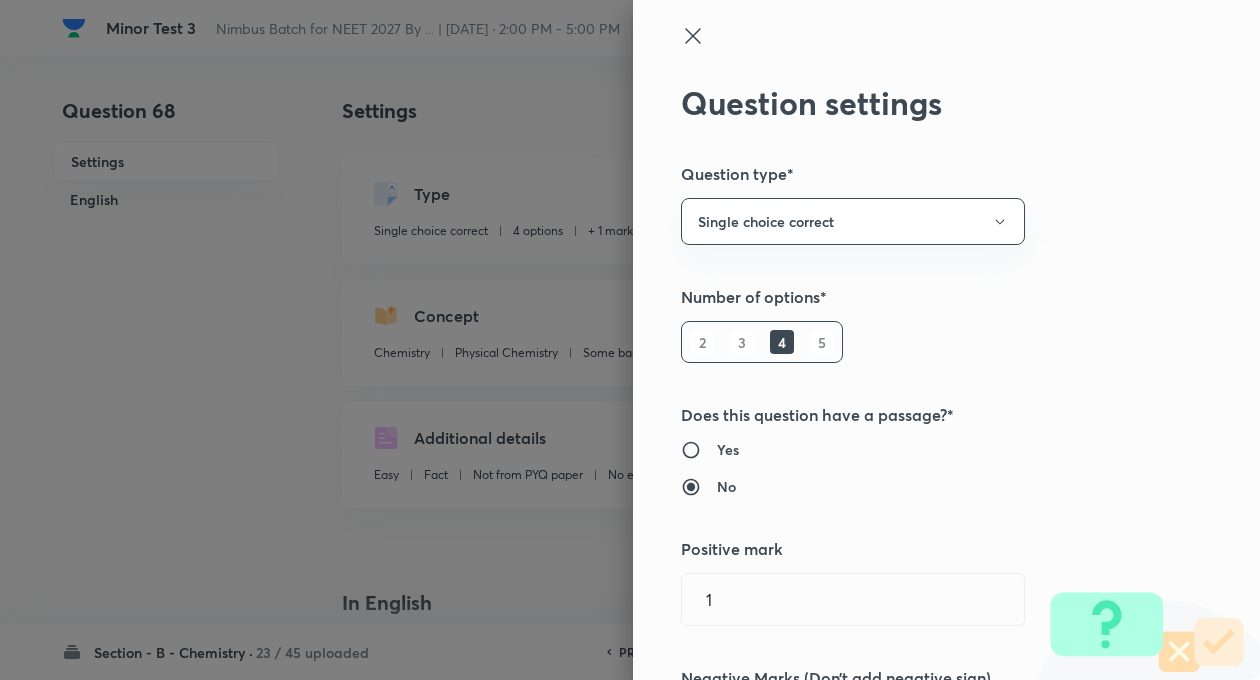 type on "1" 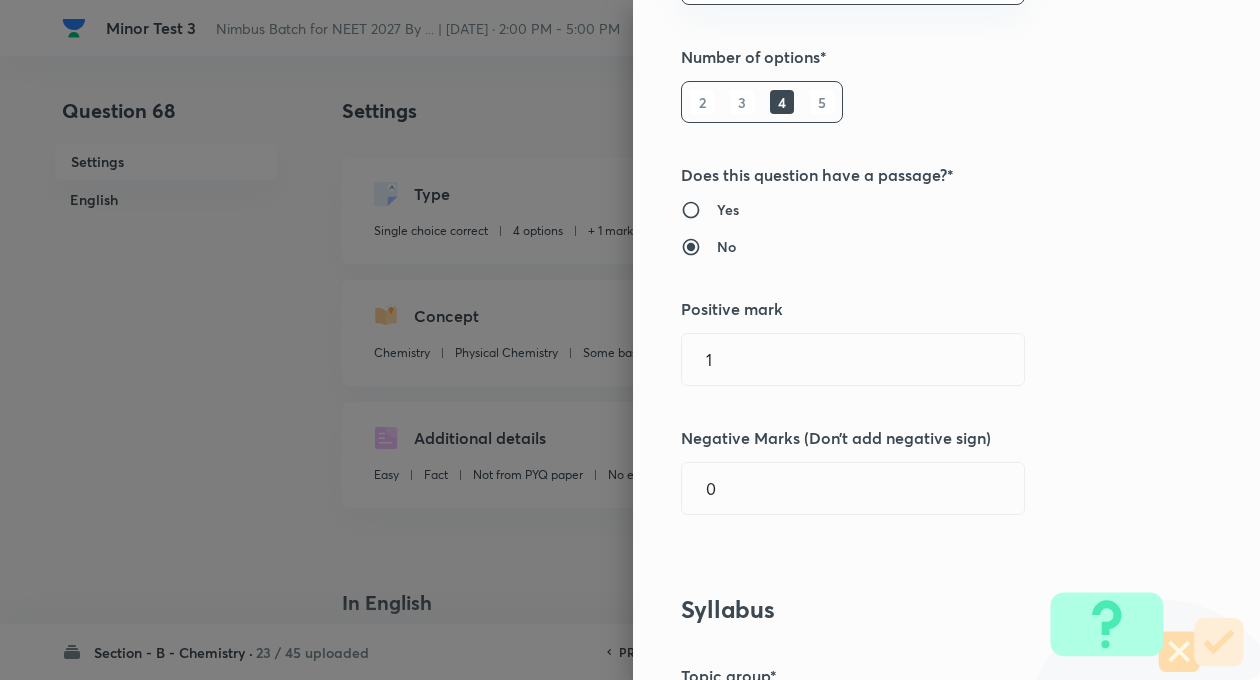 scroll, scrollTop: 320, scrollLeft: 0, axis: vertical 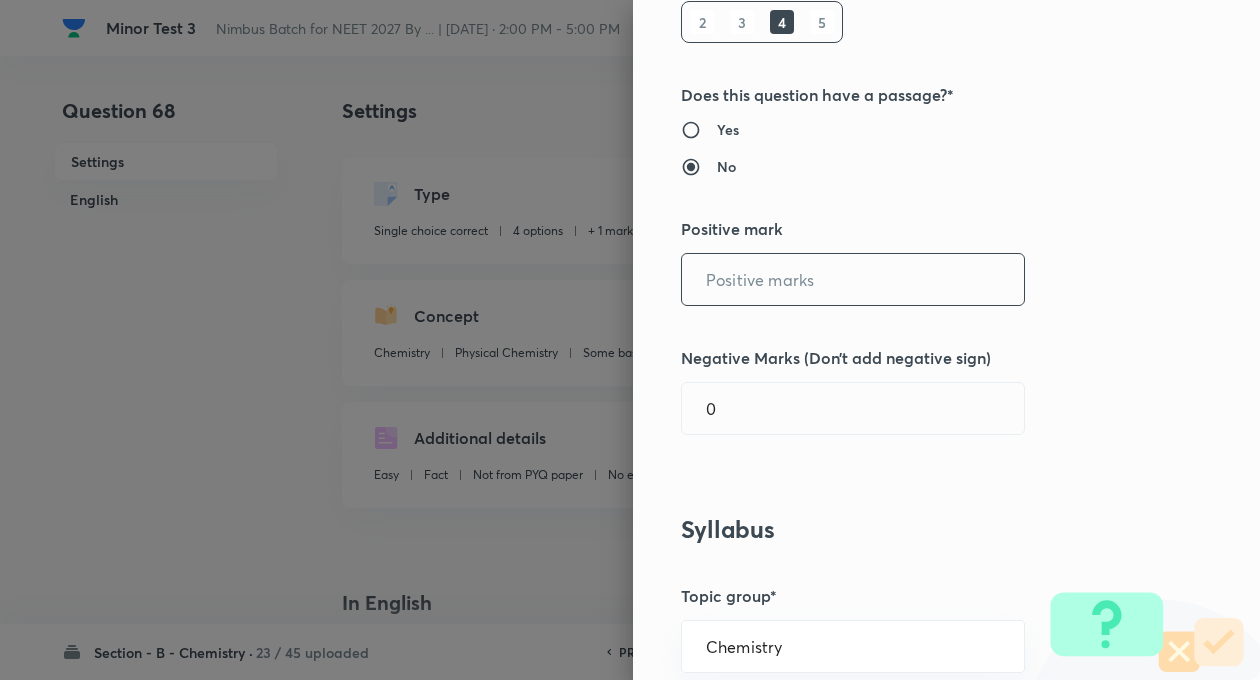 click at bounding box center [853, 279] 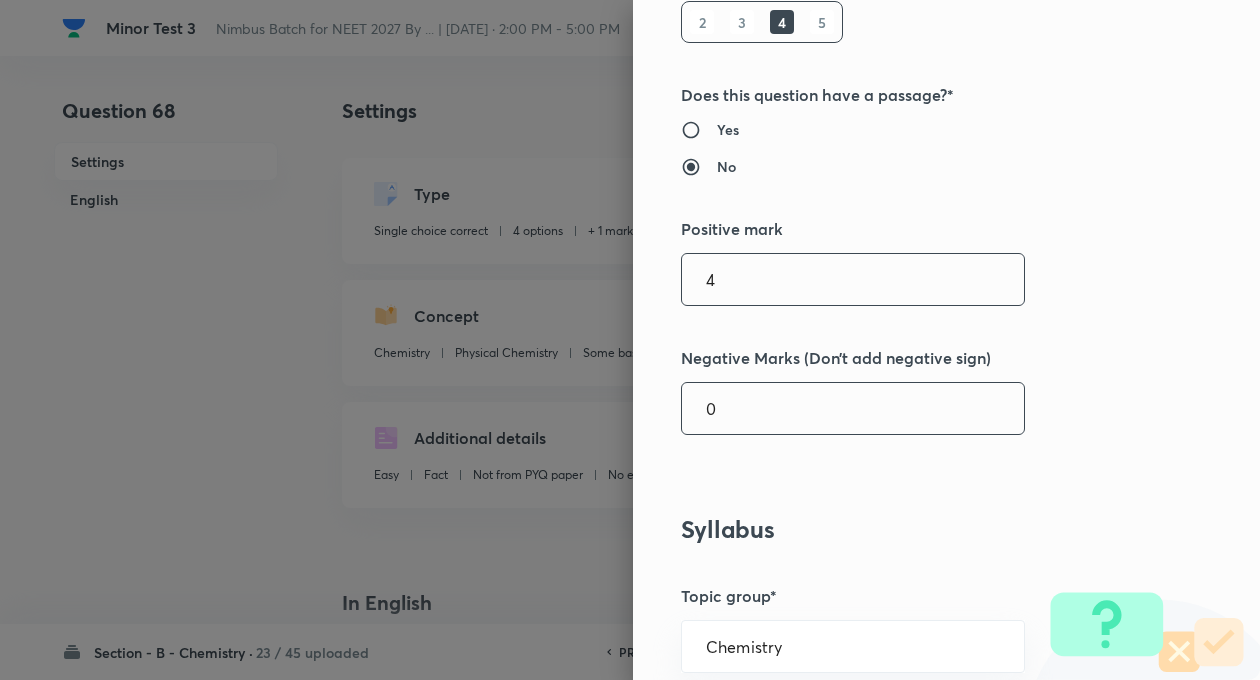type on "4" 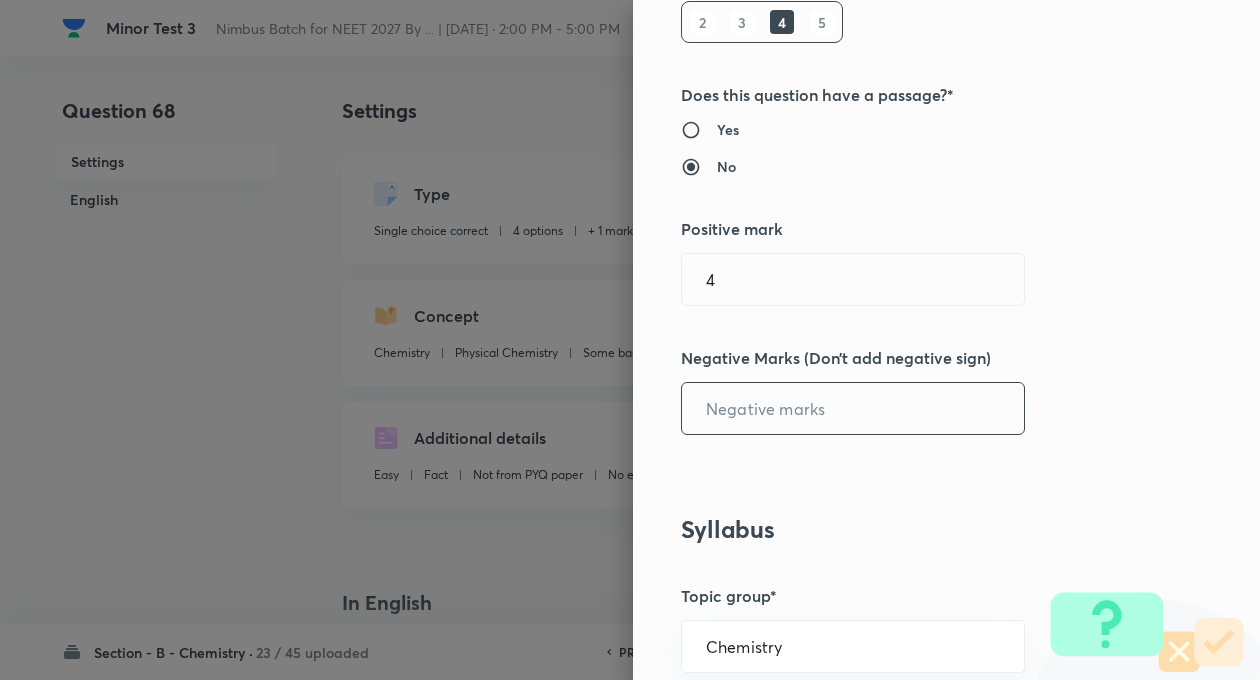 click at bounding box center (853, 408) 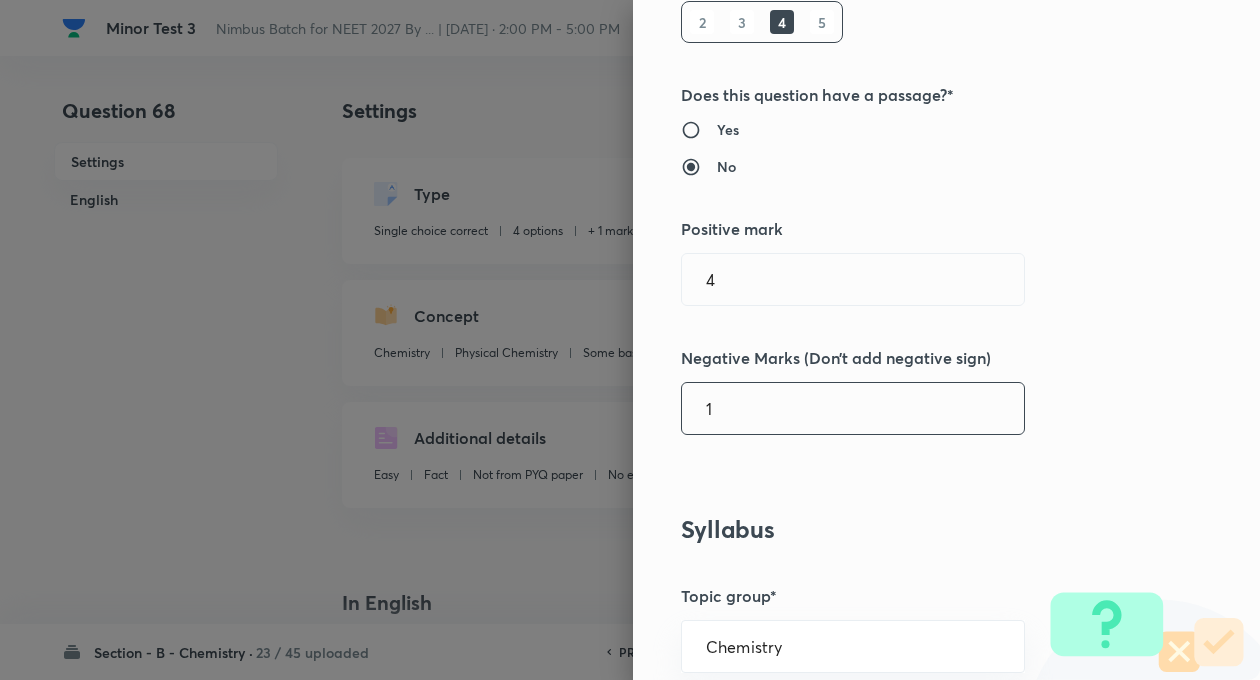 type on "1" 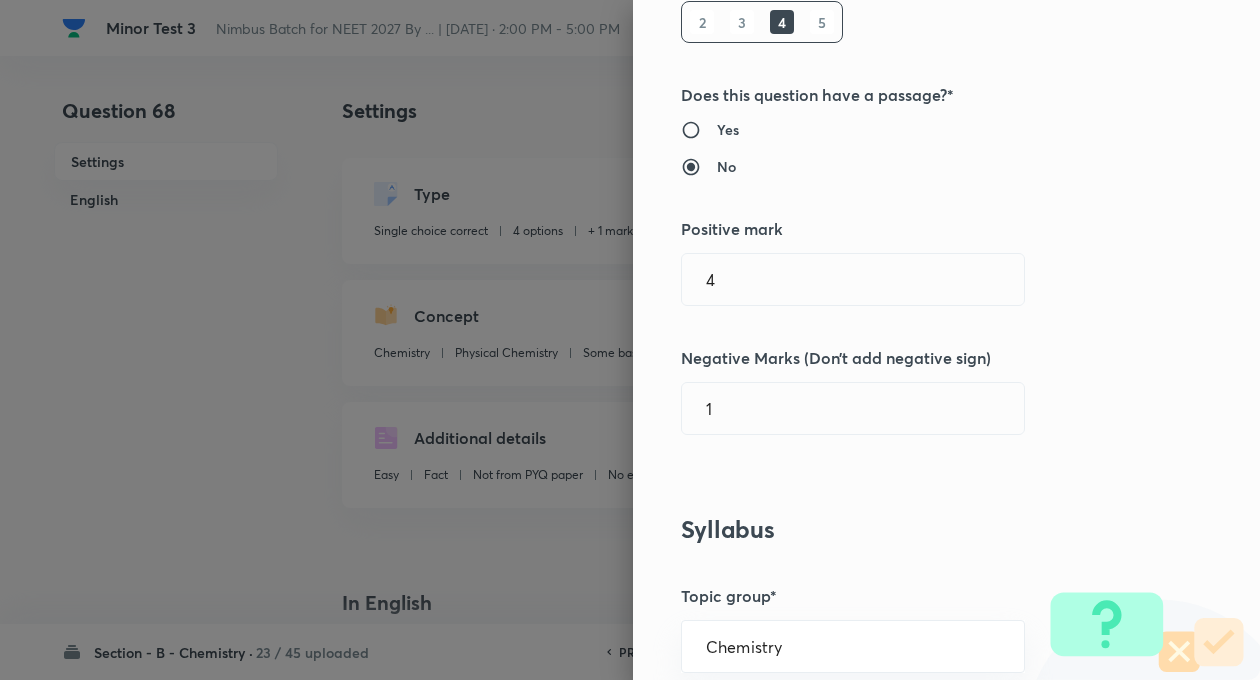 click on "Question settings Question type* Single choice correct Number of options* 2 3 4 5 Does this question have a passage?* Yes No Positive mark 4 ​ Negative Marks (Don’t add negative sign) 1 ​ Syllabus Topic group* Chemistry ​ Topic* Physical Chemistry ​ Concept* Some basic Concepts of Chemistry ​ Sub-concept* Mole Concept ​ Concept-field ​ Additional details Question Difficulty Very easy Easy Moderate Hard Very hard Question is based on Fact Numerical Concept Previous year question Yes No Does this question have equation? Yes No Verification status Is the question verified? *Select 'yes' only if a question is verified Yes No Save" at bounding box center [946, 340] 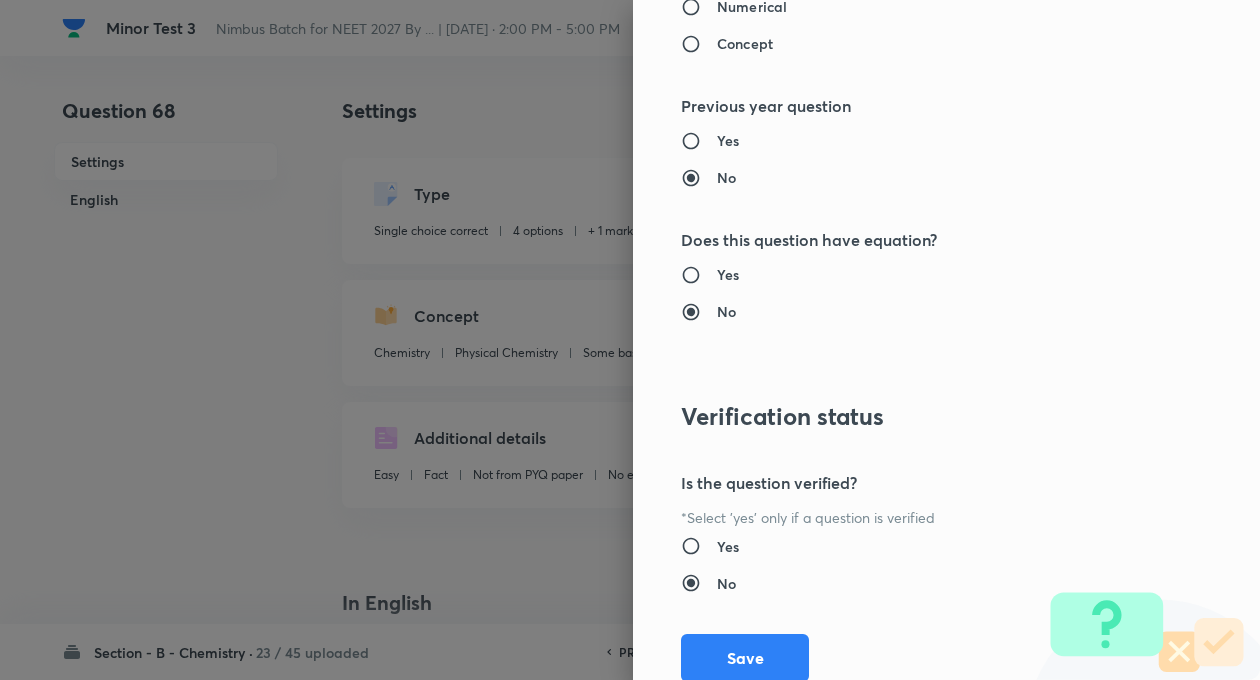 scroll, scrollTop: 2046, scrollLeft: 0, axis: vertical 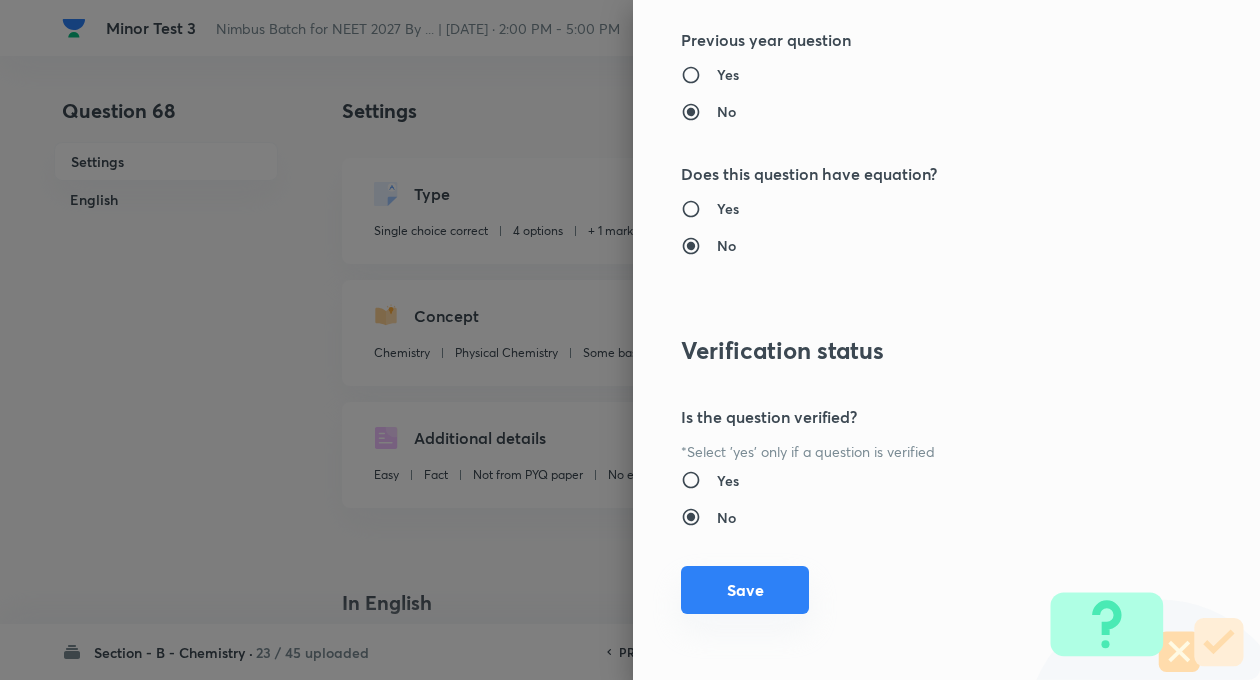 click on "Save" at bounding box center (745, 590) 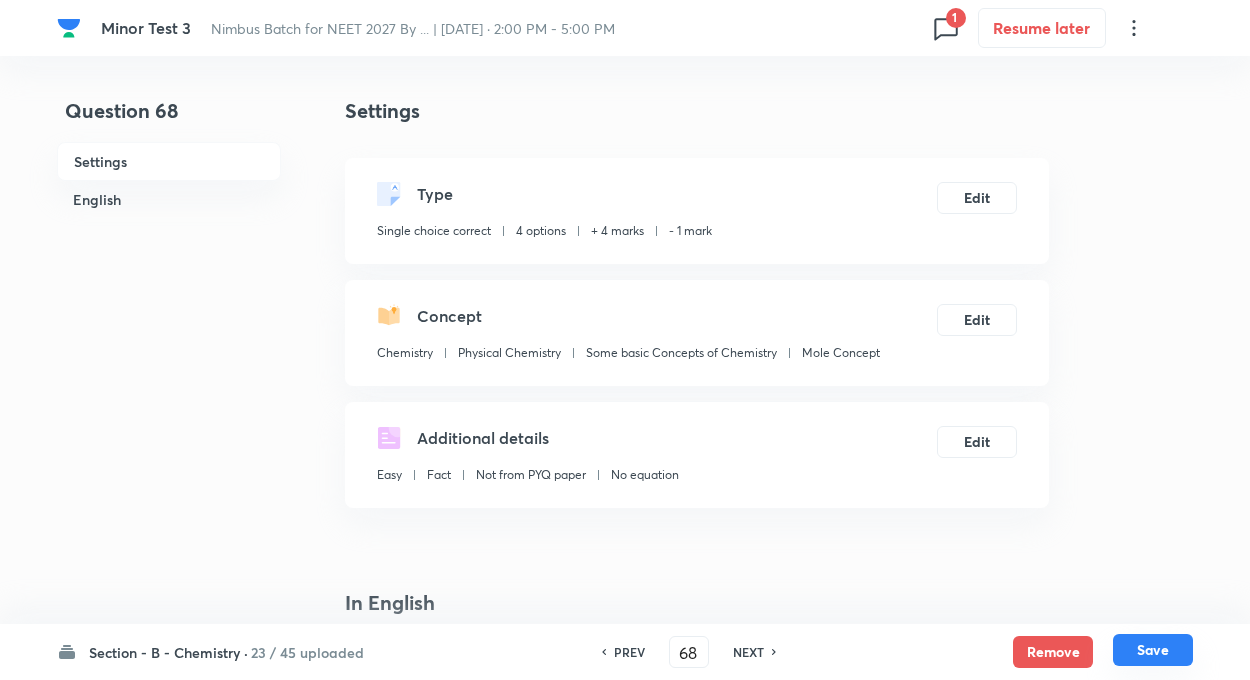click on "Save" at bounding box center [1153, 650] 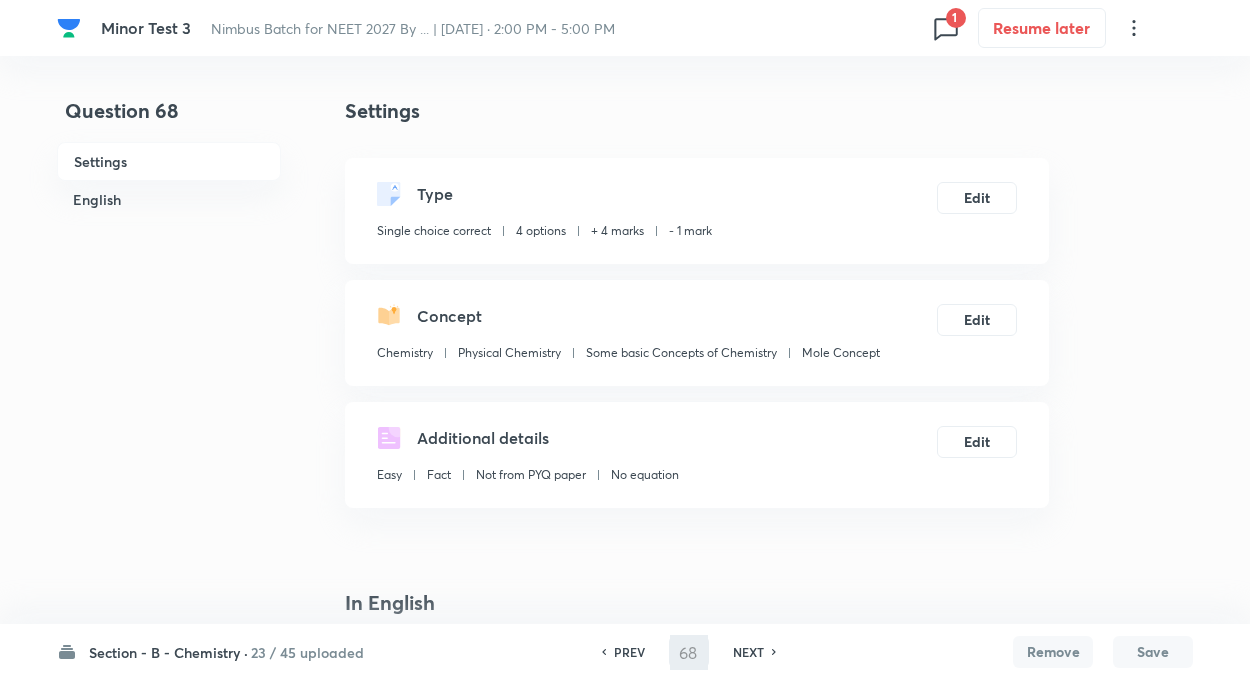 type on "69" 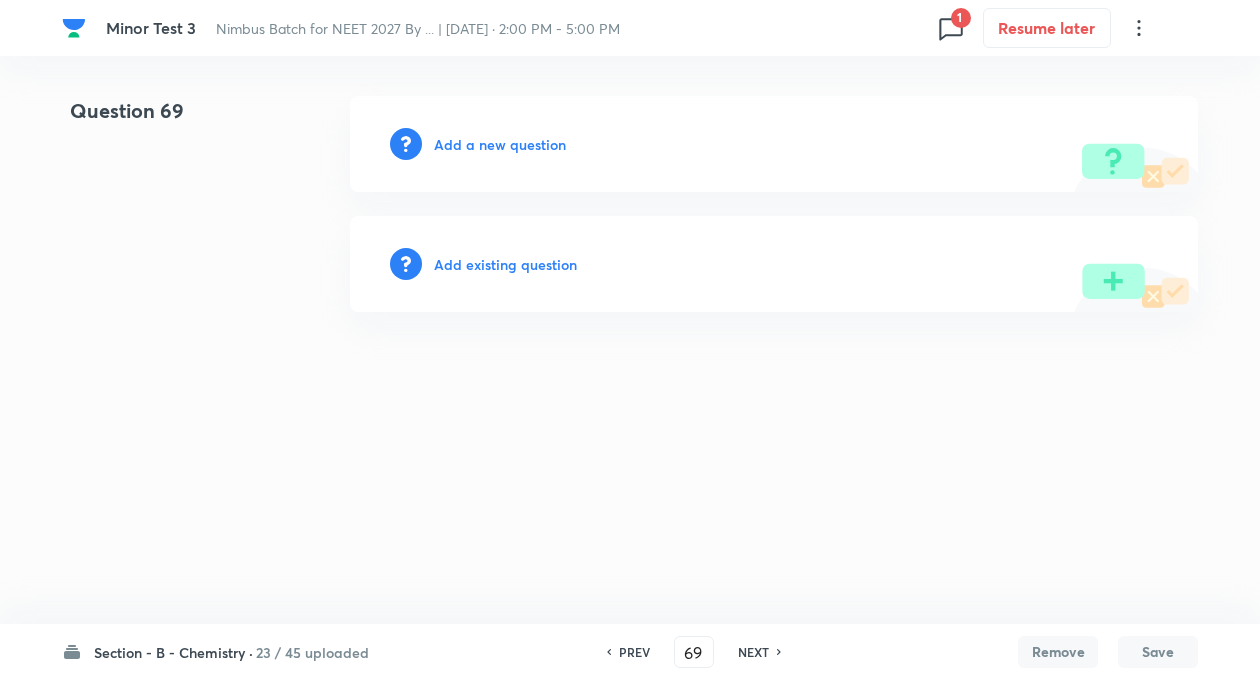 type 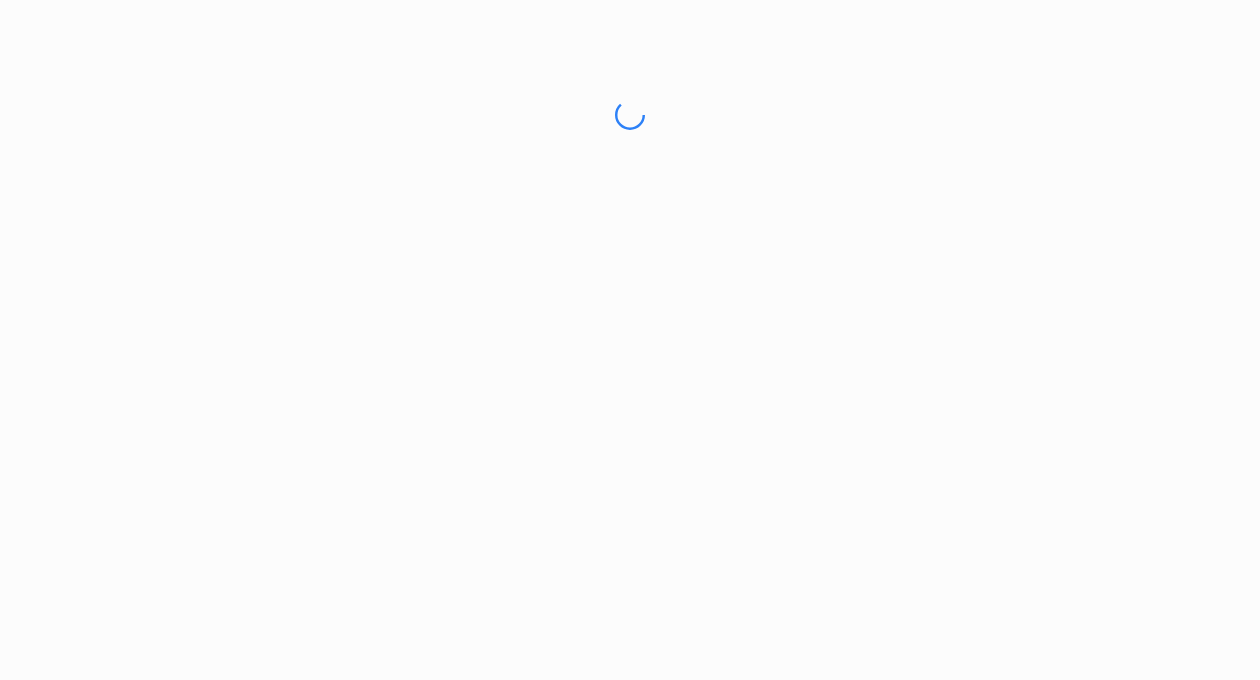 scroll, scrollTop: 0, scrollLeft: 0, axis: both 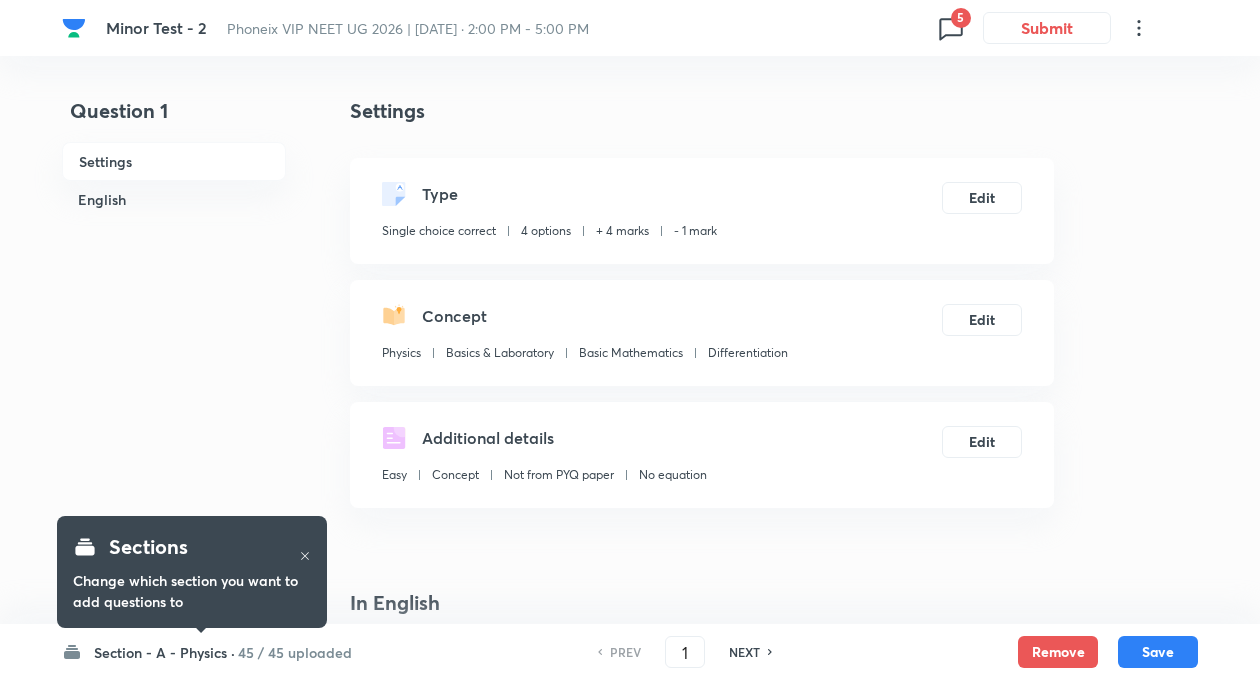 checkbox on "true" 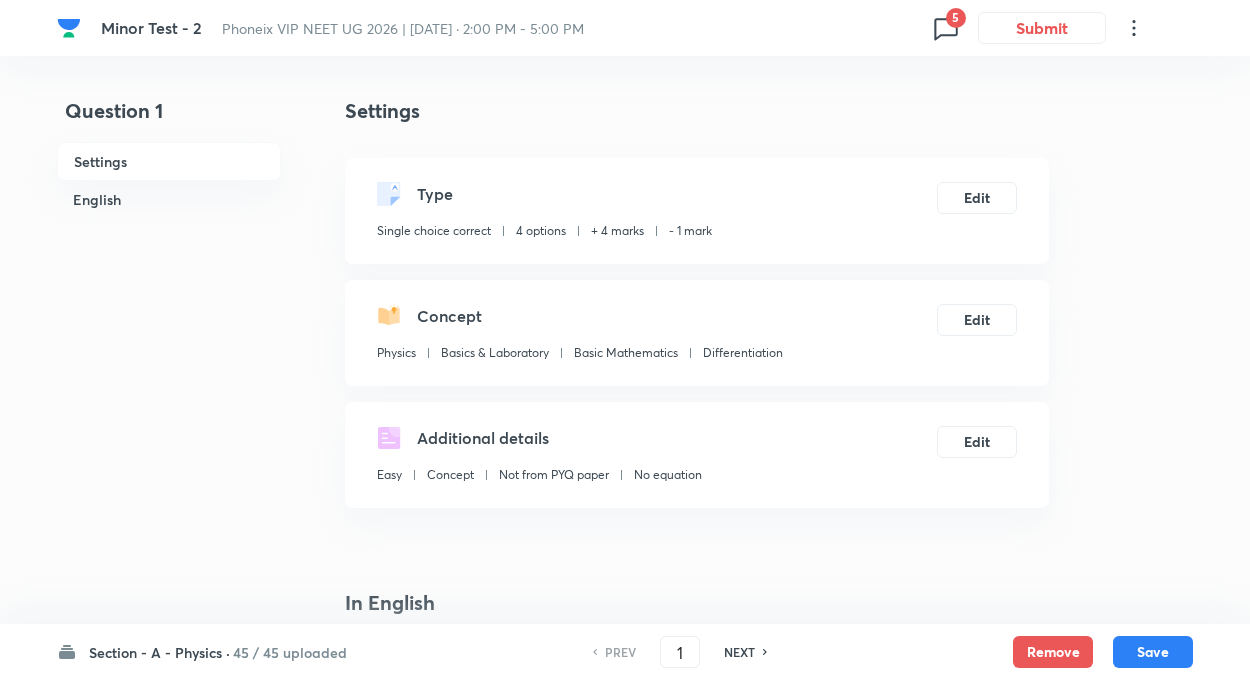 click on "45 / 45 uploaded" at bounding box center [290, 652] 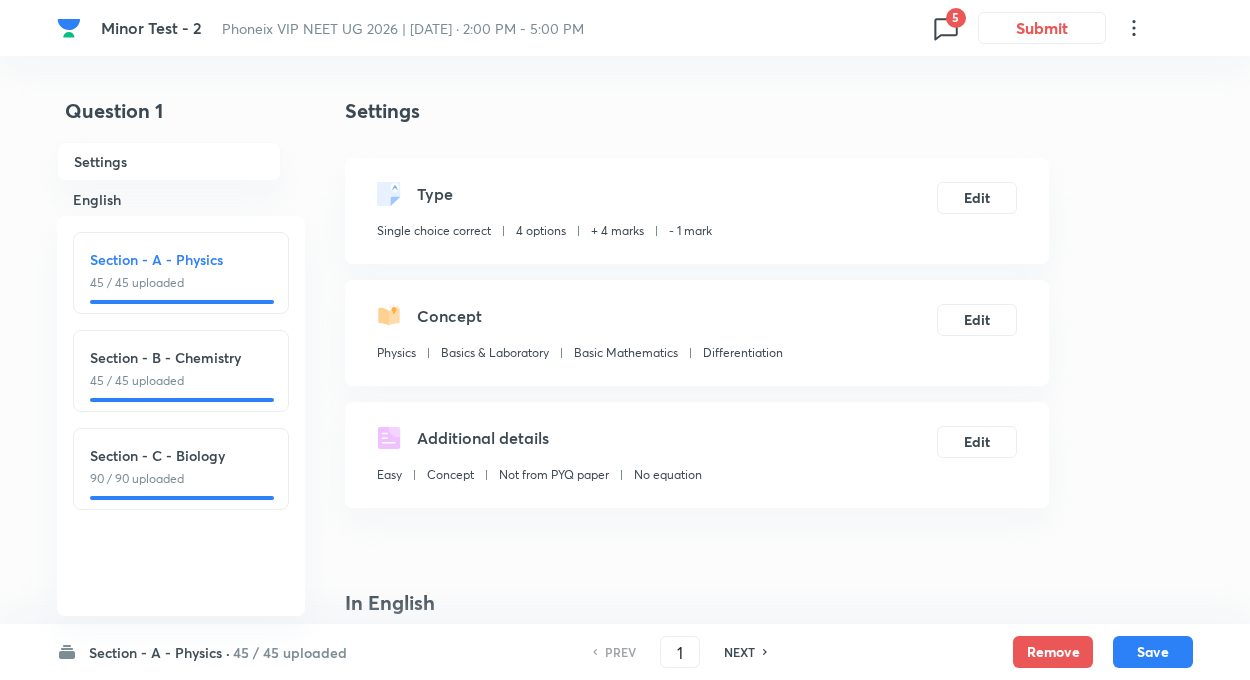 click on "Section - B - Chemistry" at bounding box center [181, 357] 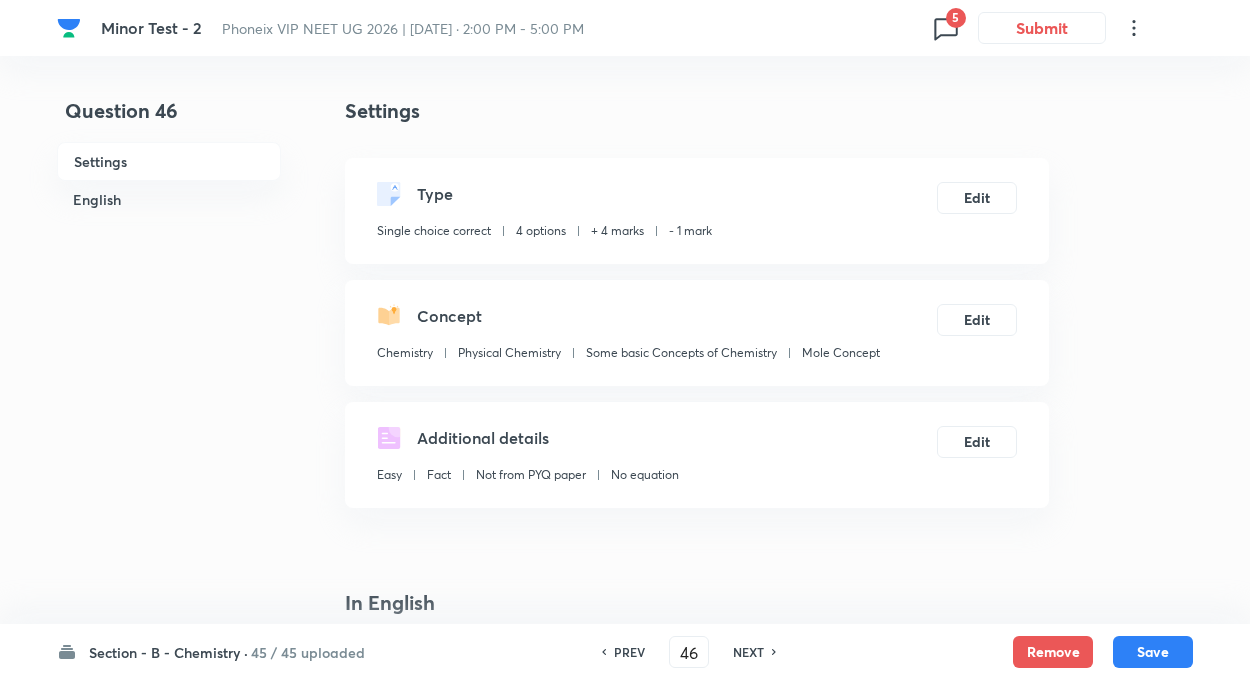 checkbox on "false" 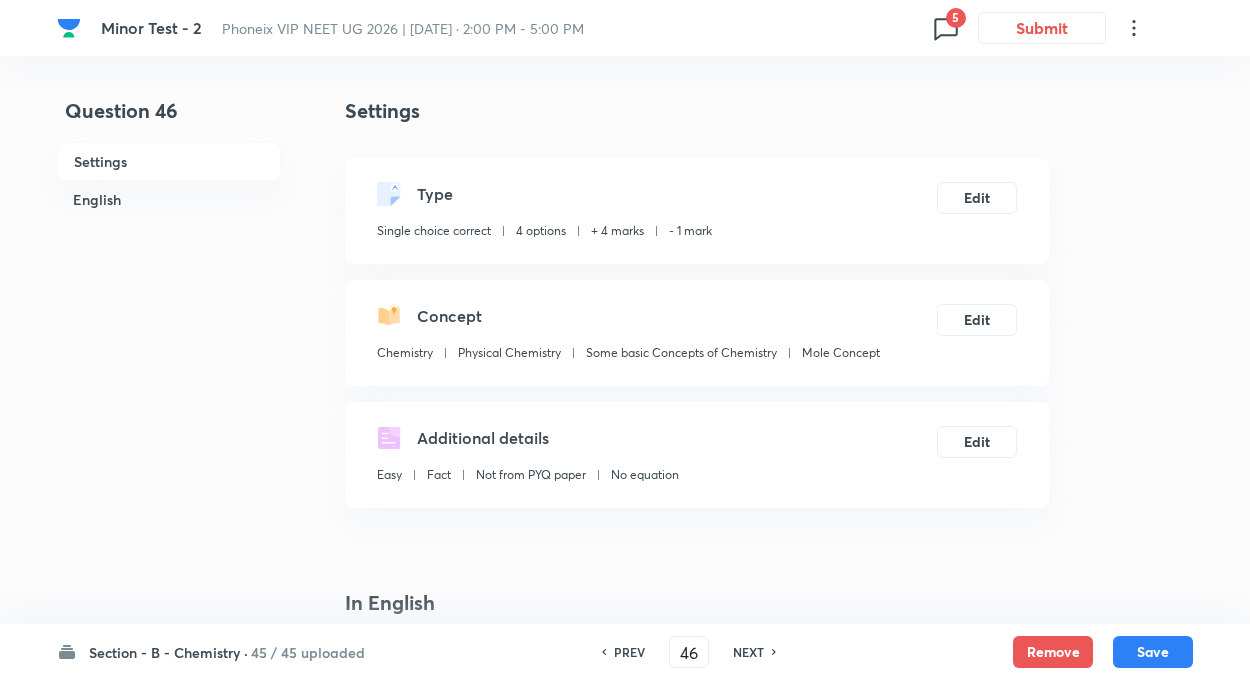 click on "Question 46 Settings English Settings Type Single choice correct 4 options + 4 marks - 1 mark Edit Concept Chemistry Physical Chemistry Some basic Concepts of Chemistry Mole Concept Edit Additional details Easy Fact Not from PYQ paper No equation Edit In English Question What is the number of moles in 36 g of water (H₂O)? Option A 1 mol Mark as correct answer Option B 2 mol Marked as correct Option C 0.5 mol Mark as correct answer Option D 3 mol Mark as correct answer Solution" at bounding box center (625, 1354) 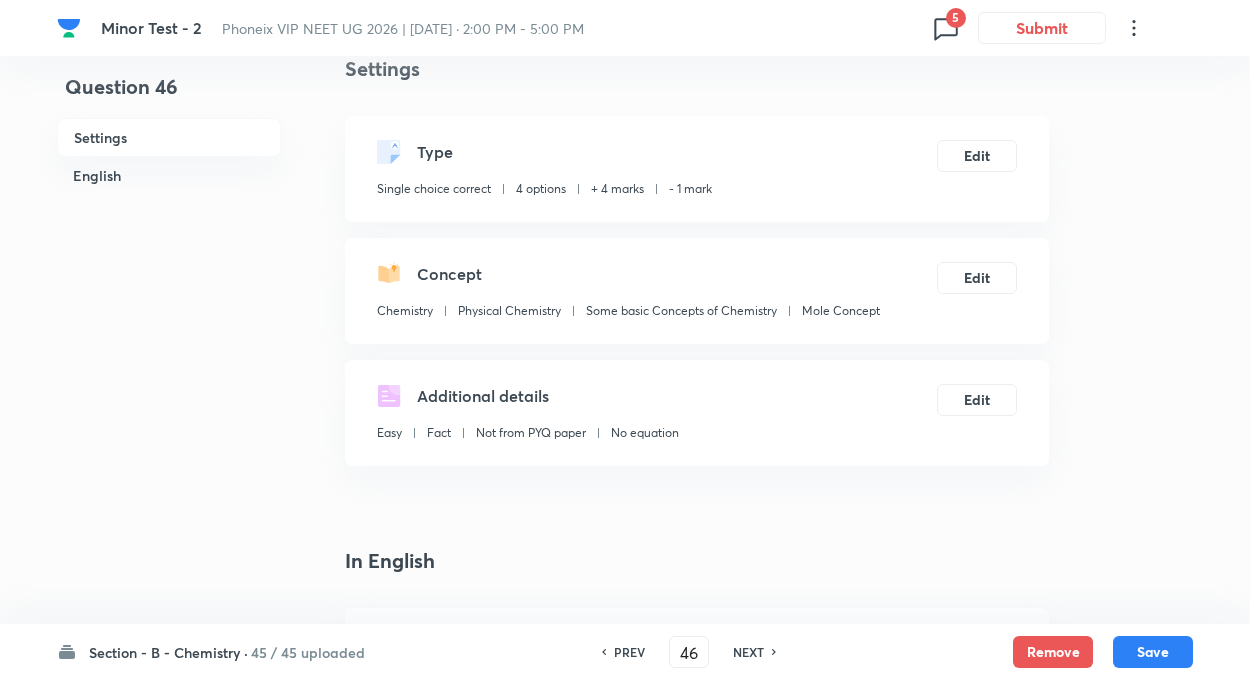 scroll, scrollTop: 40, scrollLeft: 0, axis: vertical 